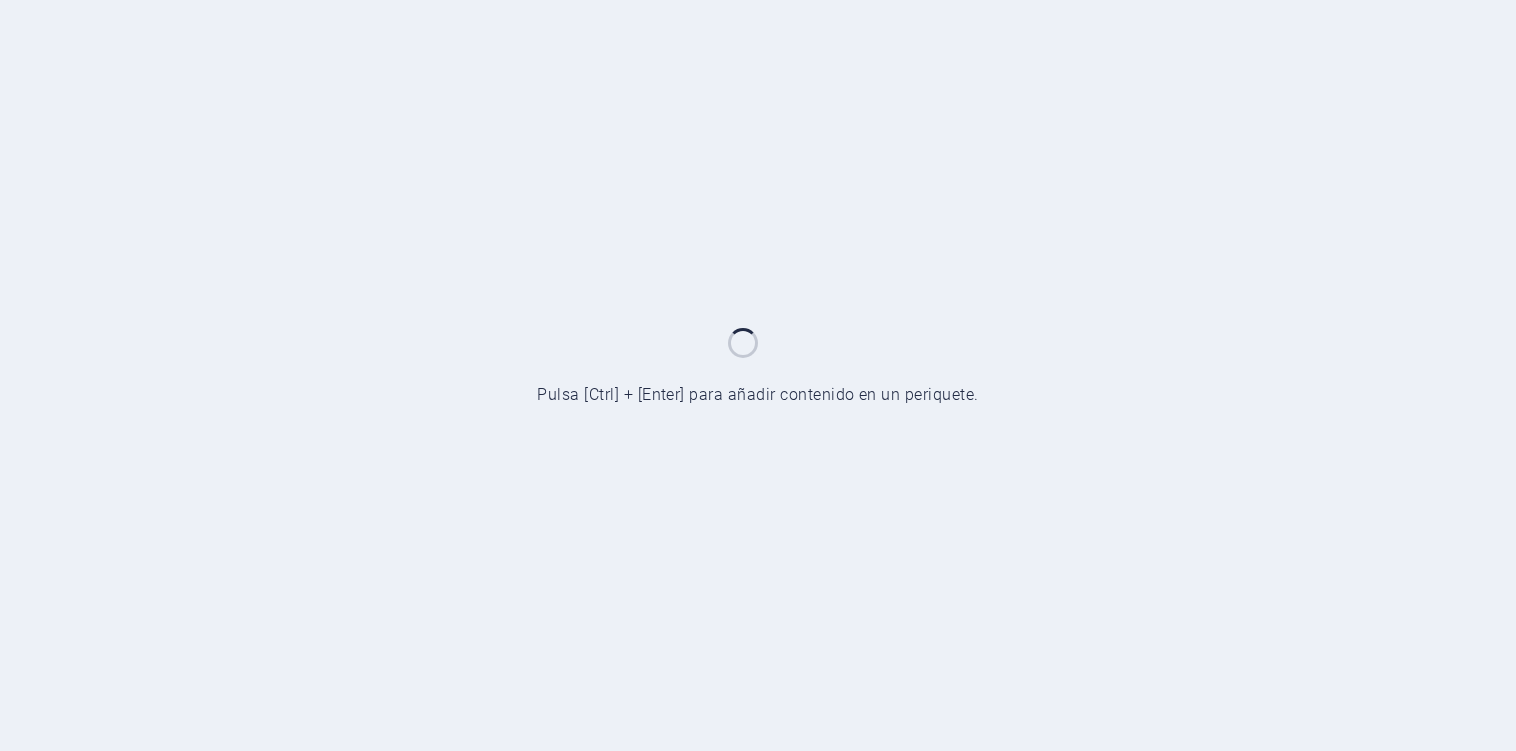 scroll, scrollTop: 0, scrollLeft: 0, axis: both 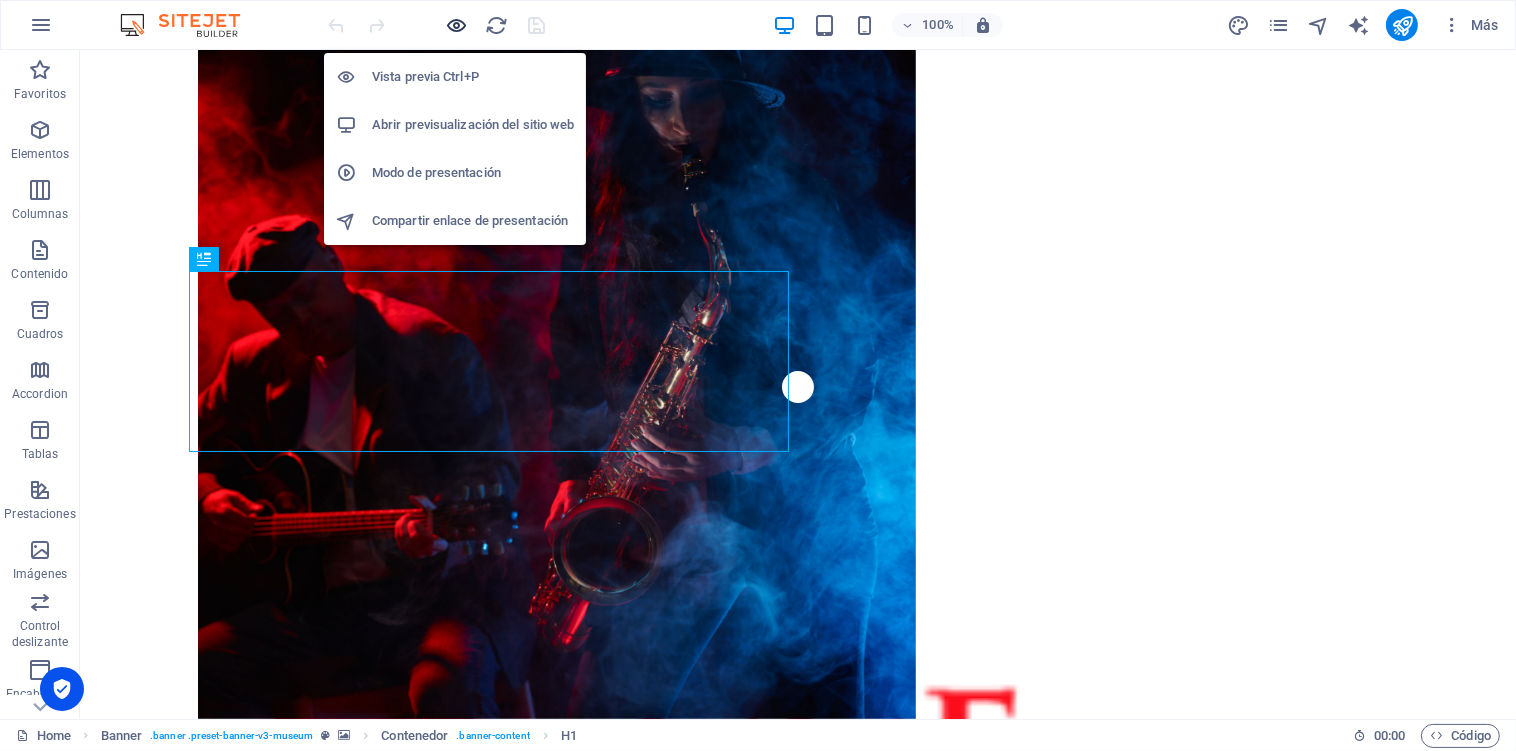 click at bounding box center (457, 25) 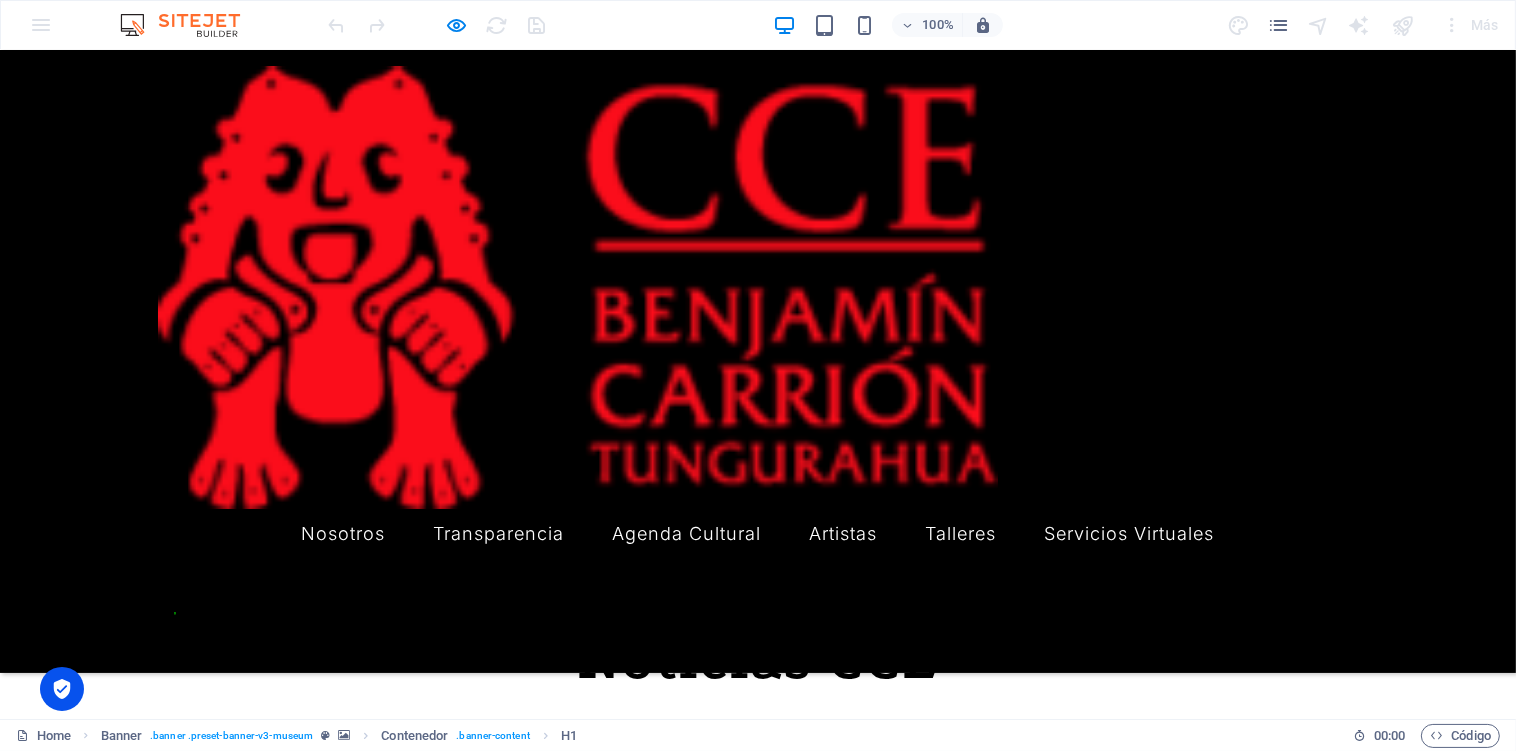 scroll, scrollTop: 799, scrollLeft: 0, axis: vertical 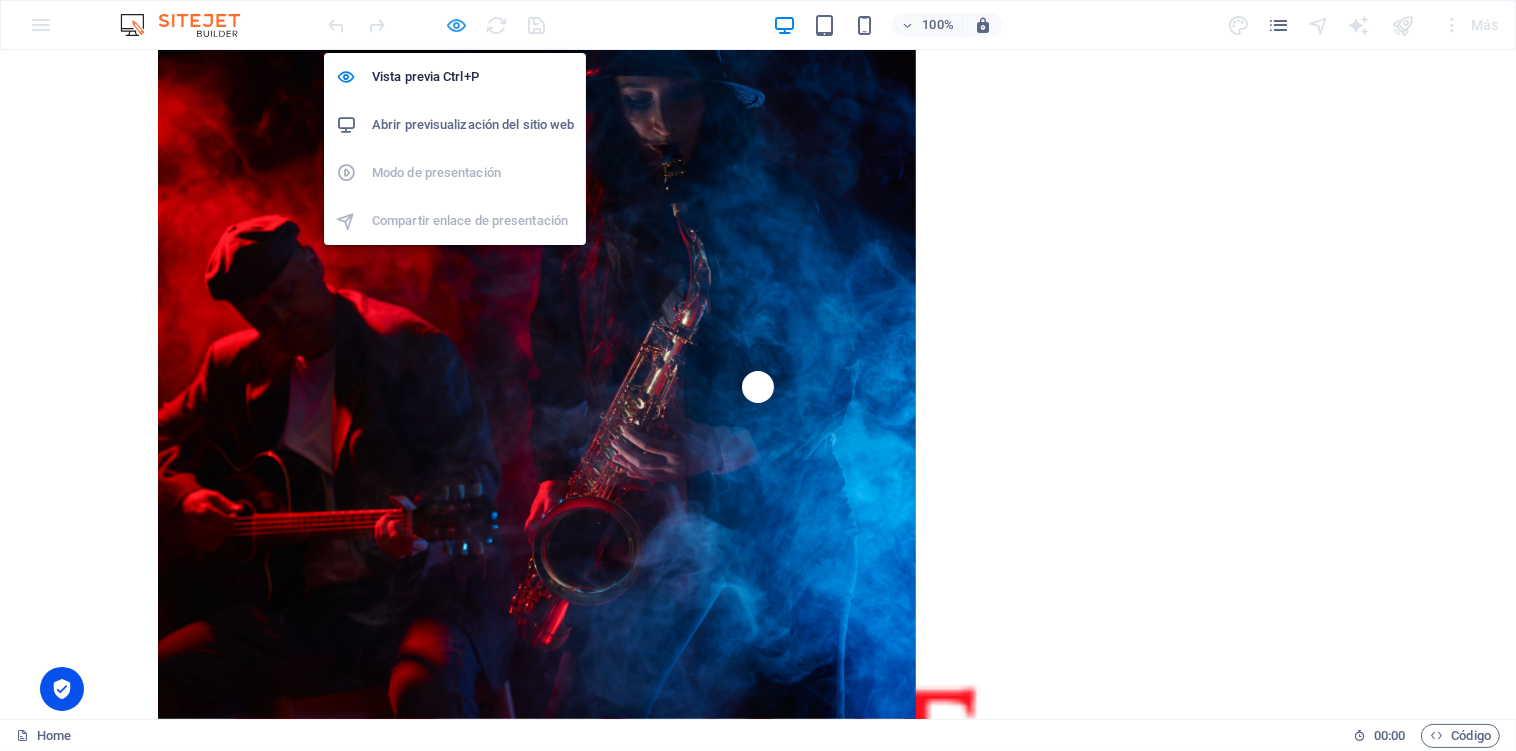 click at bounding box center [457, 25] 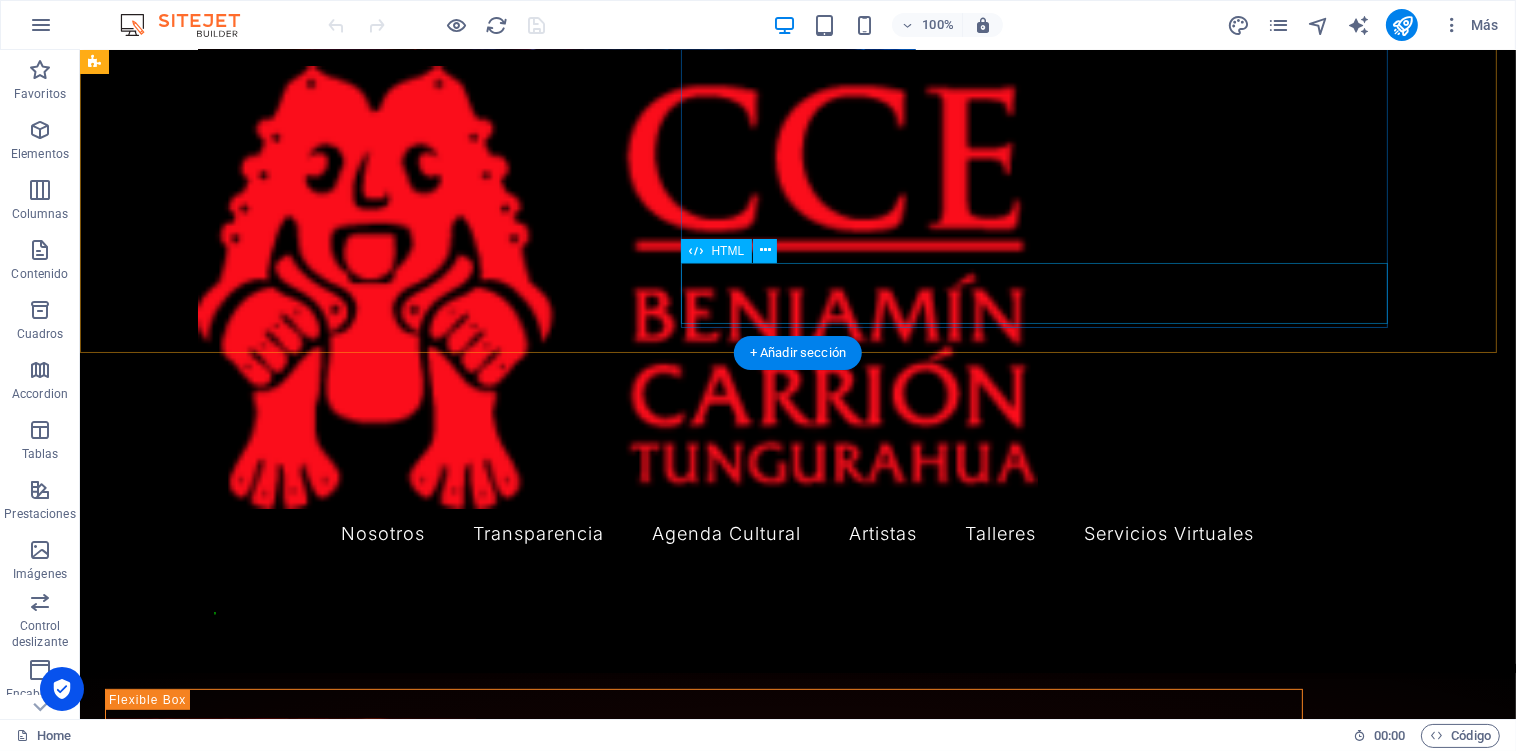 scroll, scrollTop: 1200, scrollLeft: 0, axis: vertical 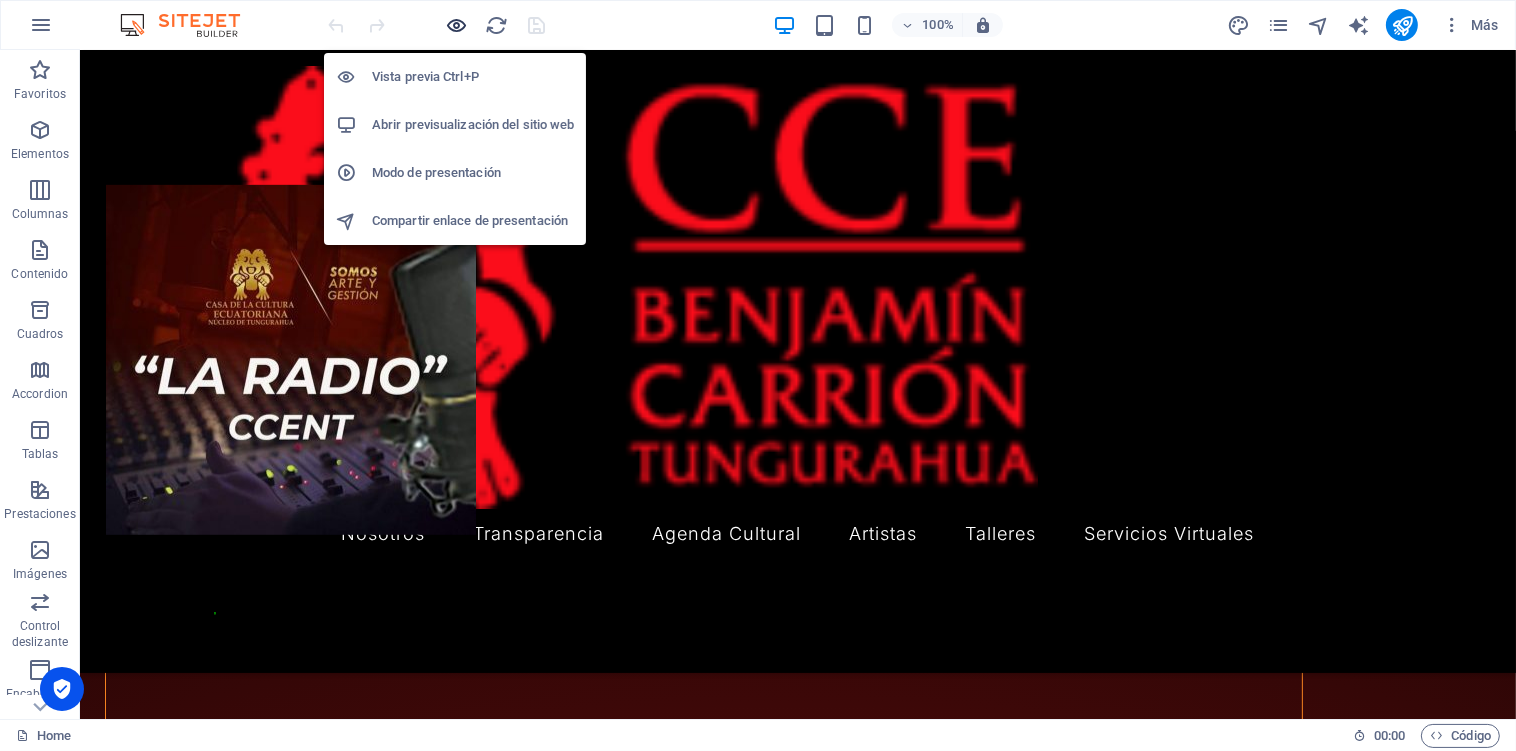 click at bounding box center [457, 25] 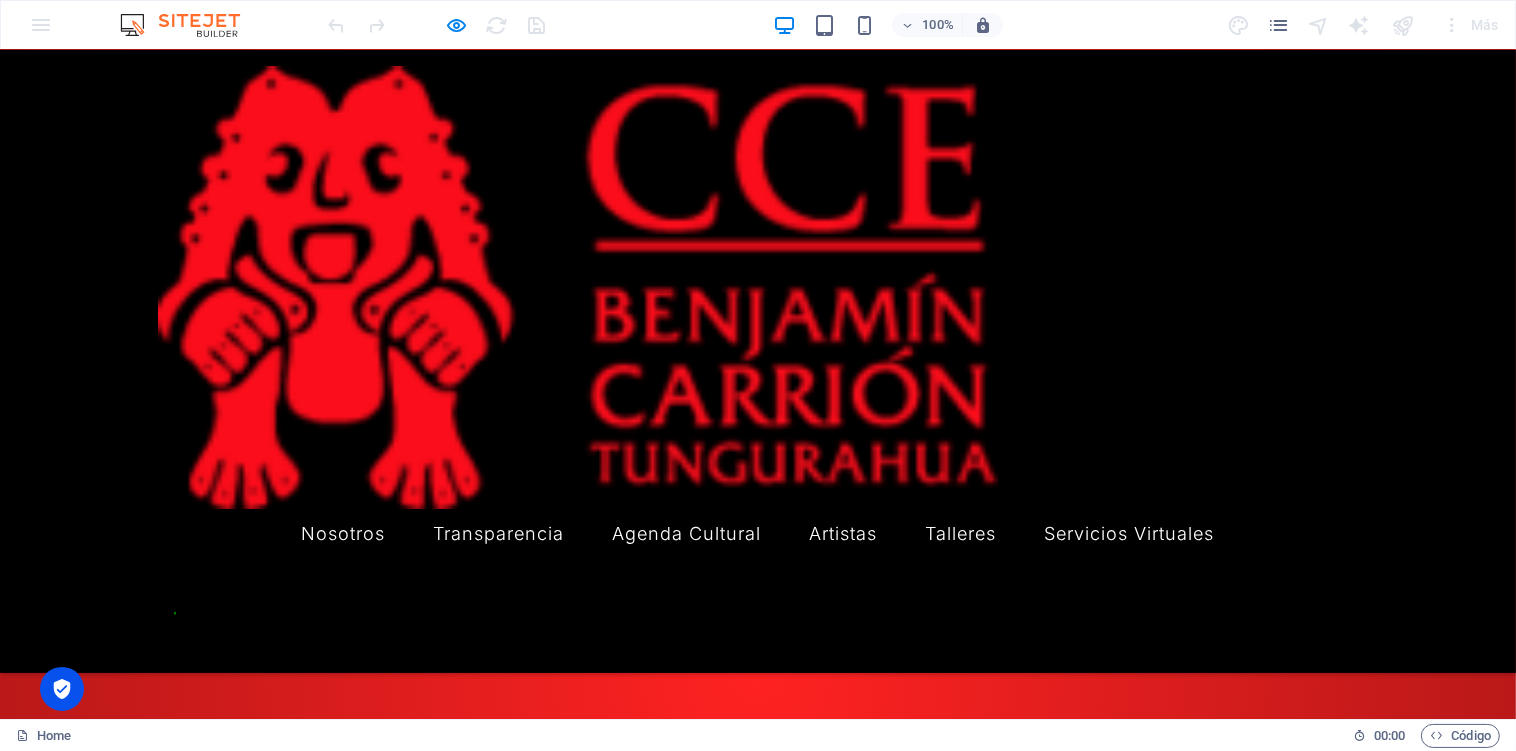 scroll, scrollTop: 3065, scrollLeft: 0, axis: vertical 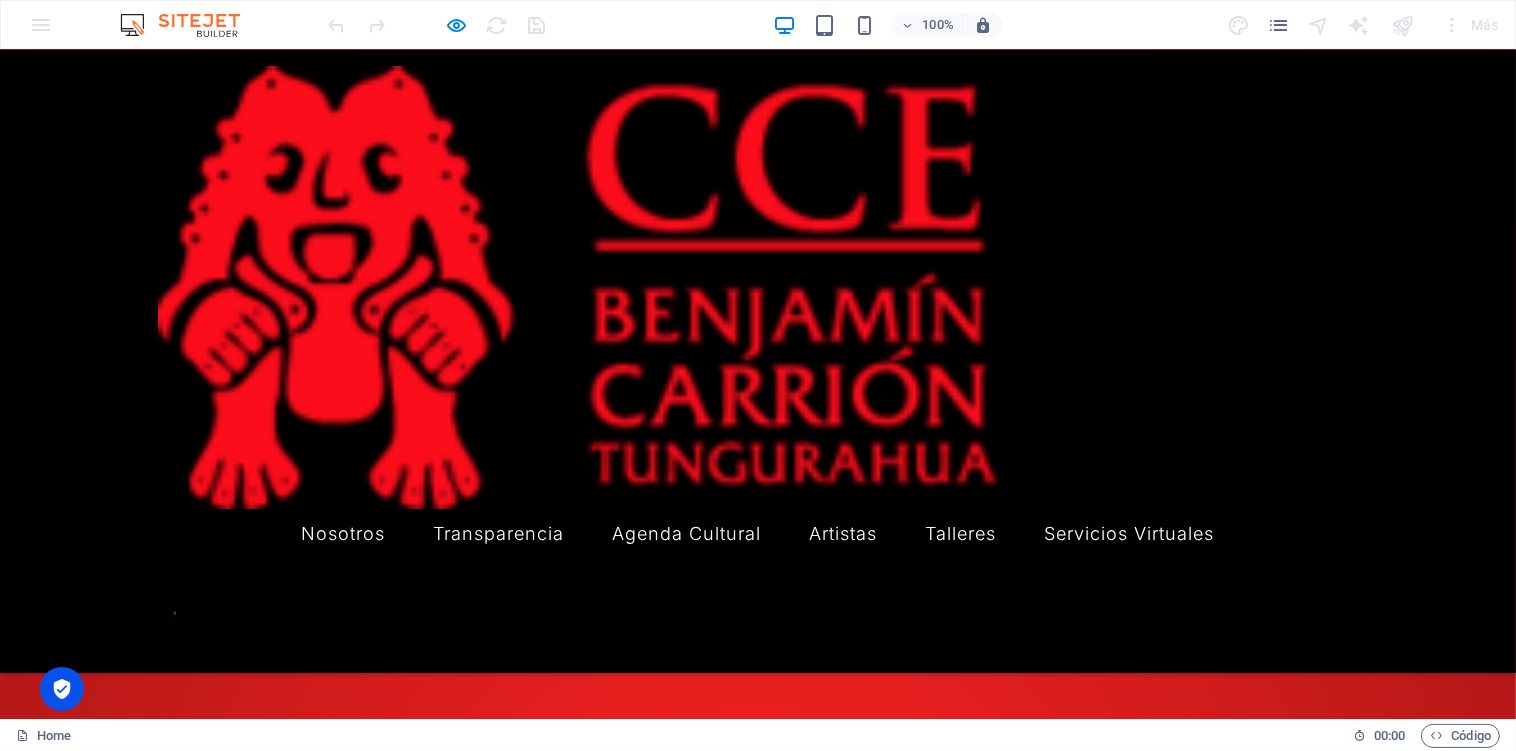 drag, startPoint x: 751, startPoint y: 422, endPoint x: 800, endPoint y: 455, distance: 59.07622 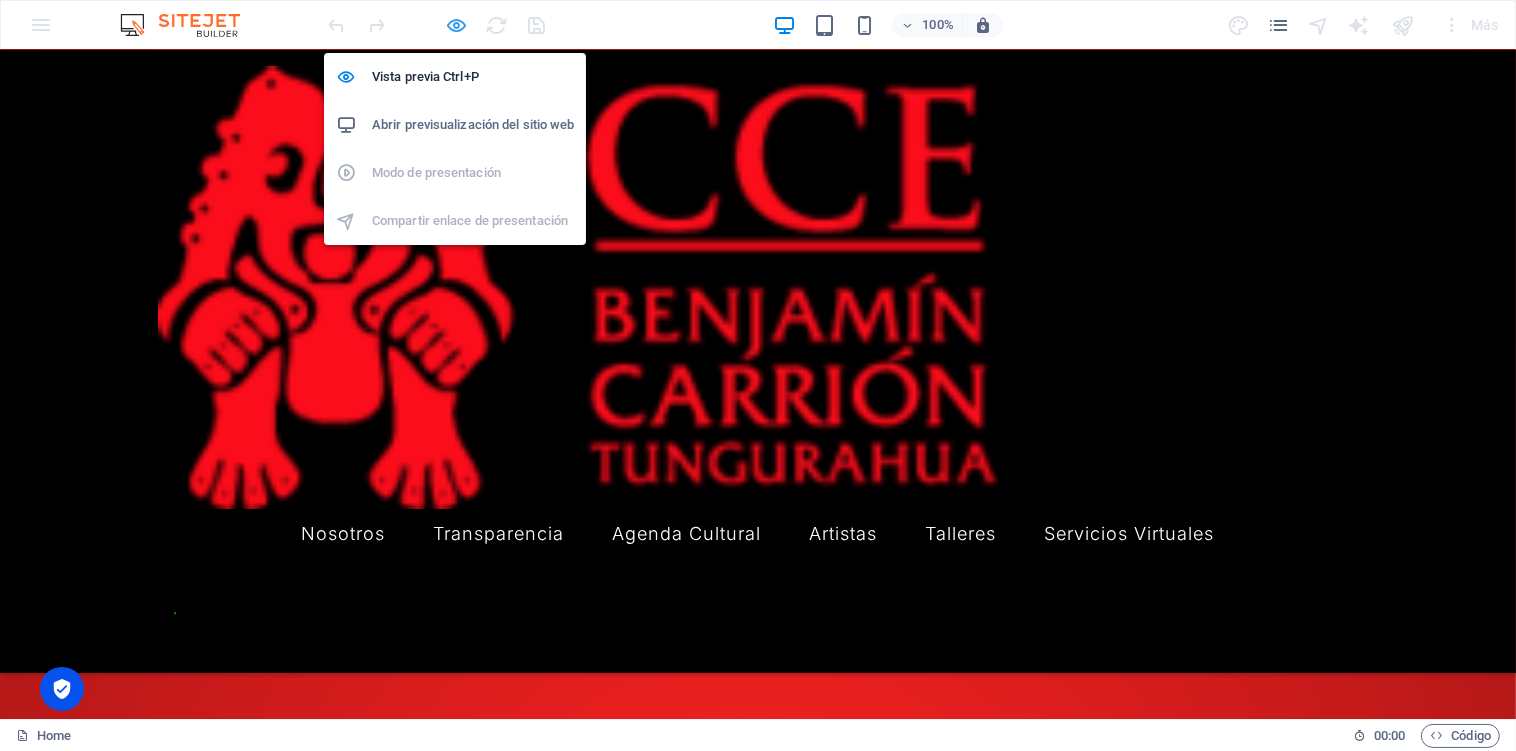 click at bounding box center [457, 25] 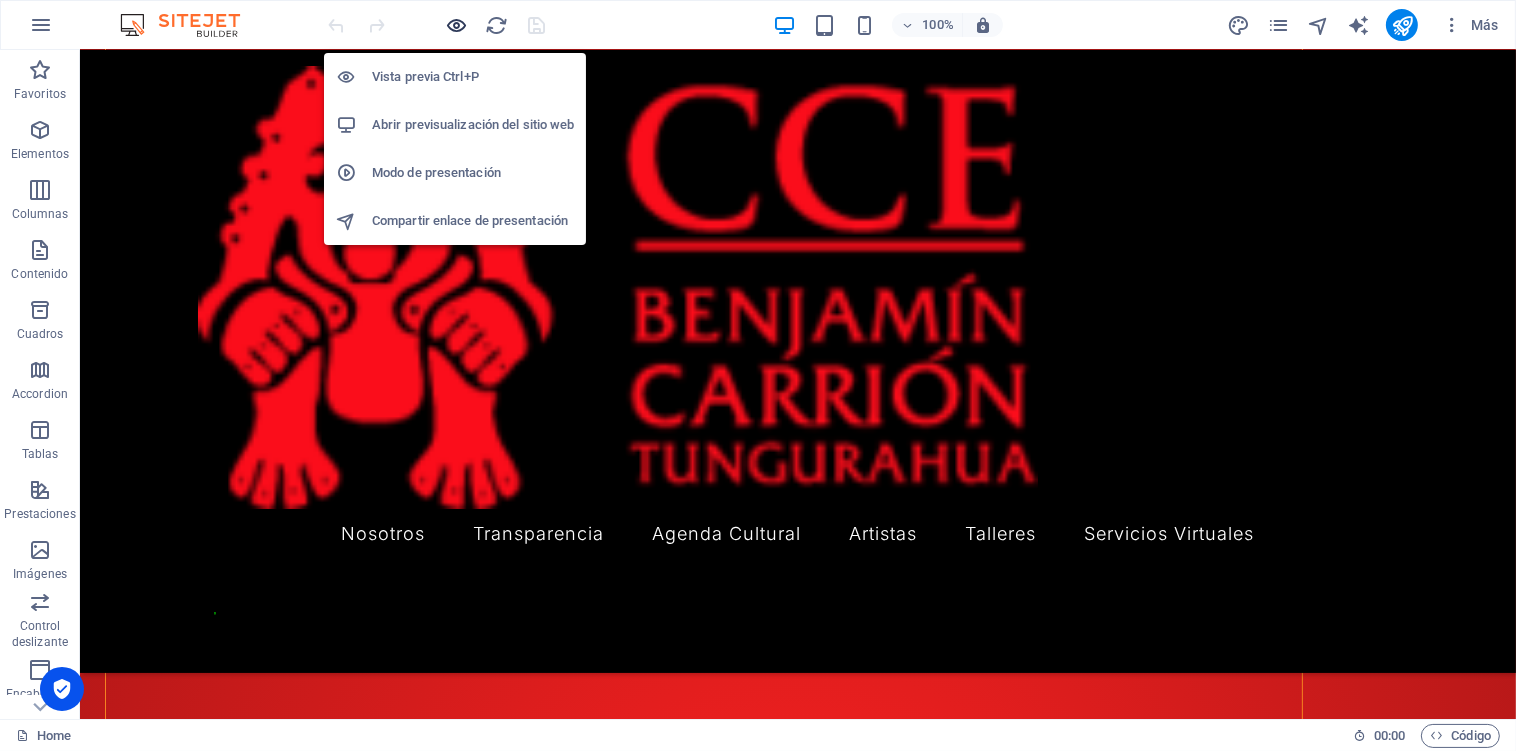 scroll, scrollTop: 3070, scrollLeft: 0, axis: vertical 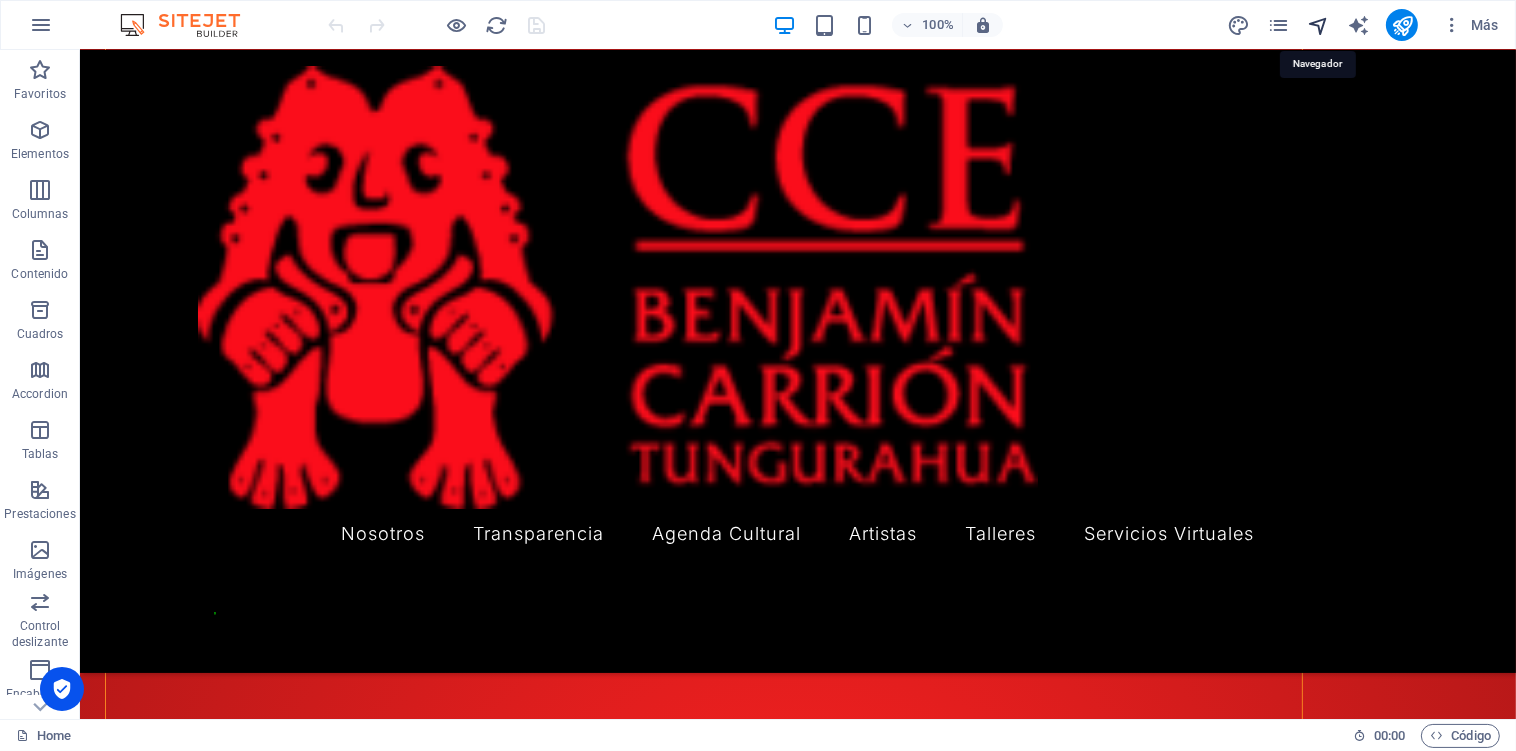 click at bounding box center (1318, 25) 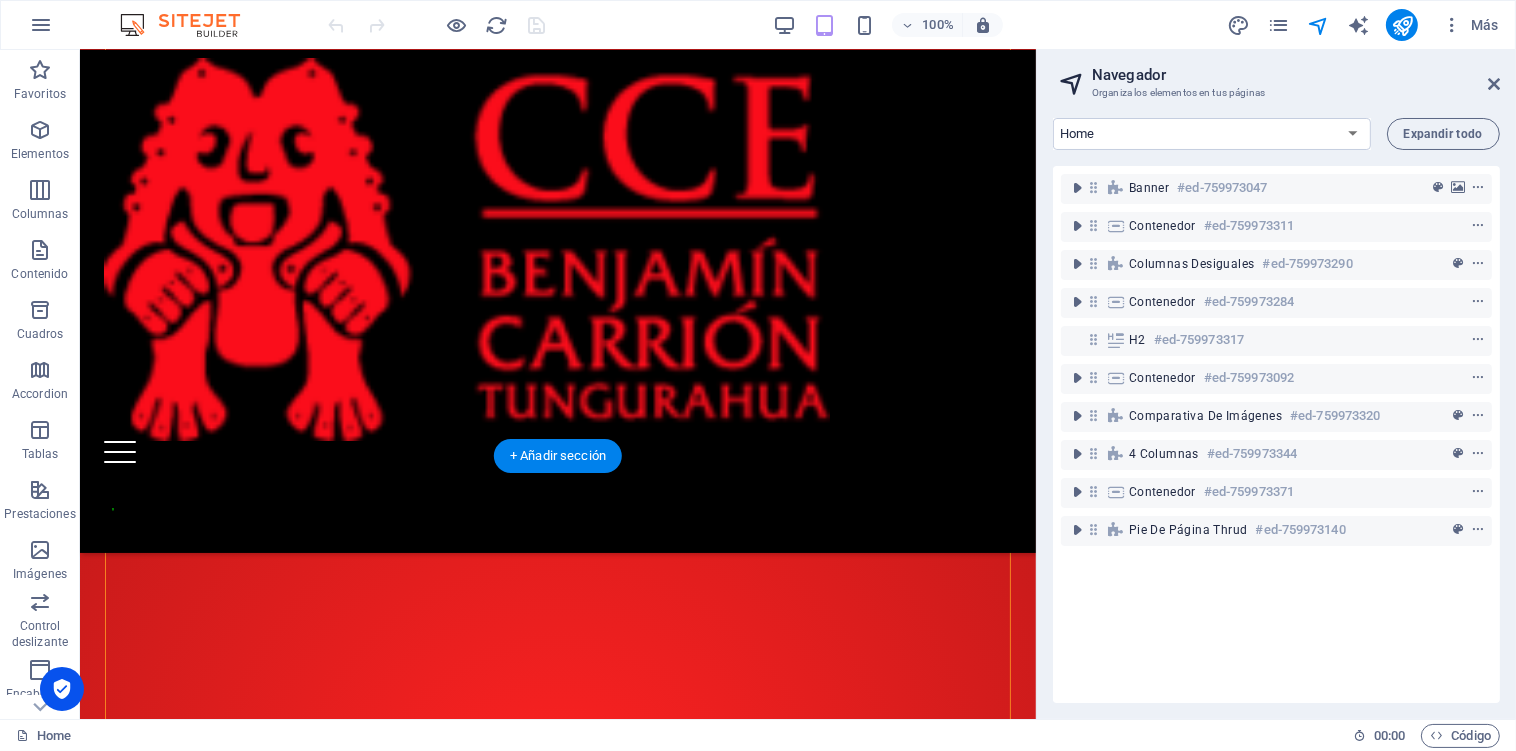 scroll, scrollTop: 2706, scrollLeft: 0, axis: vertical 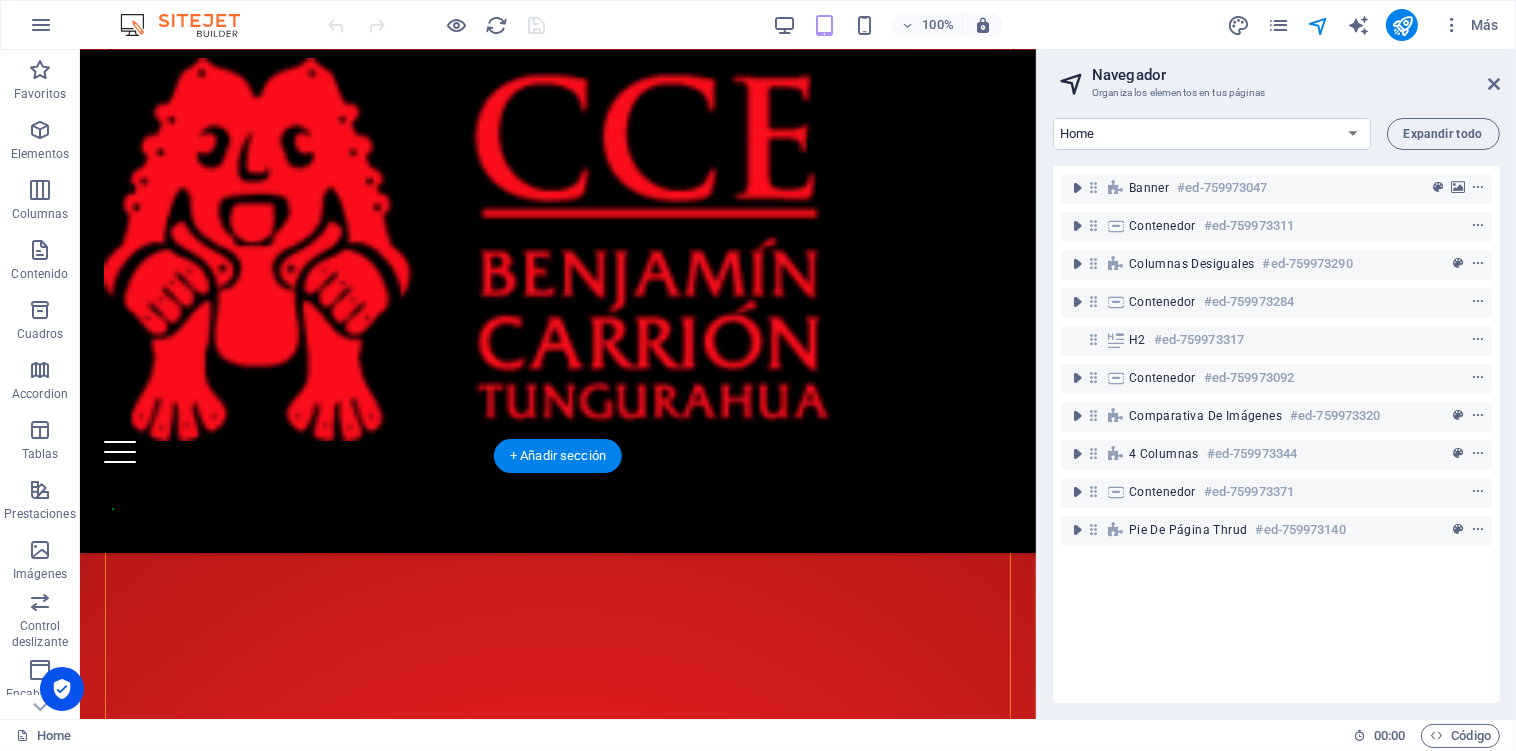 click at bounding box center (557, 6263) 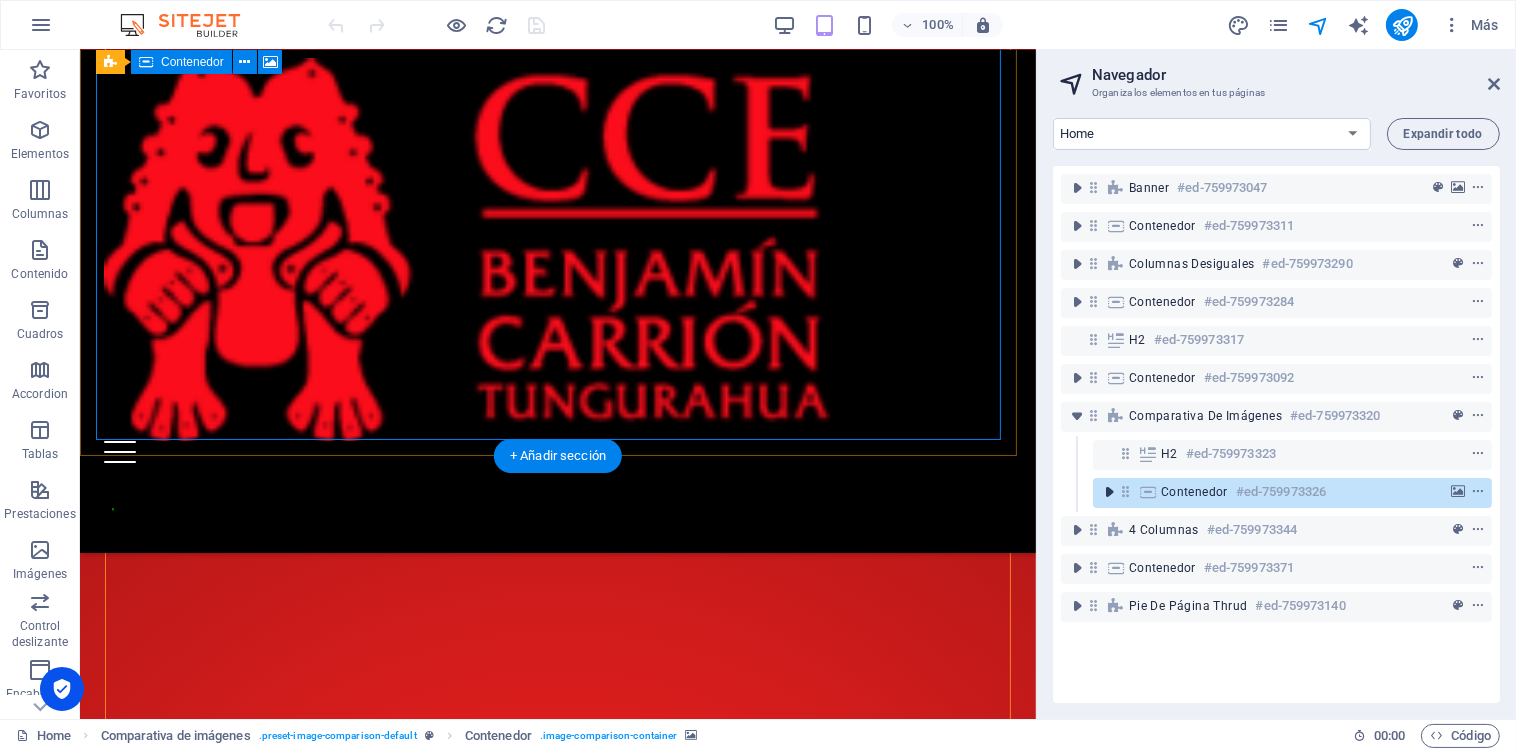 click at bounding box center [1109, 492] 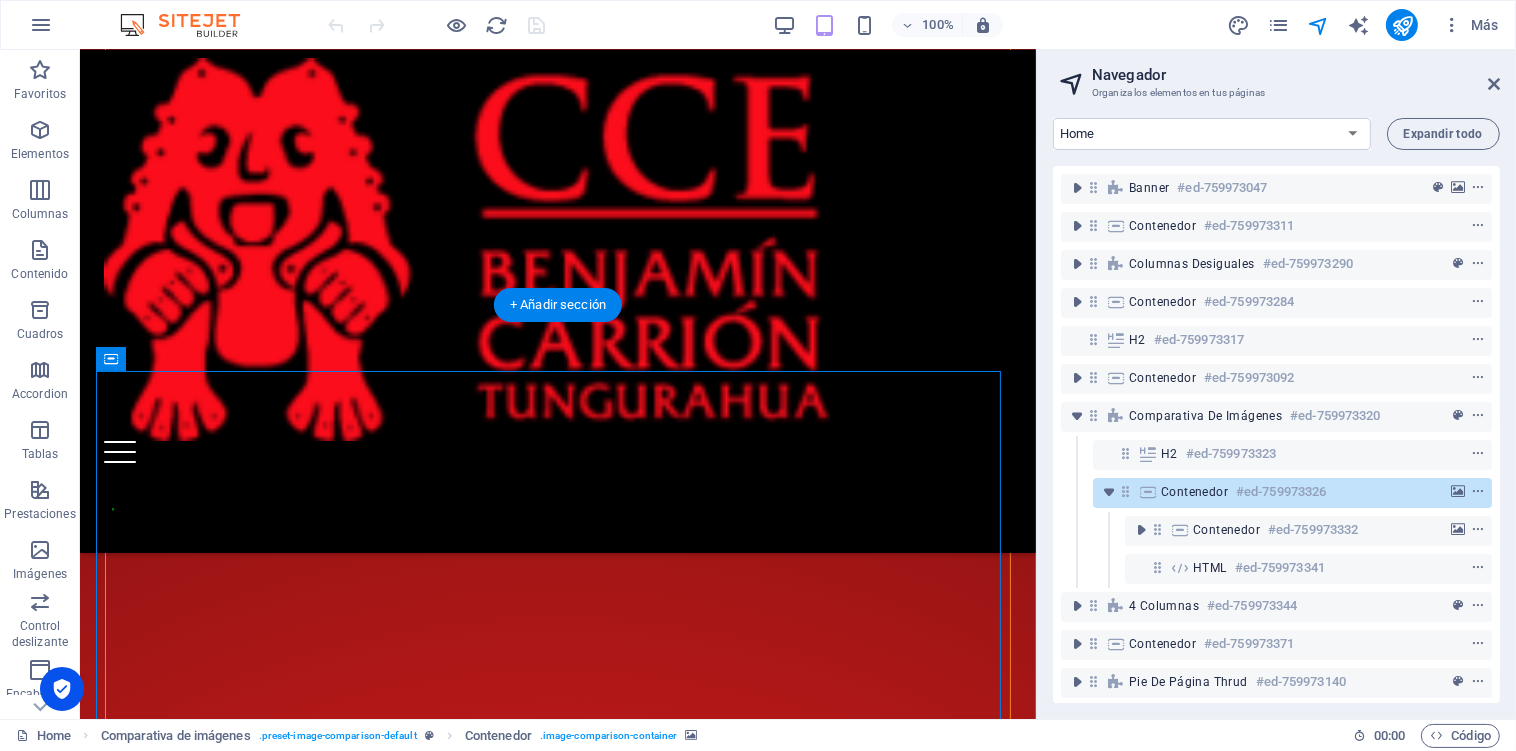 scroll, scrollTop: 2440, scrollLeft: 0, axis: vertical 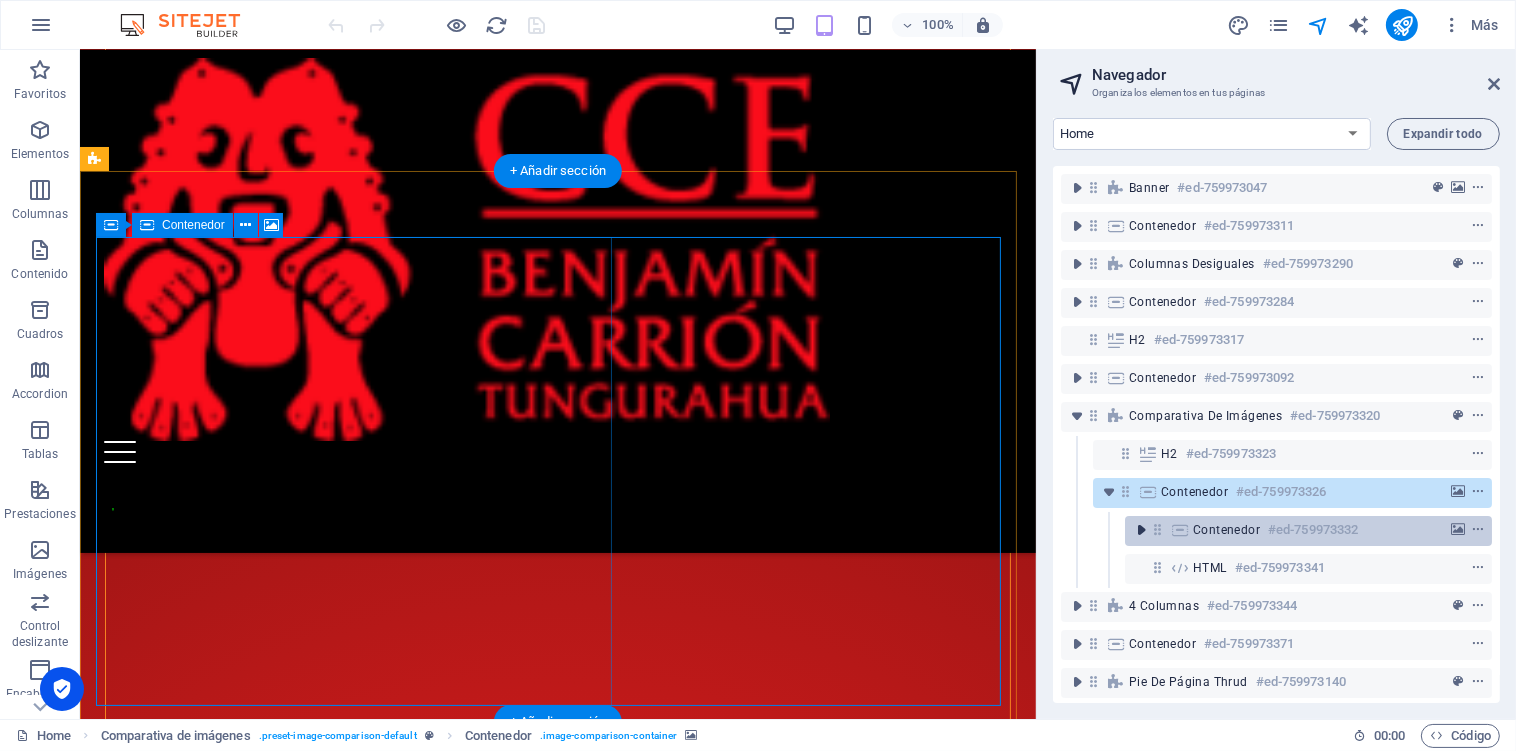 click at bounding box center (1141, 530) 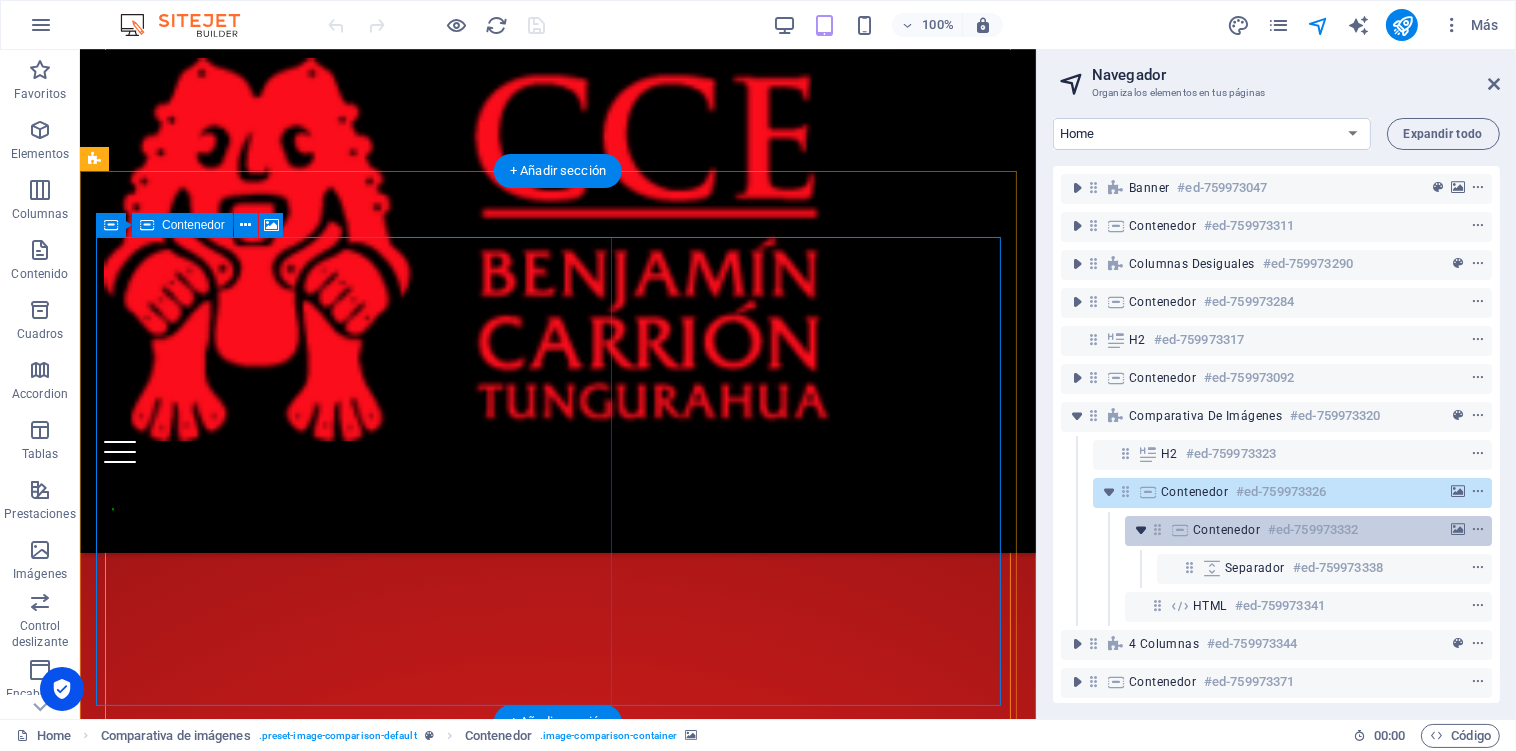 click at bounding box center (1141, 530) 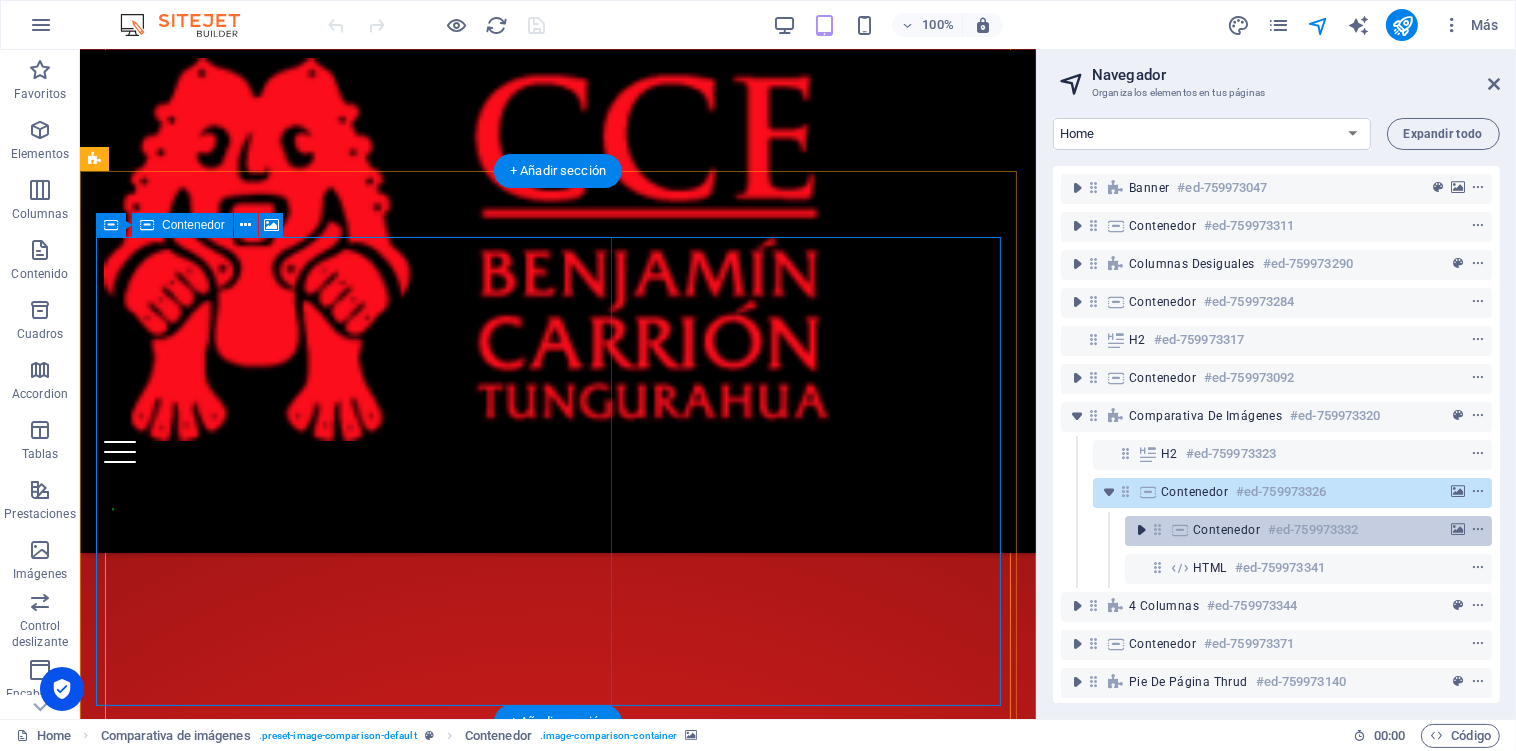 click at bounding box center [1141, 530] 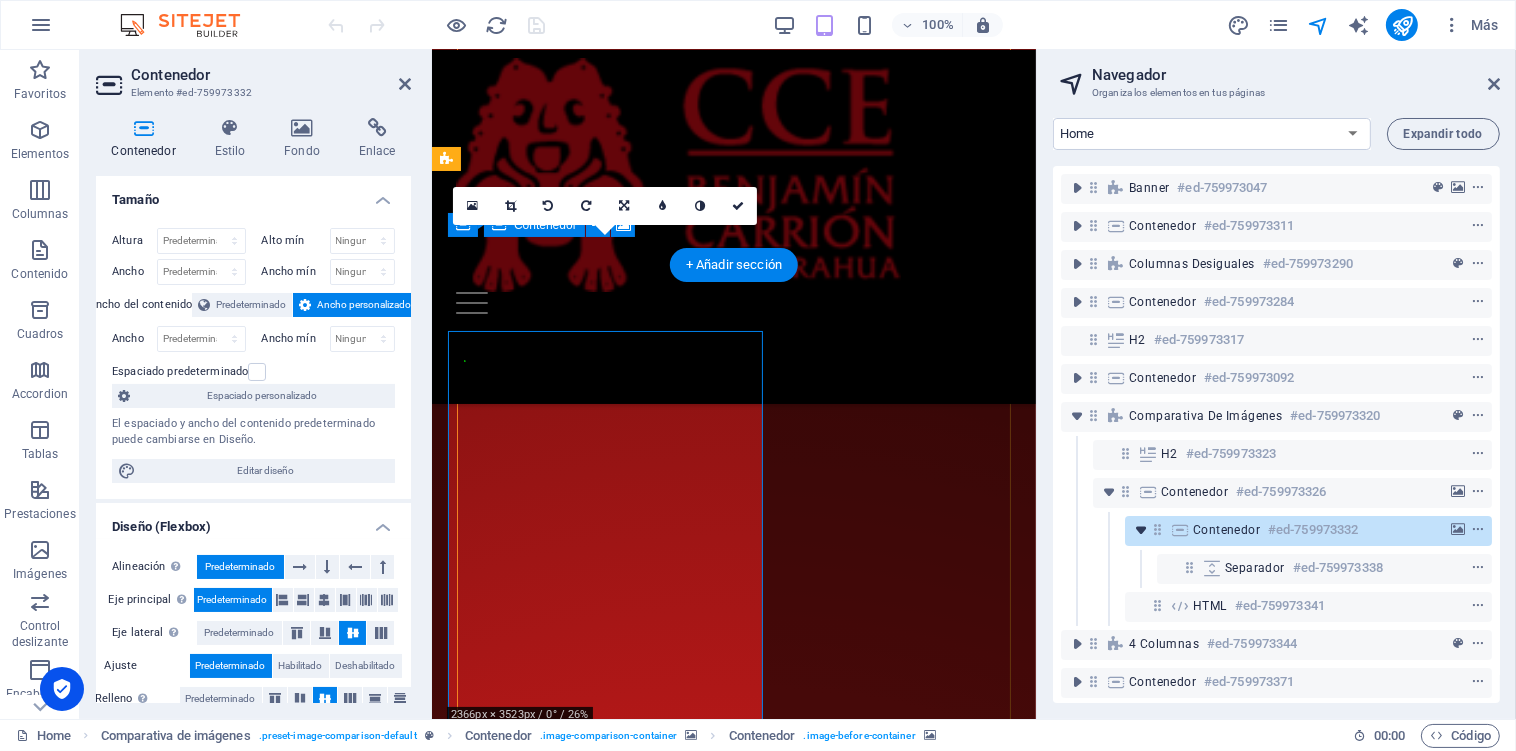 scroll, scrollTop: 2202, scrollLeft: 0, axis: vertical 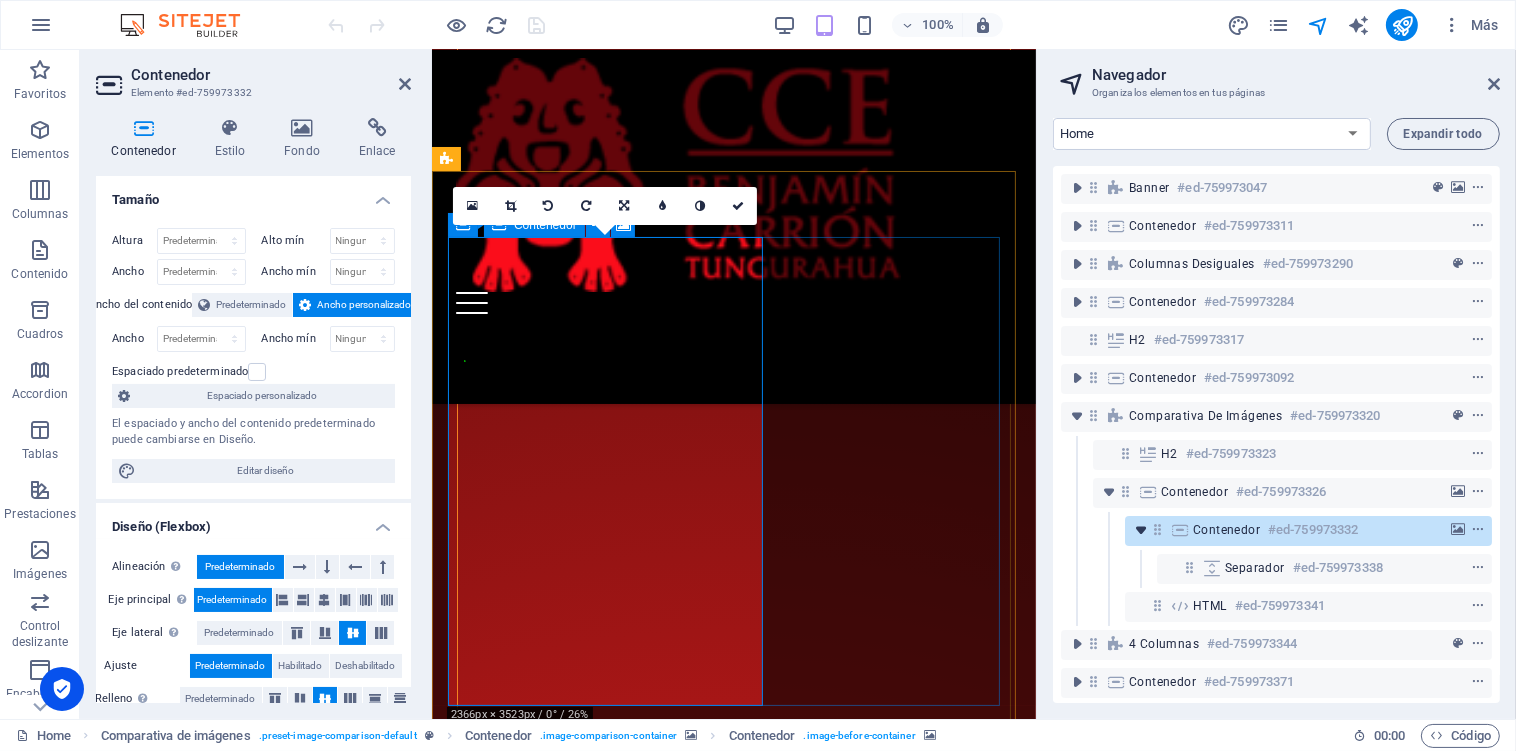 click at bounding box center [1141, 530] 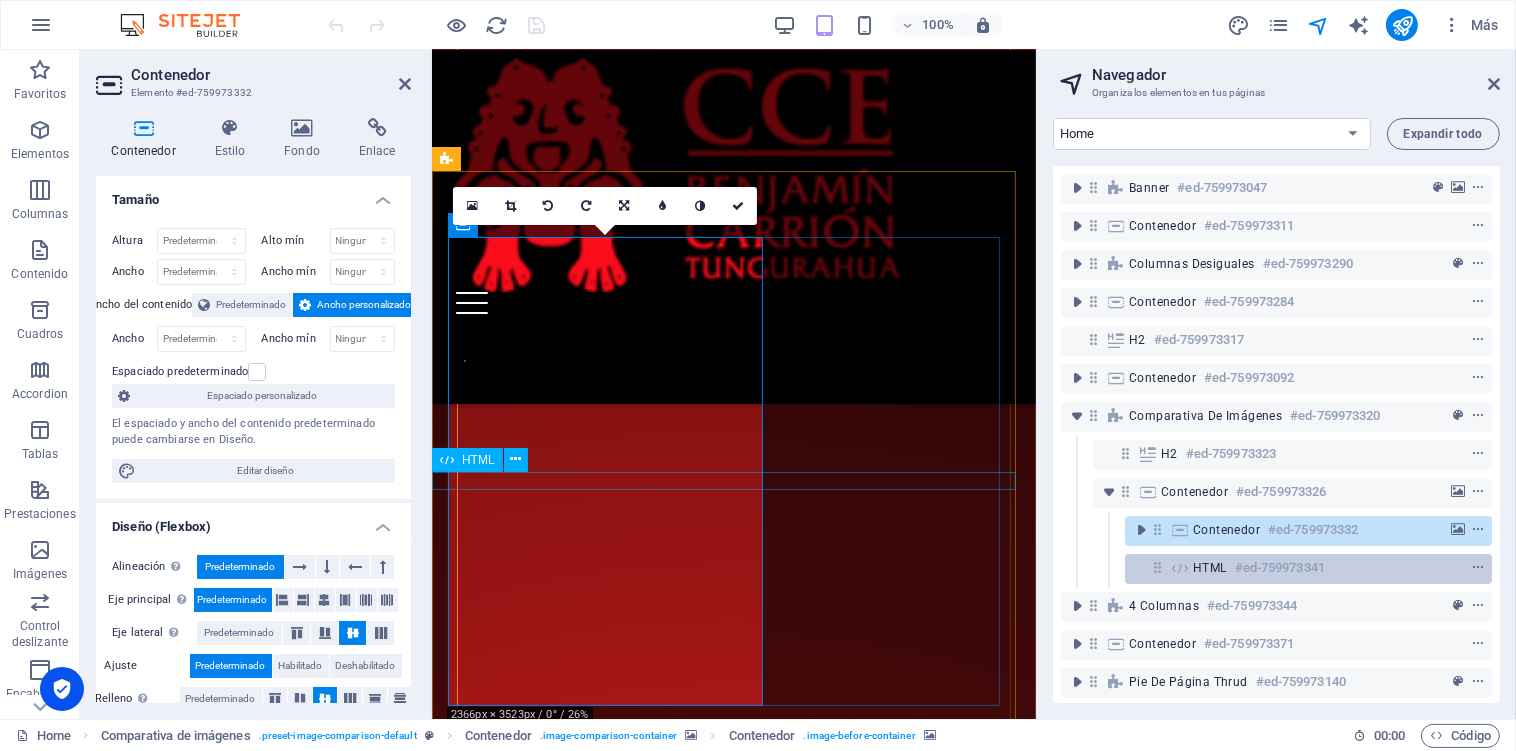 click at bounding box center [1157, 567] 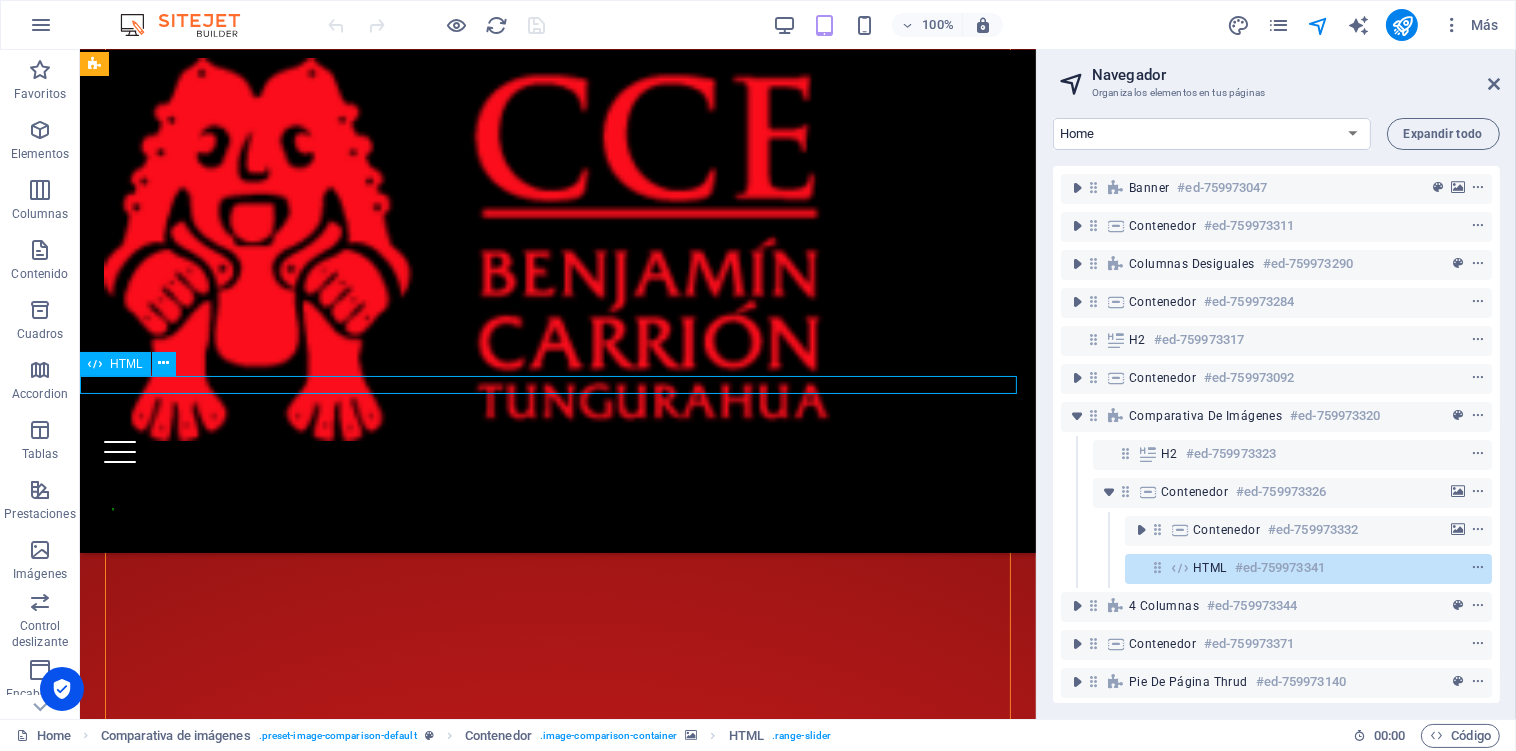 scroll, scrollTop: 2535, scrollLeft: 0, axis: vertical 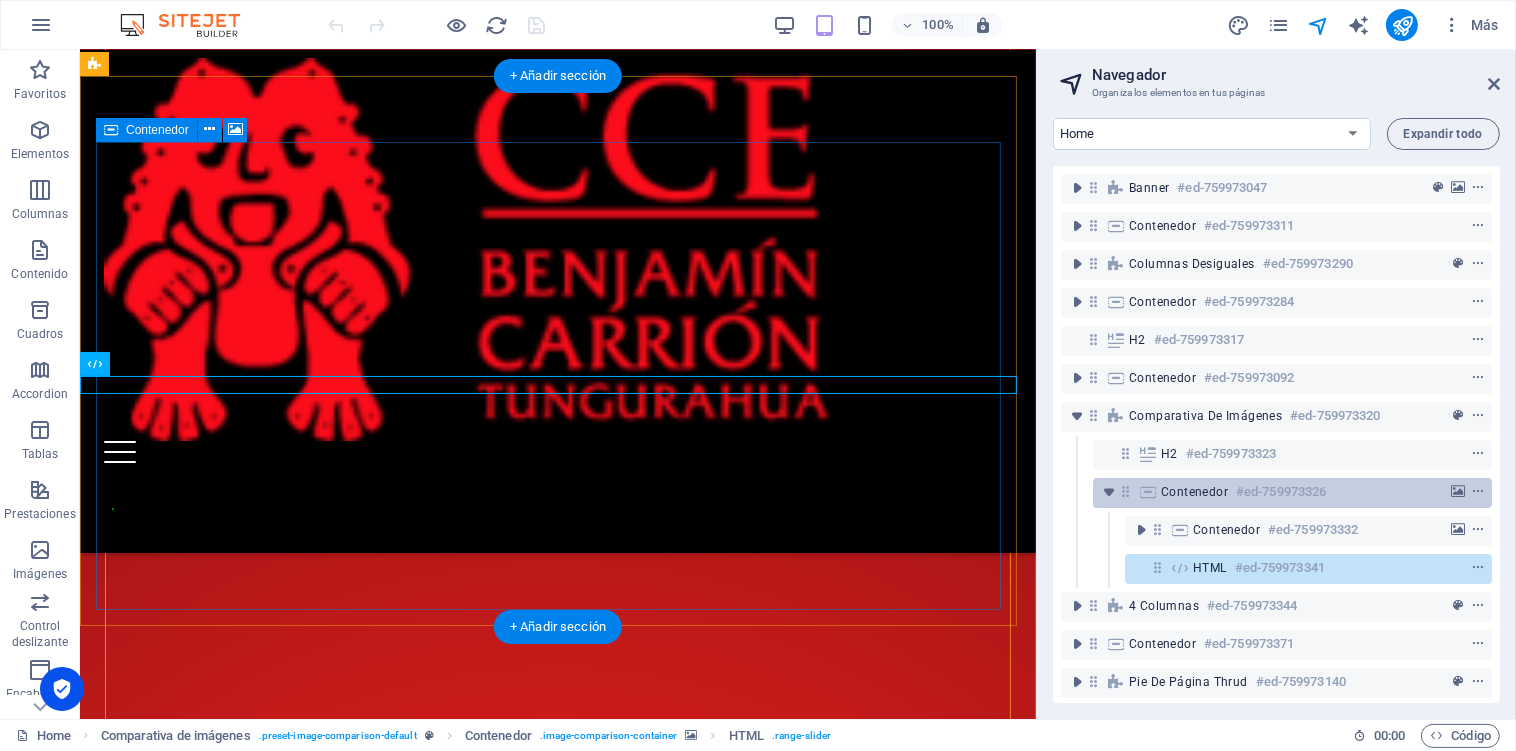 click on "Contenedor" at bounding box center (1194, 492) 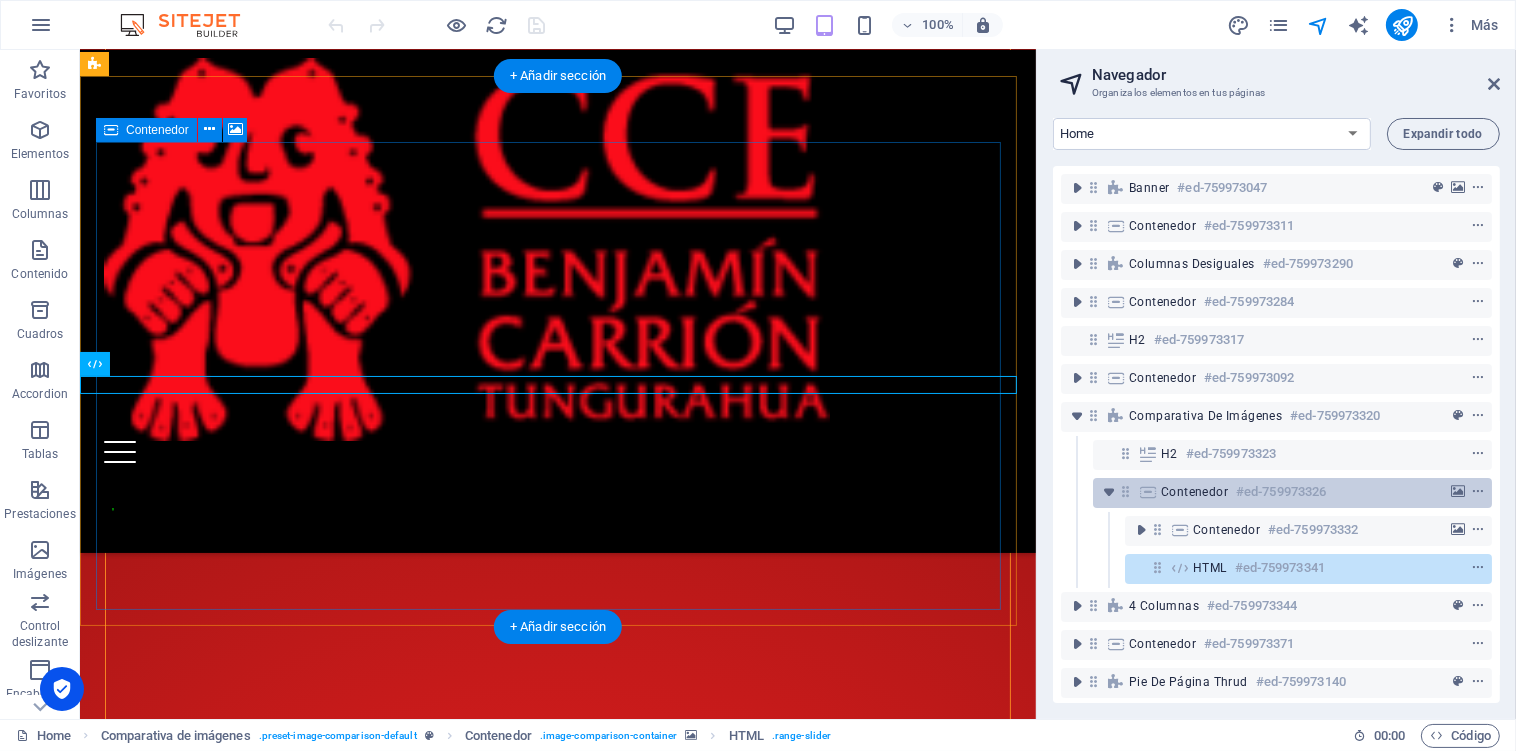 scroll, scrollTop: 2526, scrollLeft: 0, axis: vertical 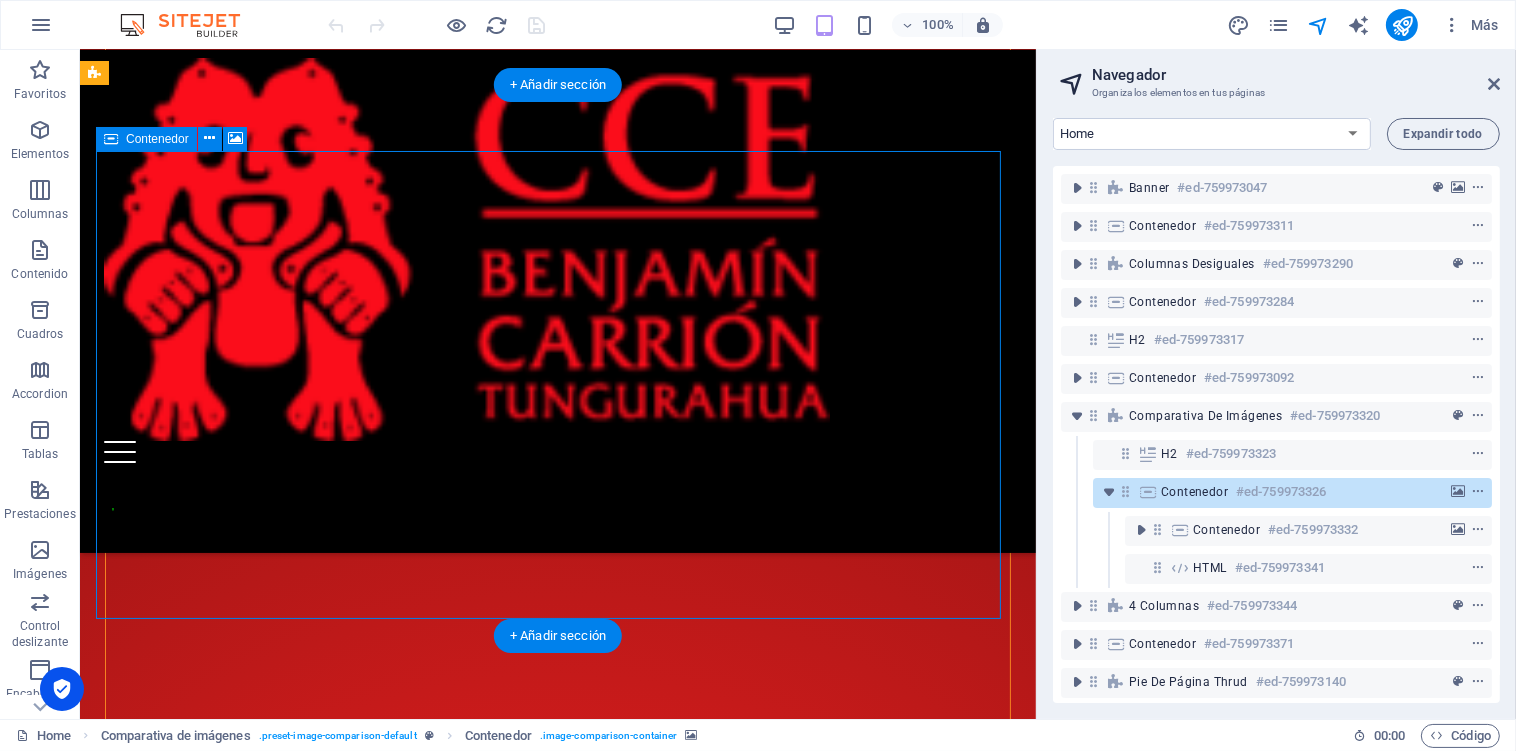 click on "Contenedor" at bounding box center (1194, 492) 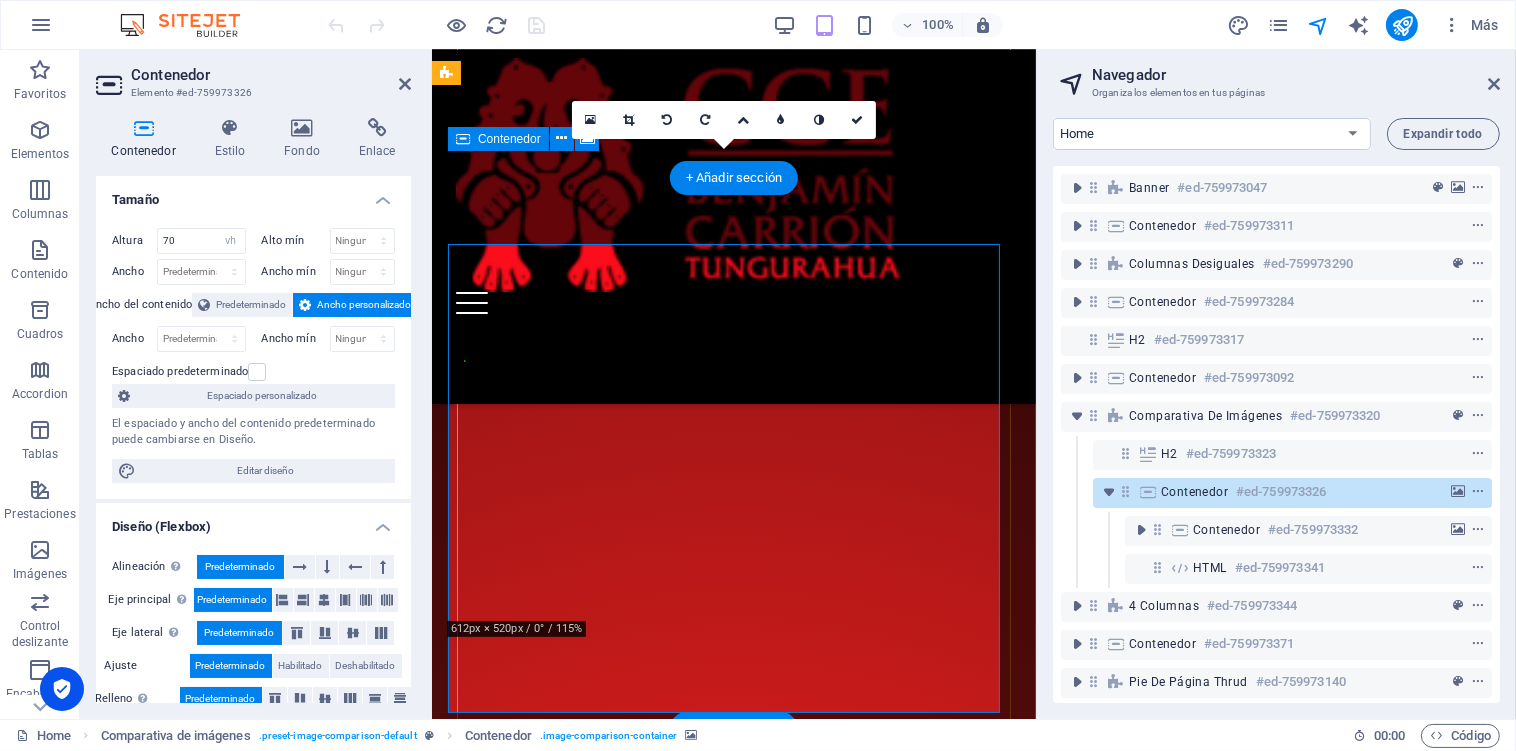 scroll, scrollTop: 2289, scrollLeft: 0, axis: vertical 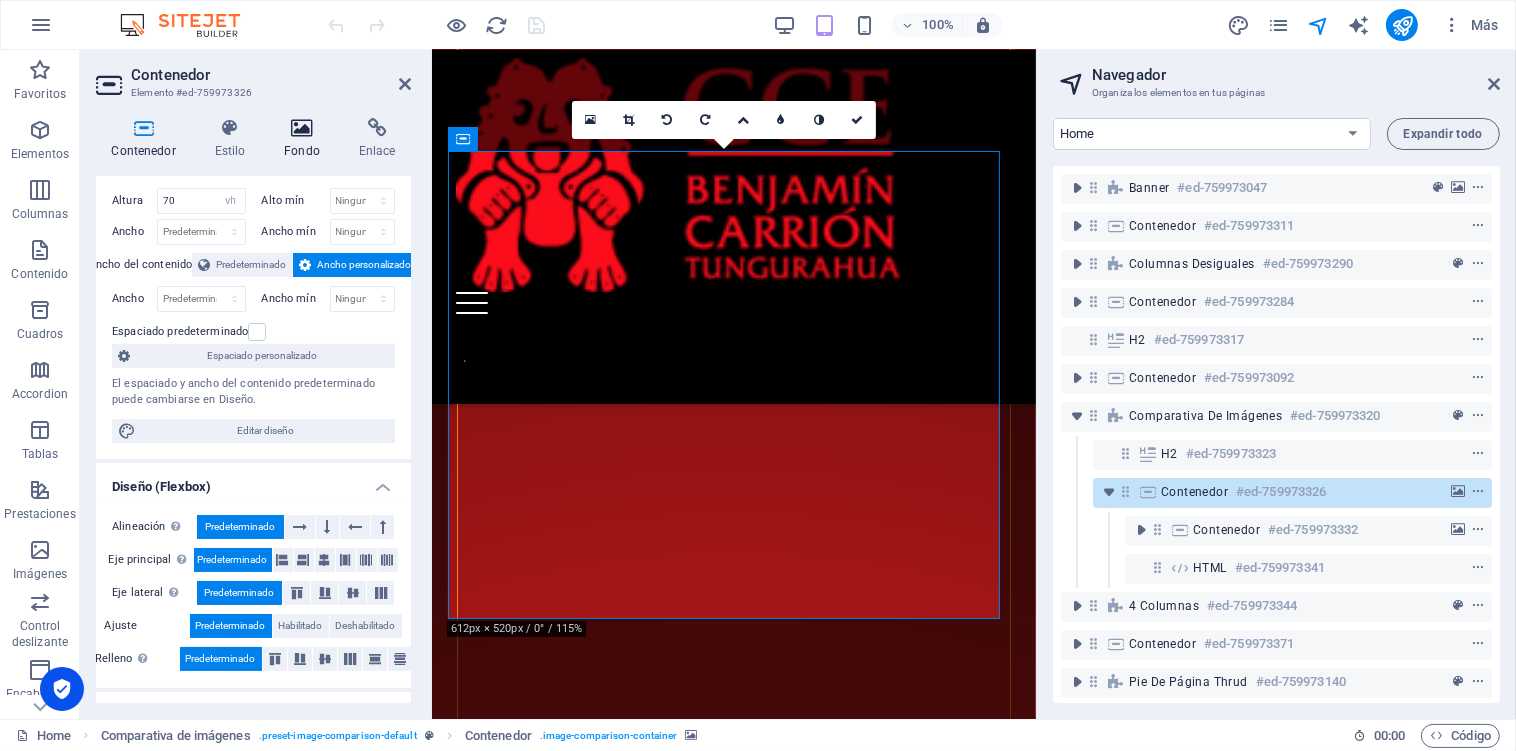 click at bounding box center [302, 128] 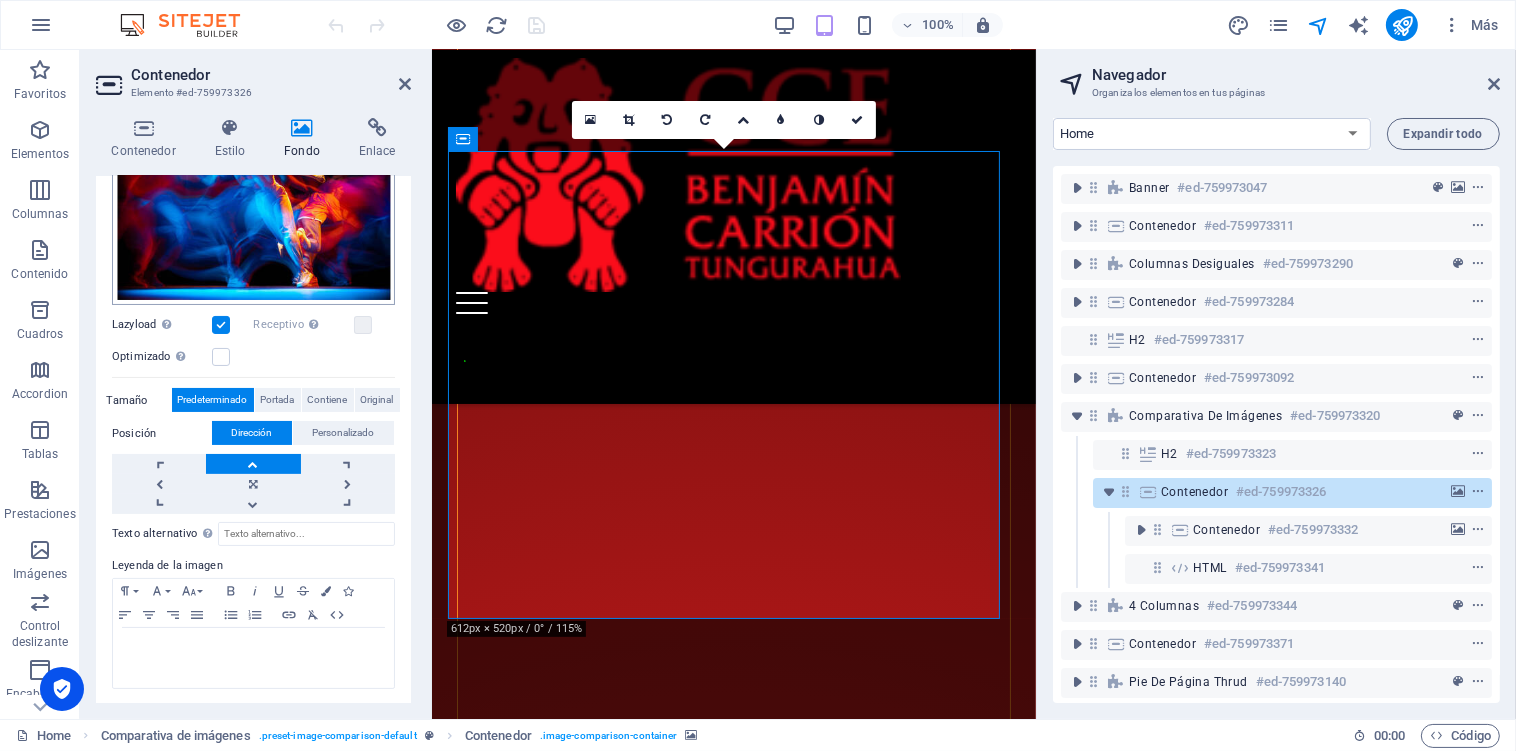scroll, scrollTop: 0, scrollLeft: 0, axis: both 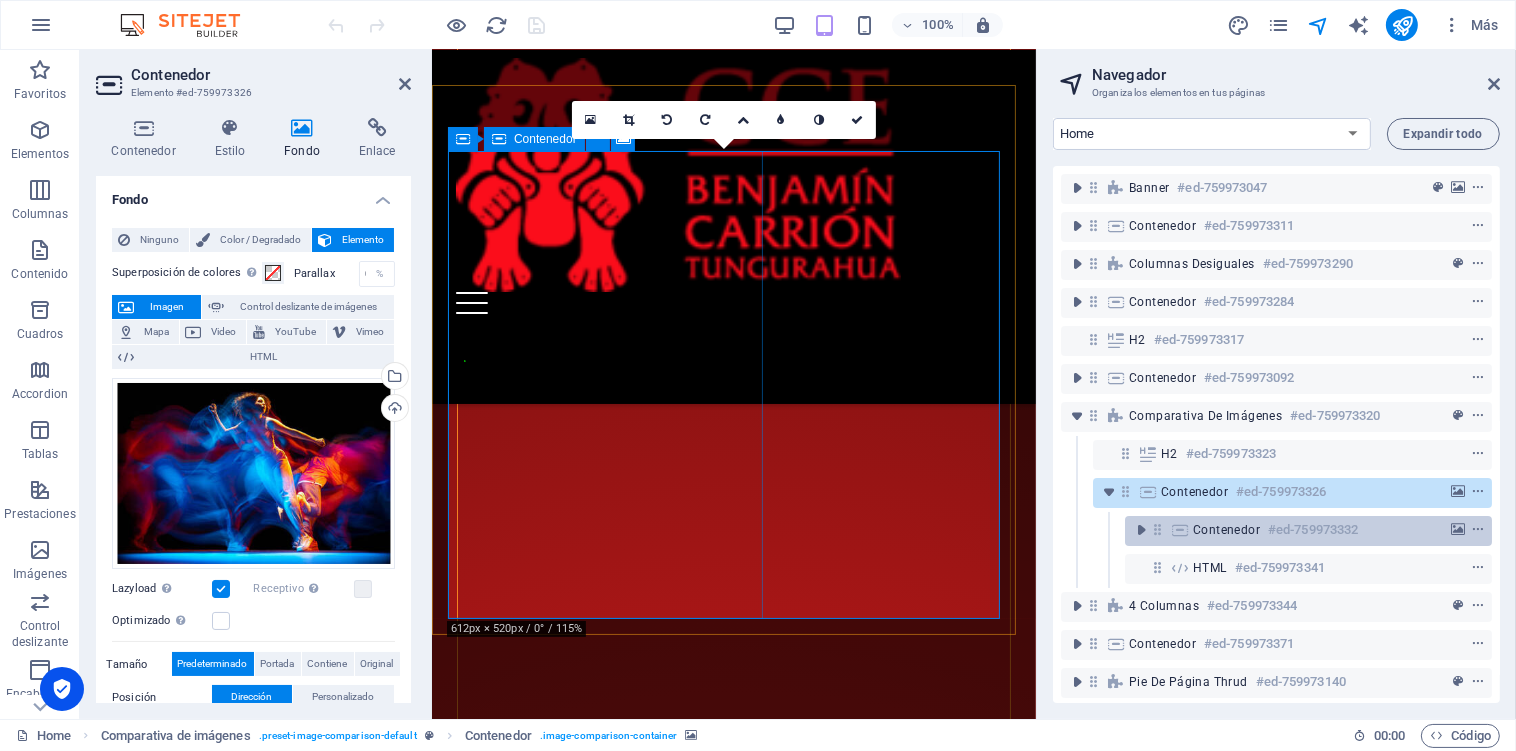 click on "Contenedor" at bounding box center (1226, 530) 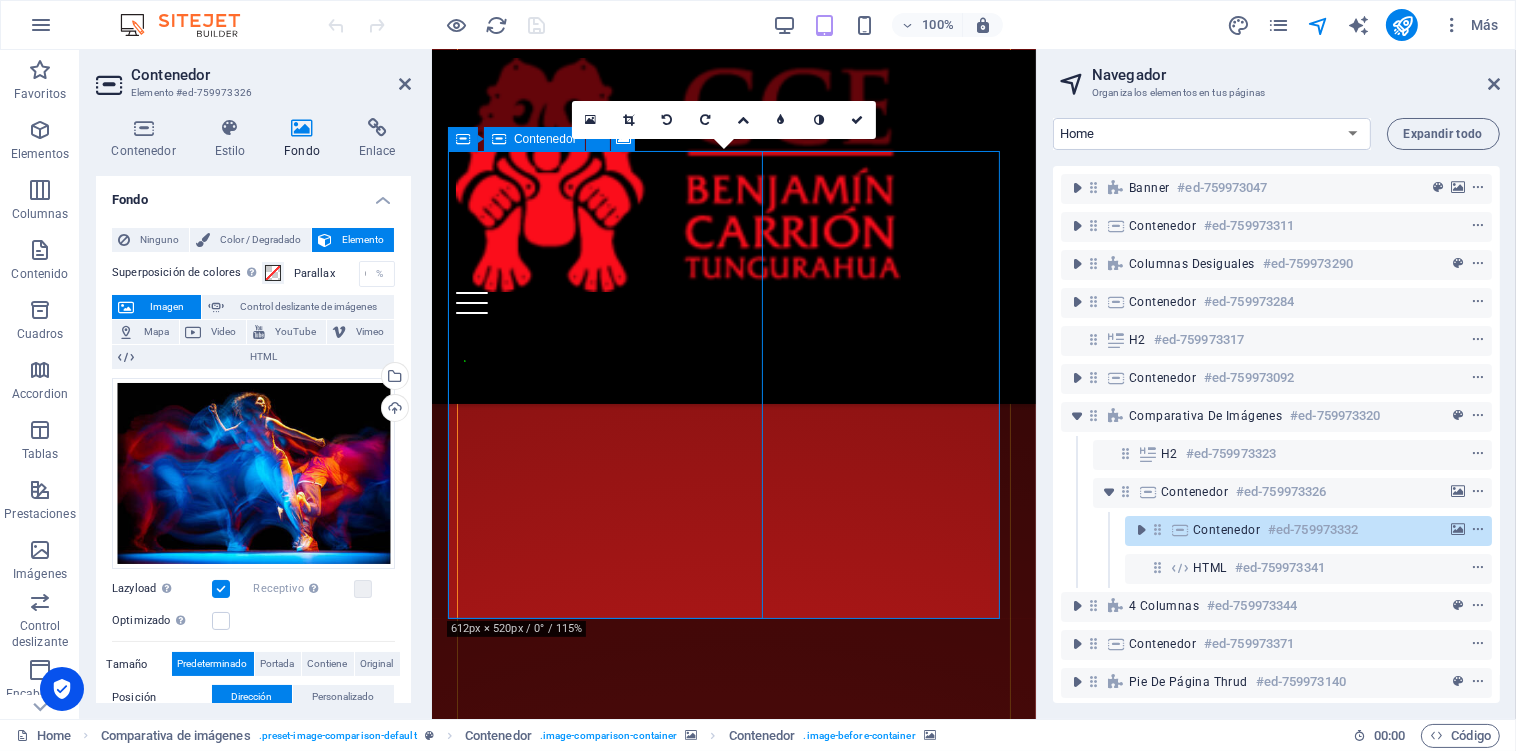 click on "Contenedor" at bounding box center [1226, 530] 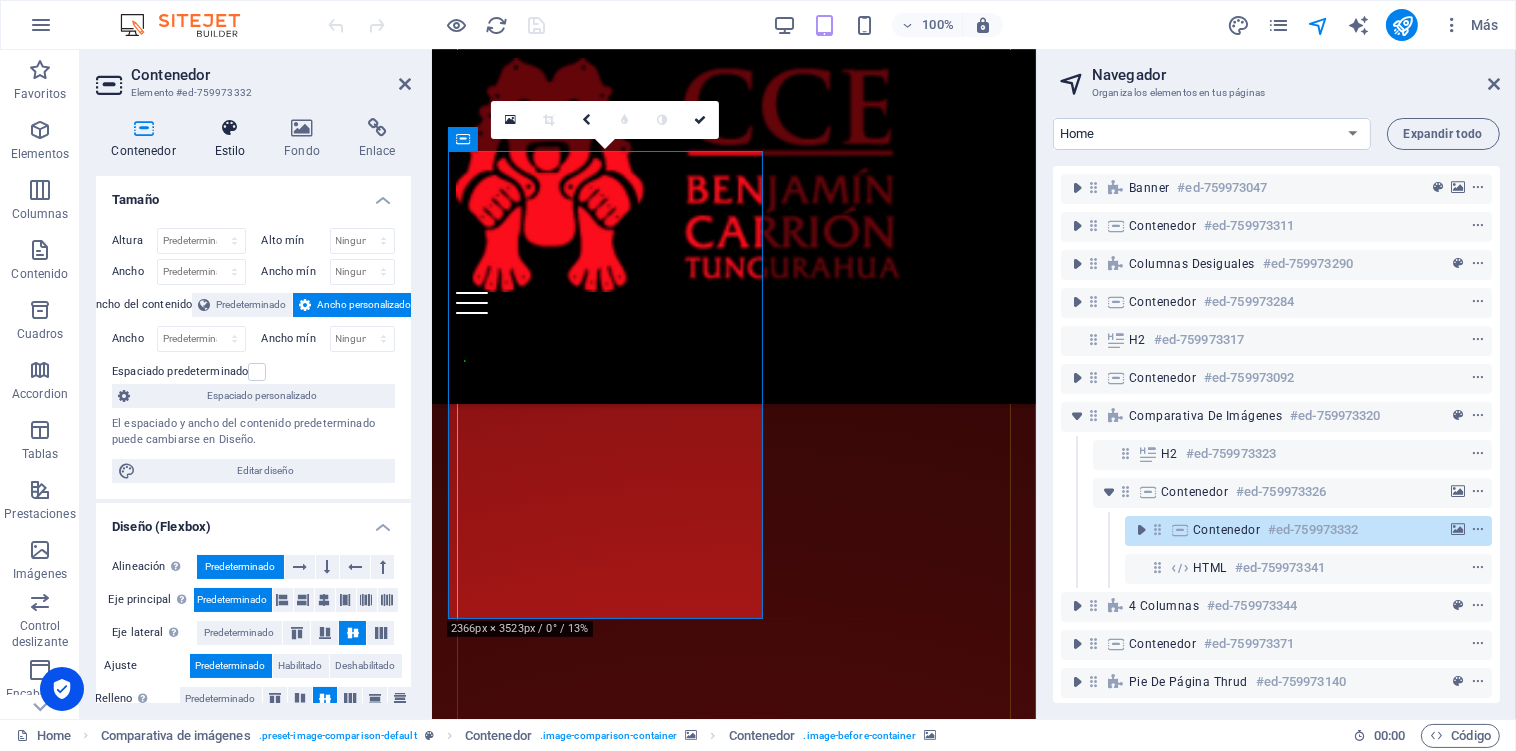 click at bounding box center [230, 128] 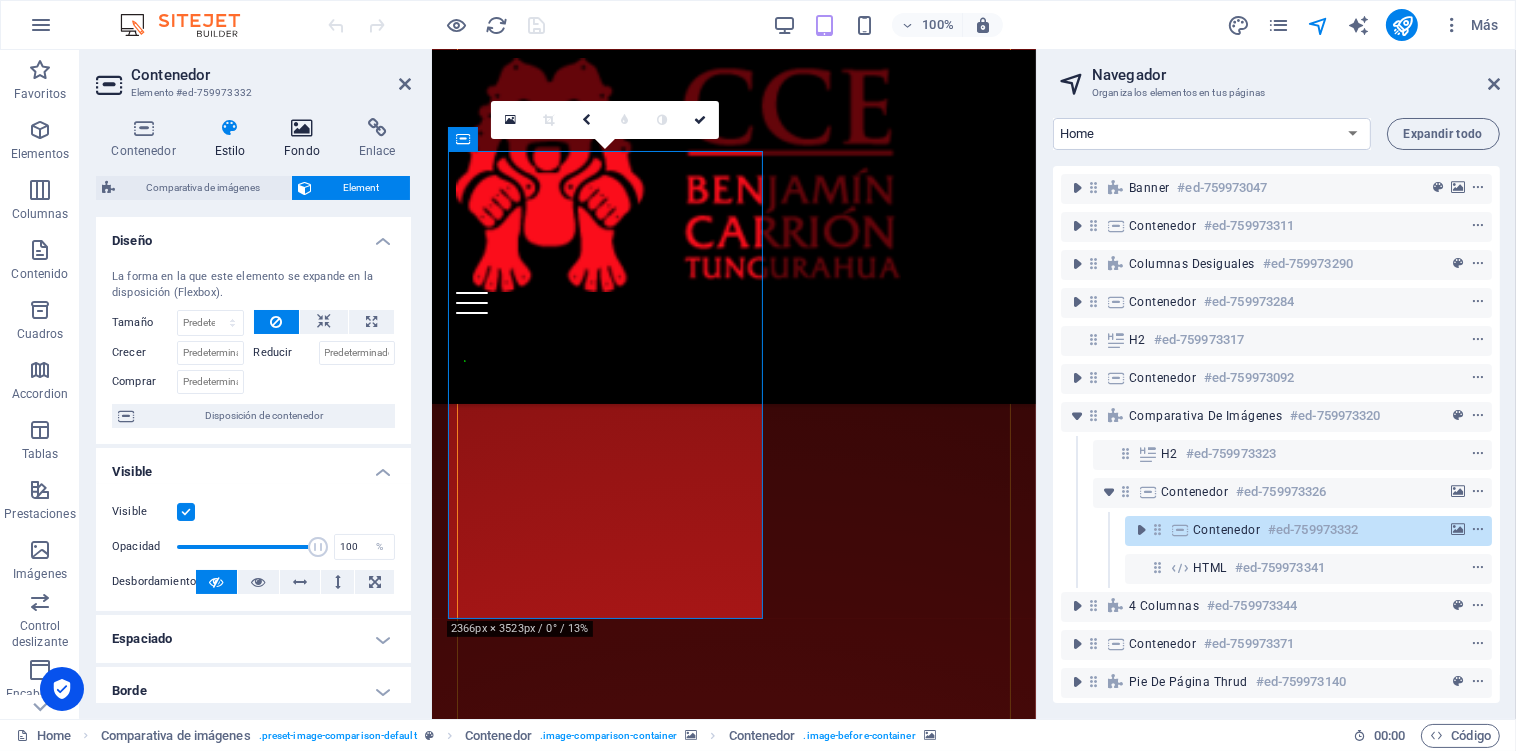 click at bounding box center (302, 128) 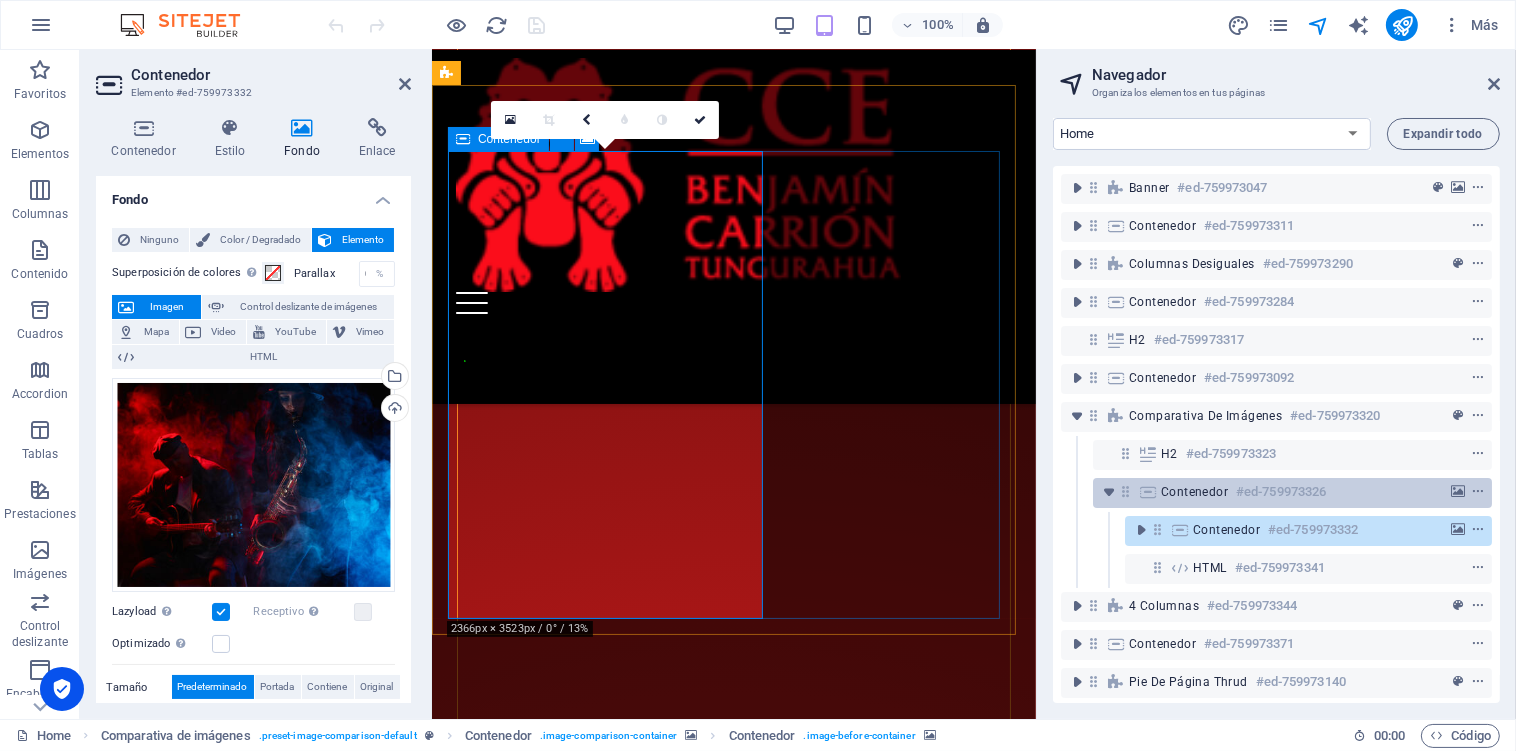 click on "Contenedor" at bounding box center (1194, 492) 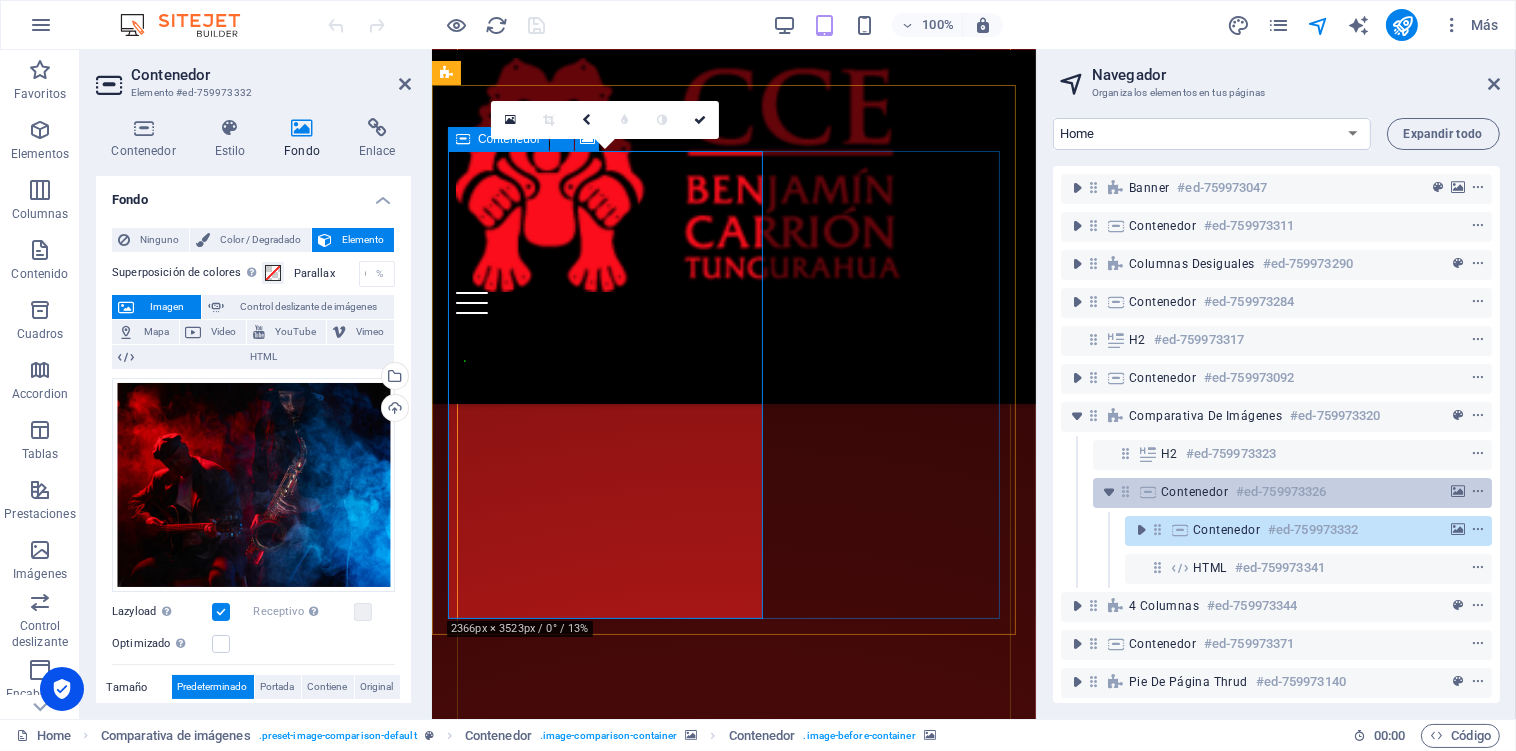 click on "Contenedor" at bounding box center [1194, 492] 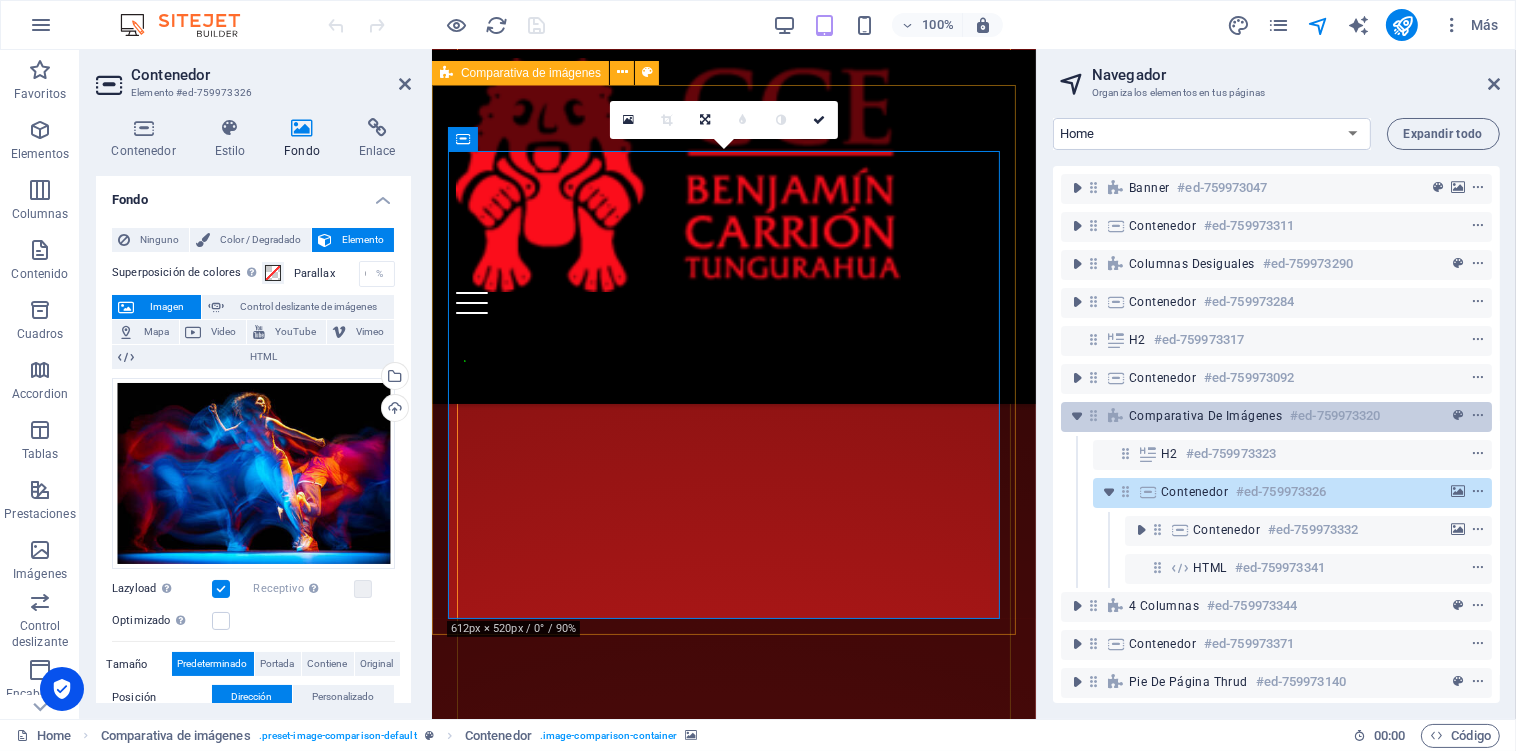 click on "Comparativa de imágenes" at bounding box center [1205, 416] 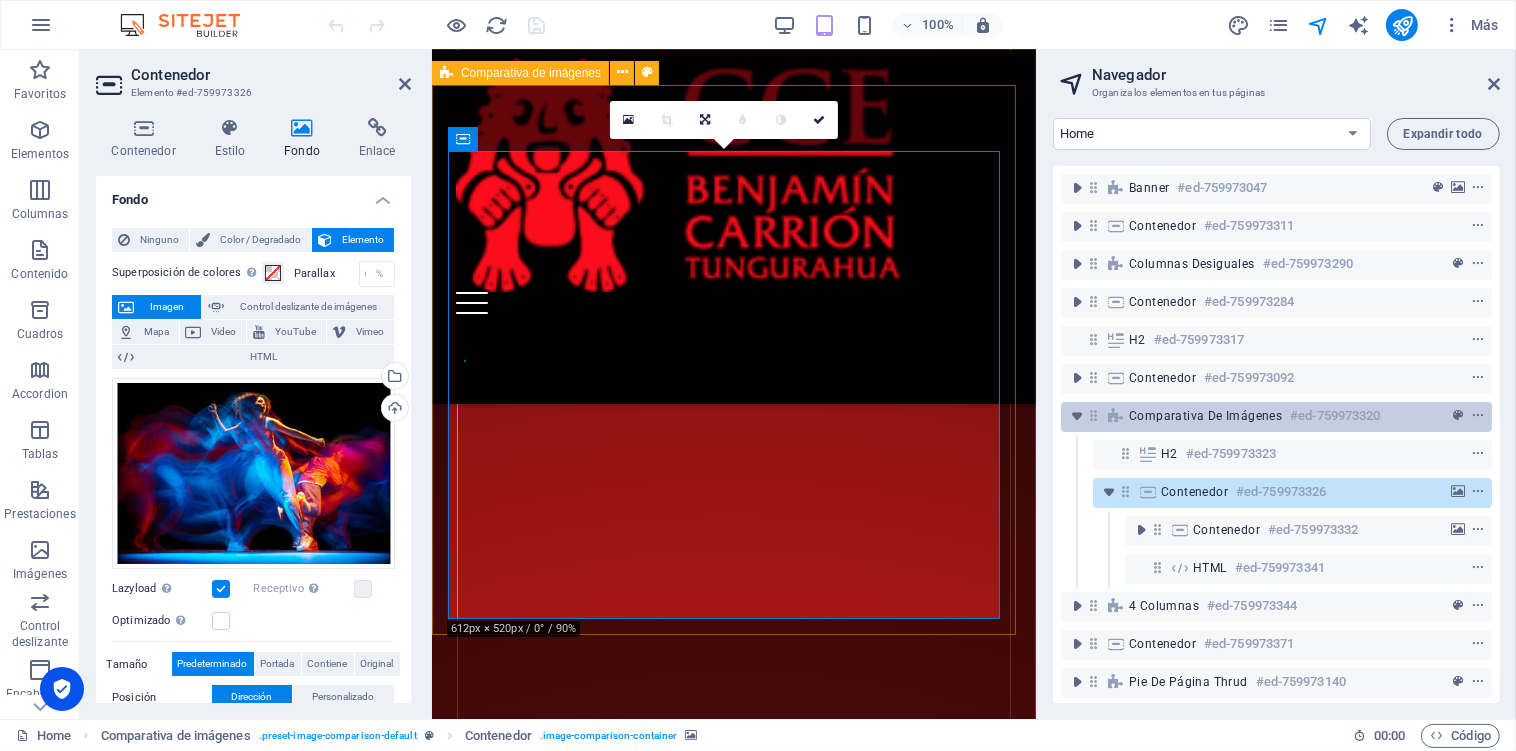 scroll, scrollTop: 2265, scrollLeft: 0, axis: vertical 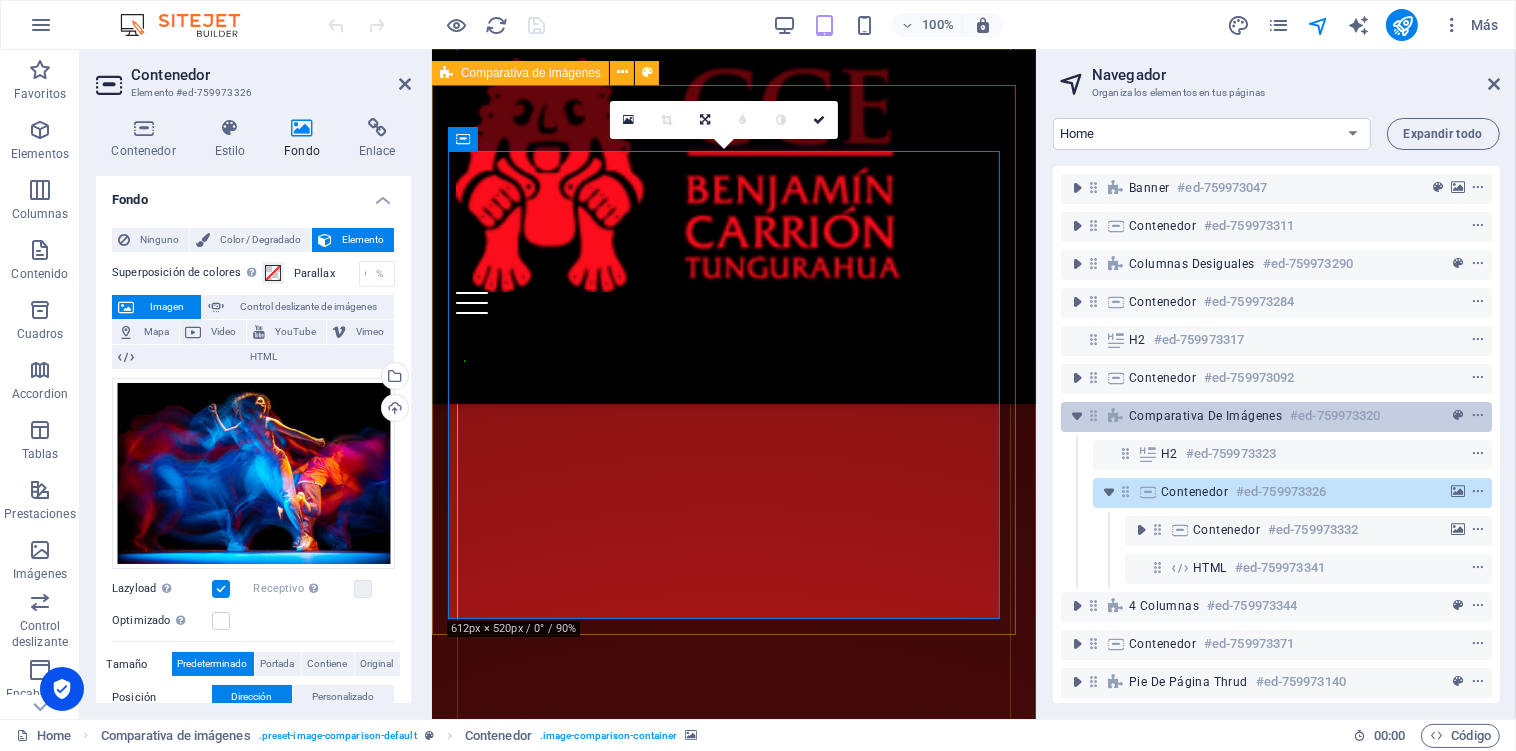 click on "Comparativa de imágenes" at bounding box center (1205, 416) 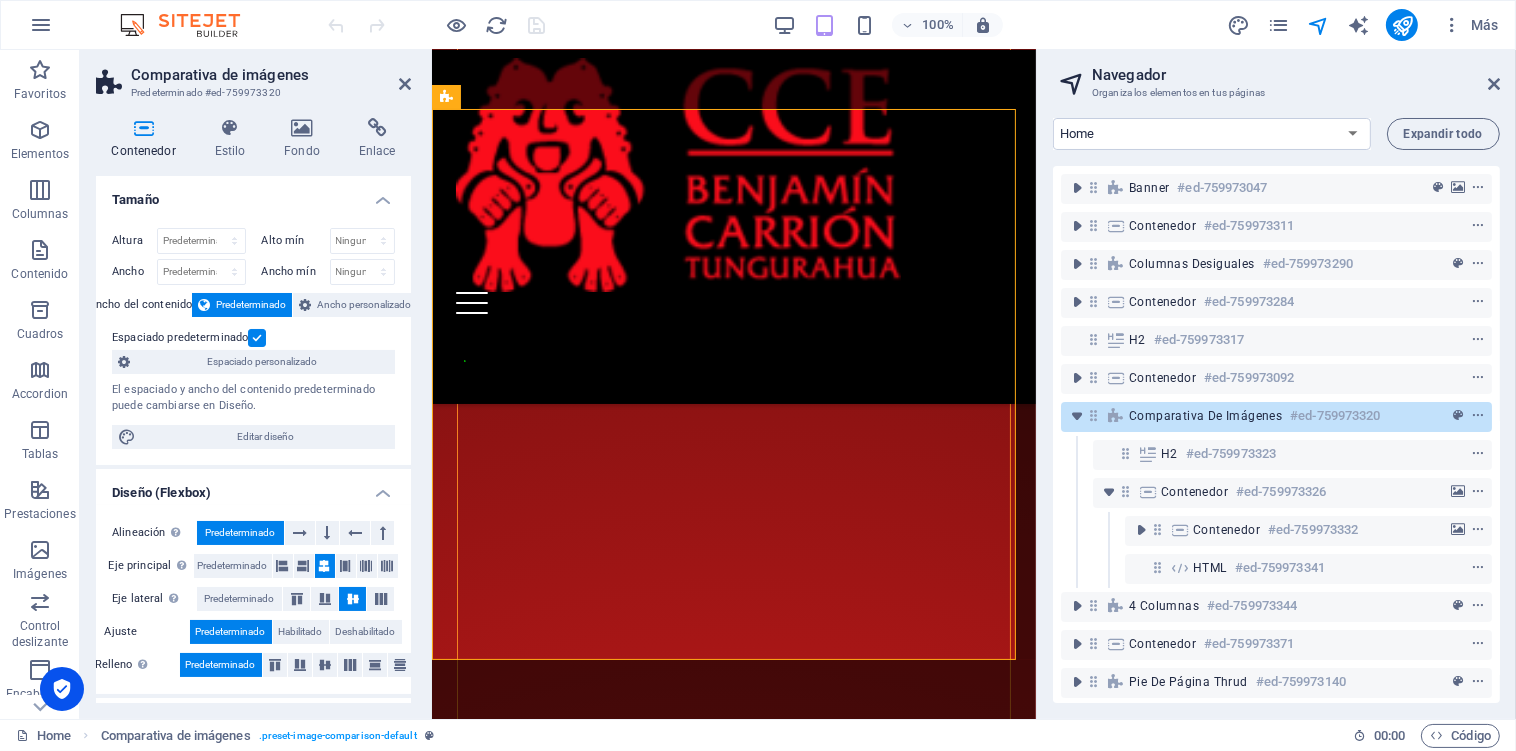 click on "Contenedor Estilo Fondo Enlace Tamaño Altura Predeterminado px rem % vh vw Alto mín Ninguno px rem % vh vw Ancho Predeterminado px rem % em vh vw Ancho mín Ninguno px rem % vh vw Ancho del contenido Predeterminado Ancho personalizado Ancho Predeterminado px rem % em vh vw Ancho mín Ninguno px rem % vh vw Espaciado predeterminado Espaciado personalizado El espaciado y ancho del contenido predeterminado puede cambiarse en Diseño. Editar diseño Diseño (Flexbox) Alineación Determina flex-direction. Predeterminado Eje principal Determina la forma en la que los elementos deberían comportarse por el eje principal en este contenedor (contenido justificado). Predeterminado Eje lateral Controla la dirección vertical del elemento en el contenedor (alinear elementos). Predeterminado Ajuste Predeterminado Habilitado Deshabilitado Relleno Controla las distancias y la dirección de los elementos en el eje Y en varias líneas (alinear contenido). Predeterminado Accessibility Role Ninguno Alert Olas" at bounding box center (253, 410) 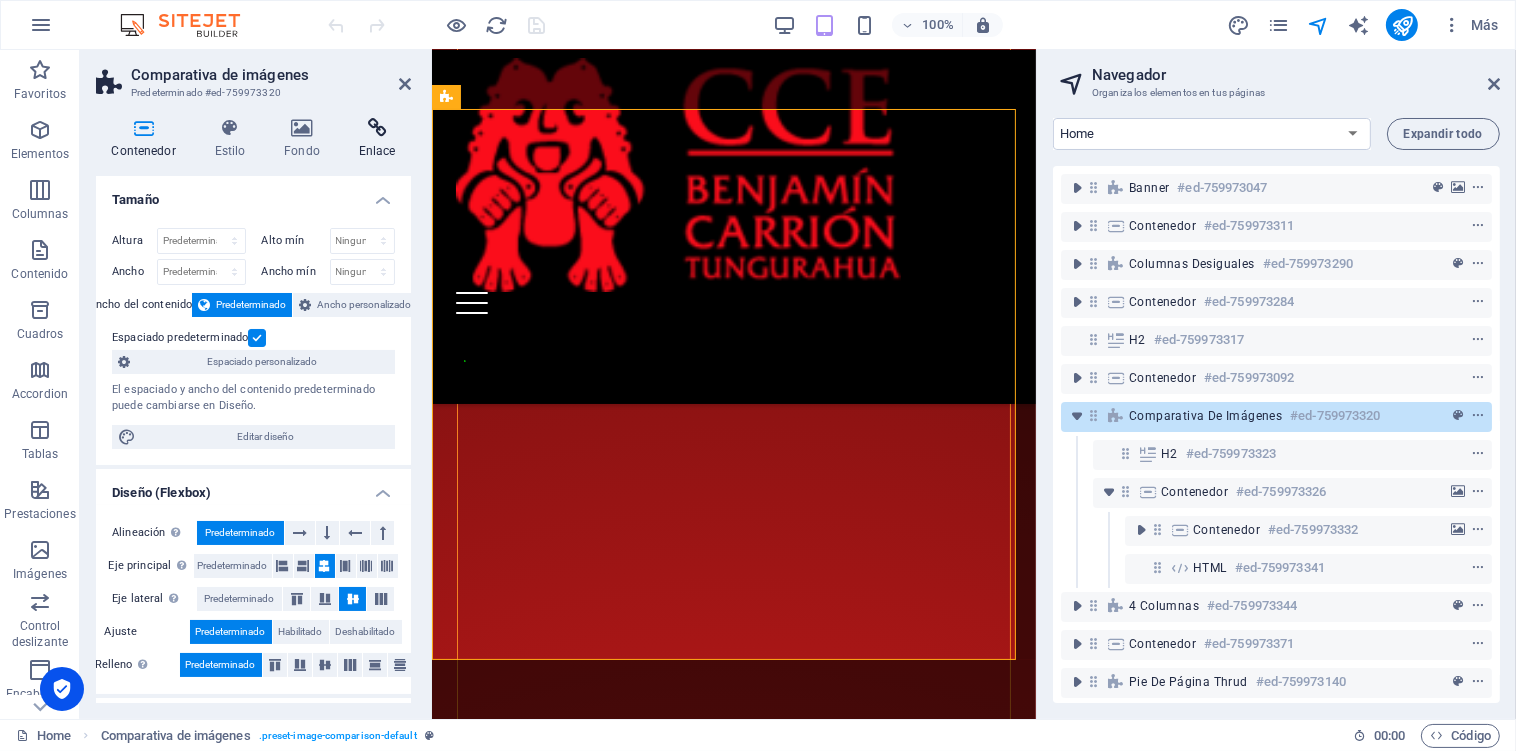 click at bounding box center [377, 128] 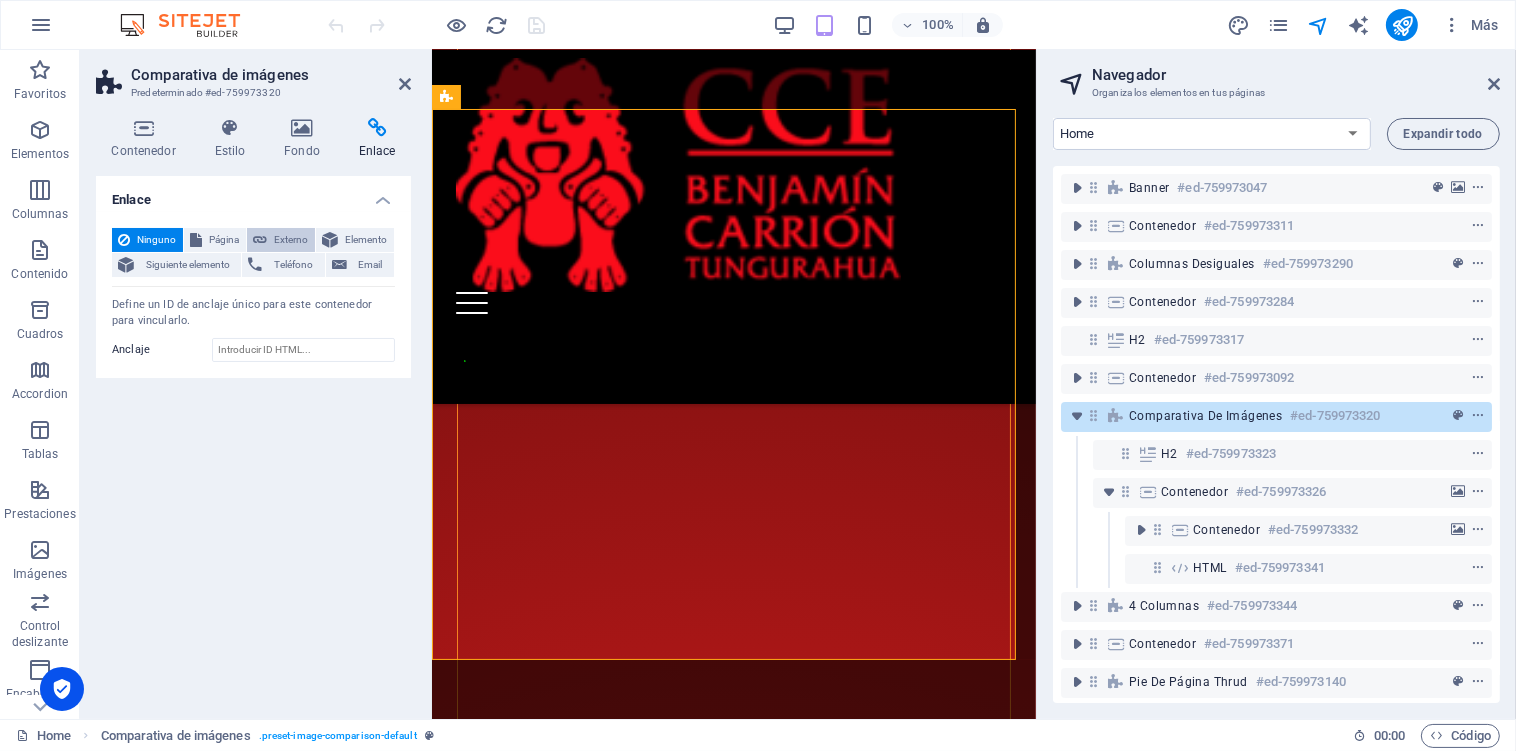 click on "Externo" at bounding box center [291, 240] 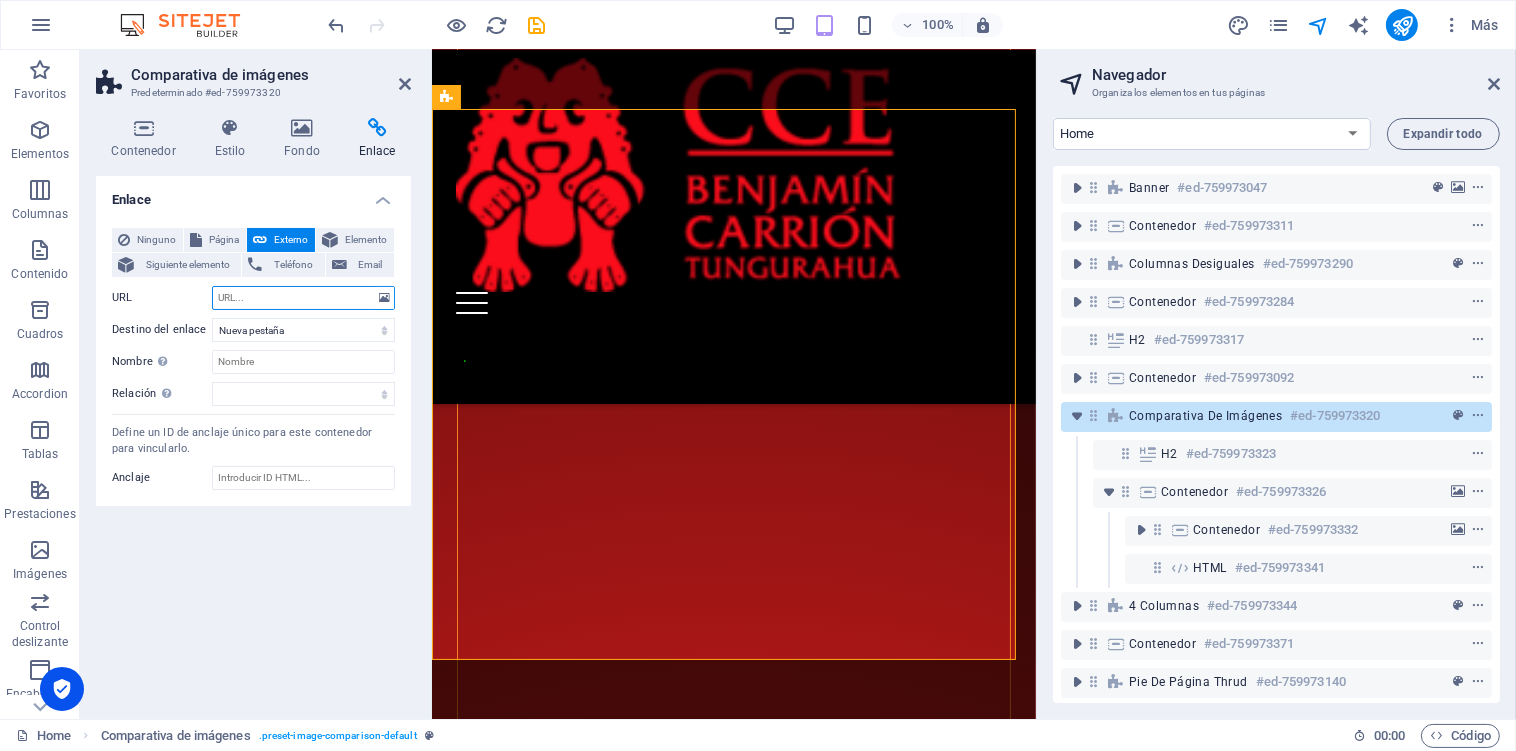 click on "URL" at bounding box center [303, 298] 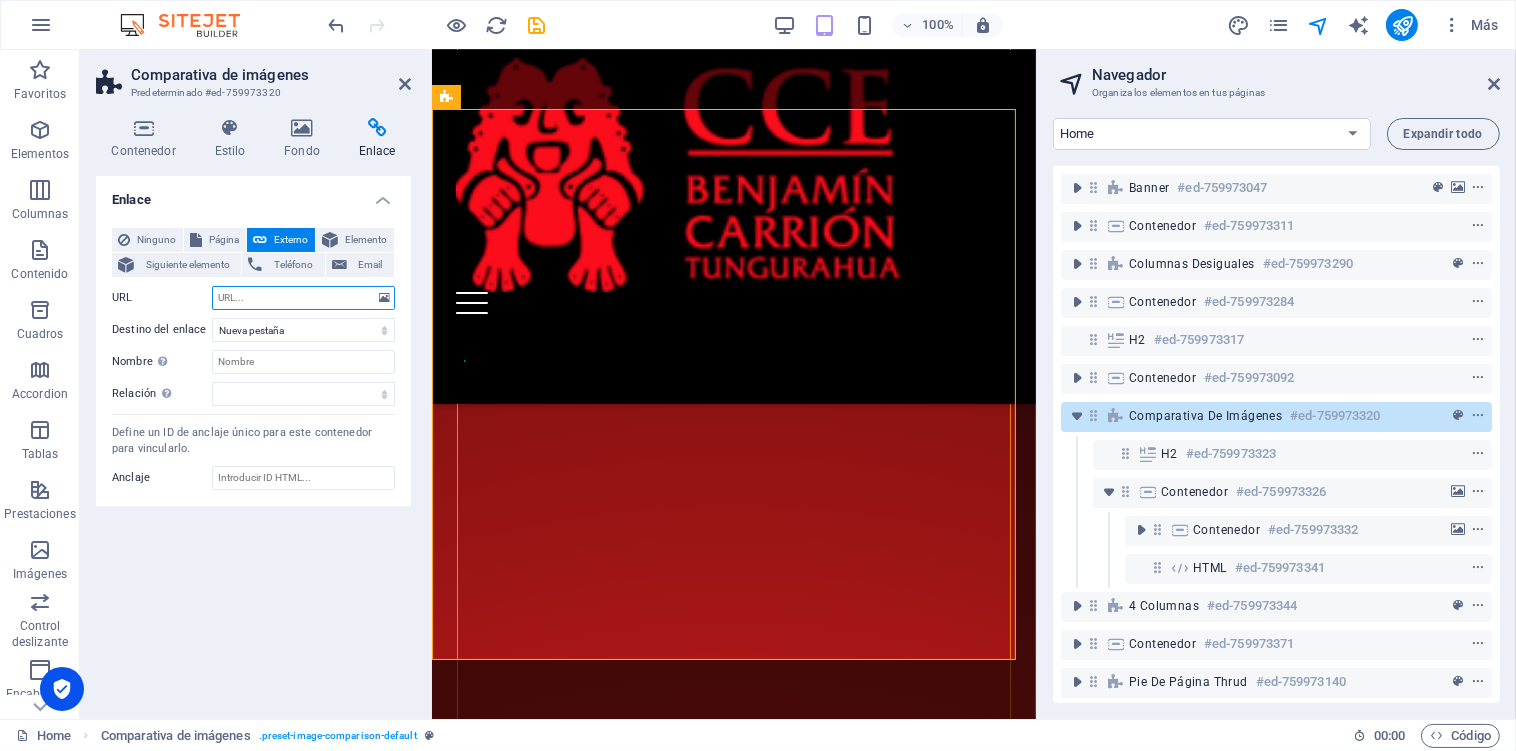 click on "URL" at bounding box center (303, 298) 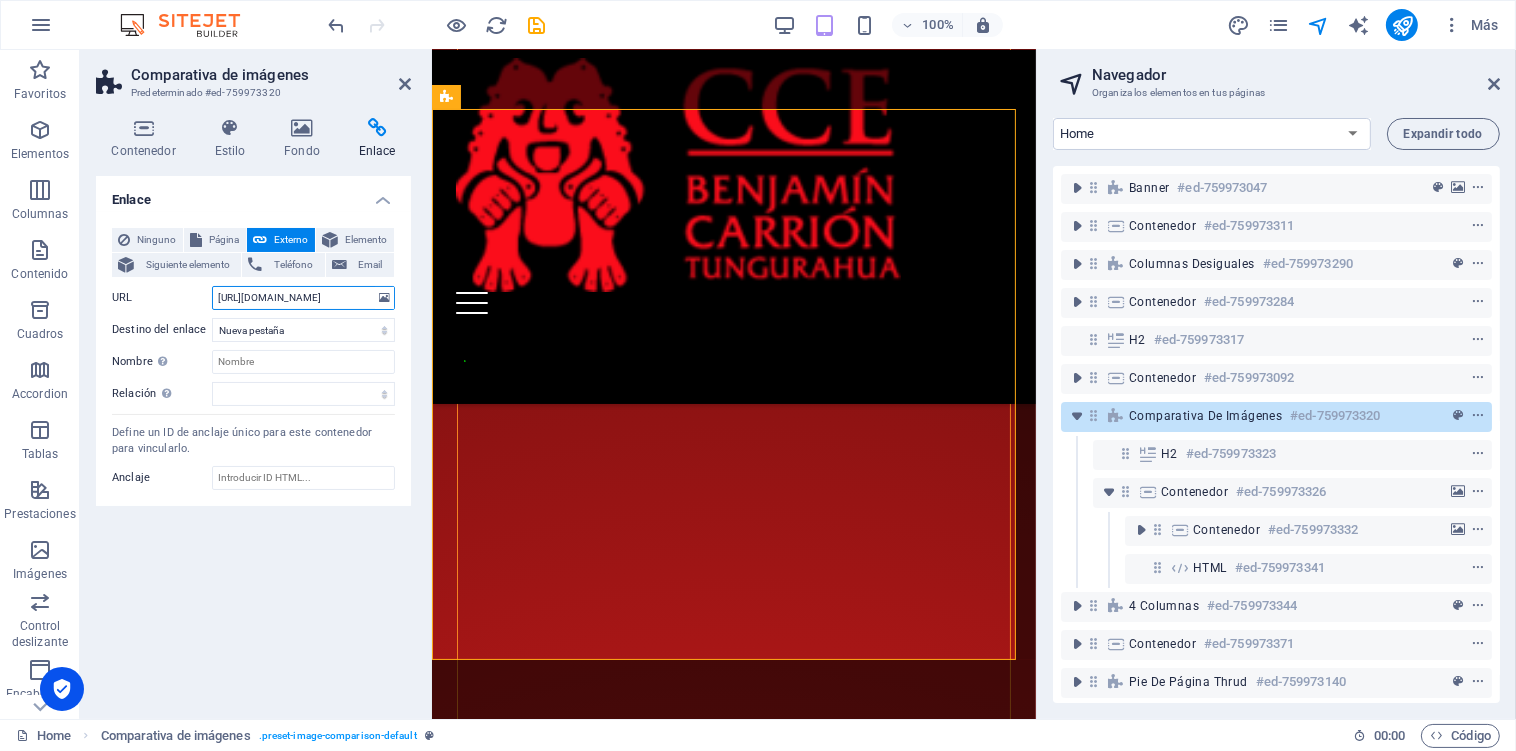 scroll, scrollTop: 0, scrollLeft: 16, axis: horizontal 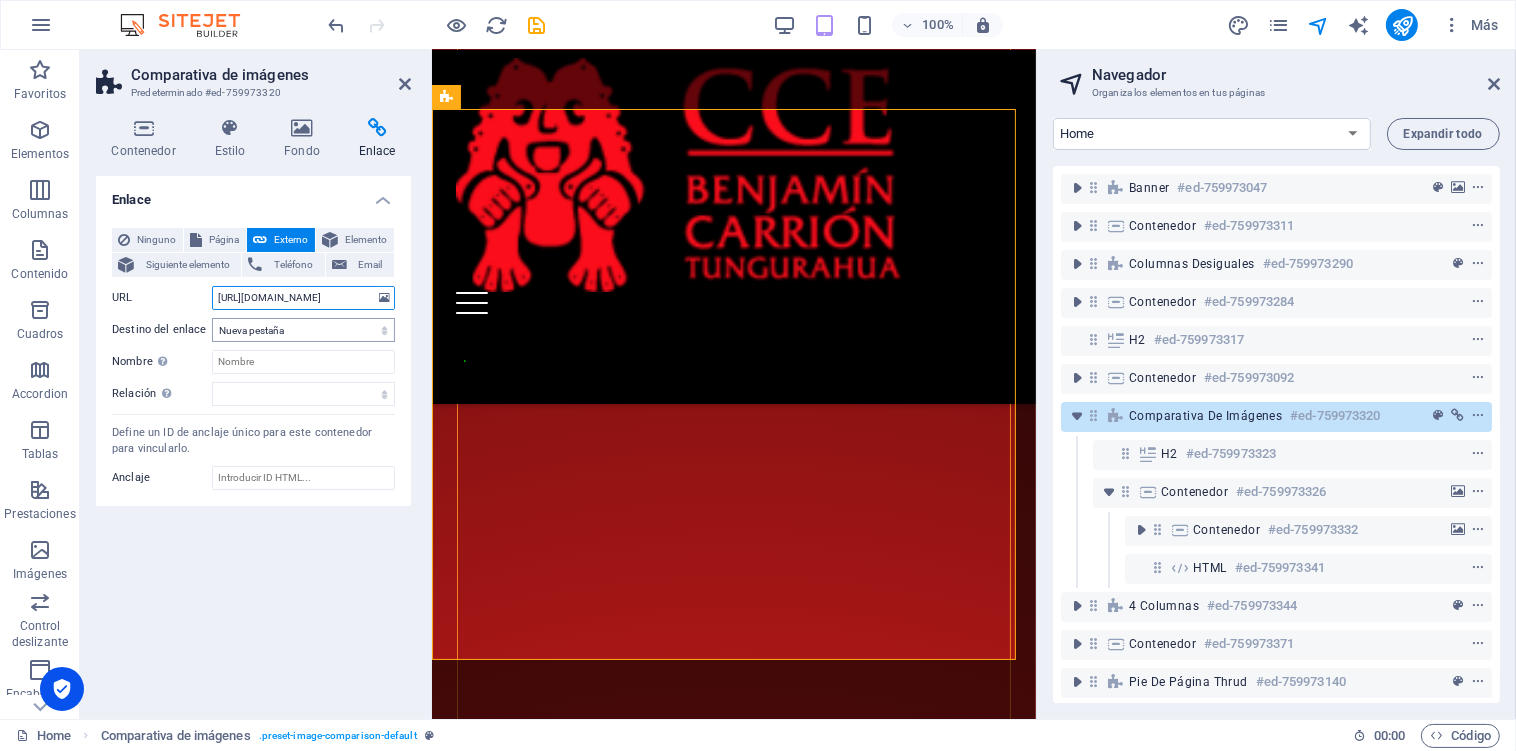 type on "[URL][DOMAIN_NAME]" 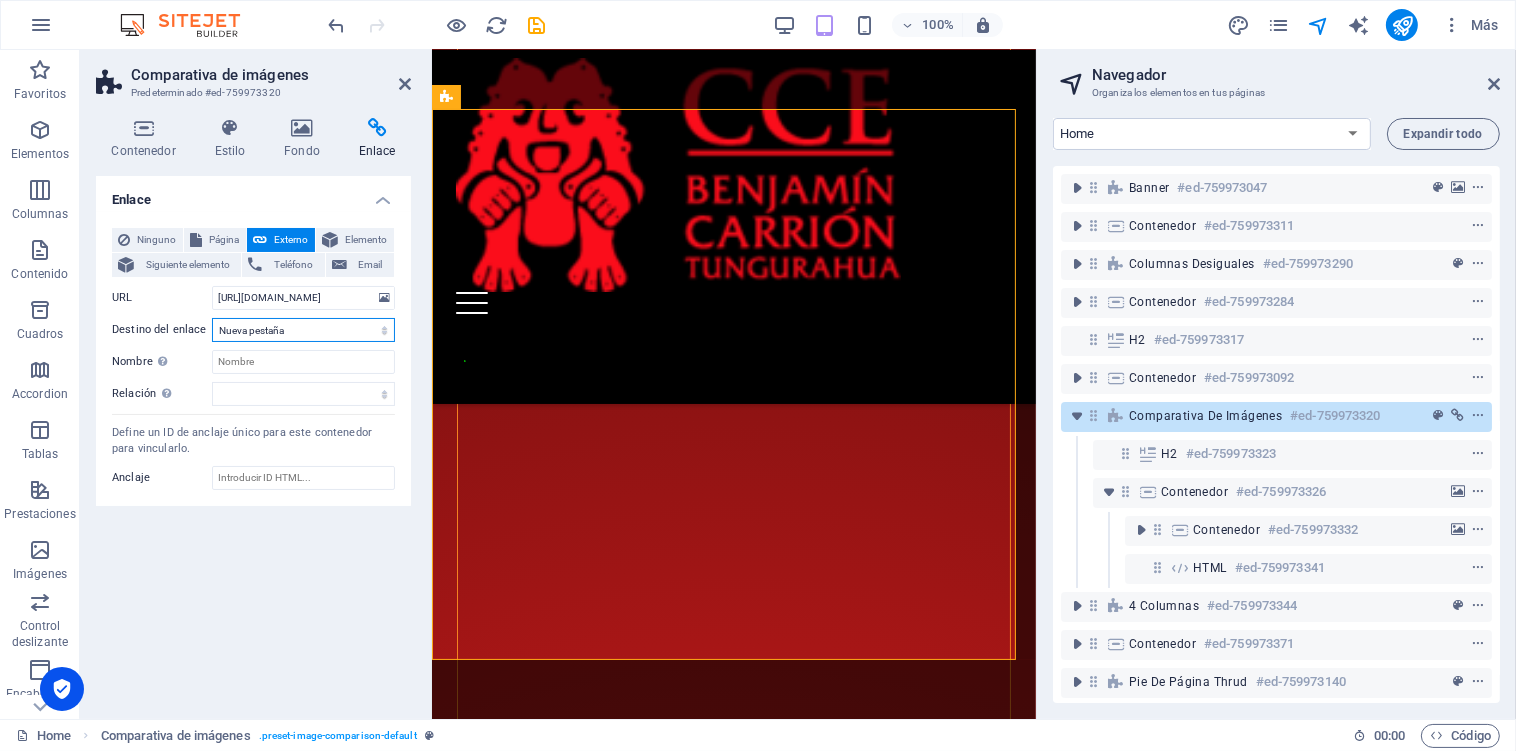 click on "Nueva pestaña Misma pestaña Superposición" at bounding box center (303, 330) 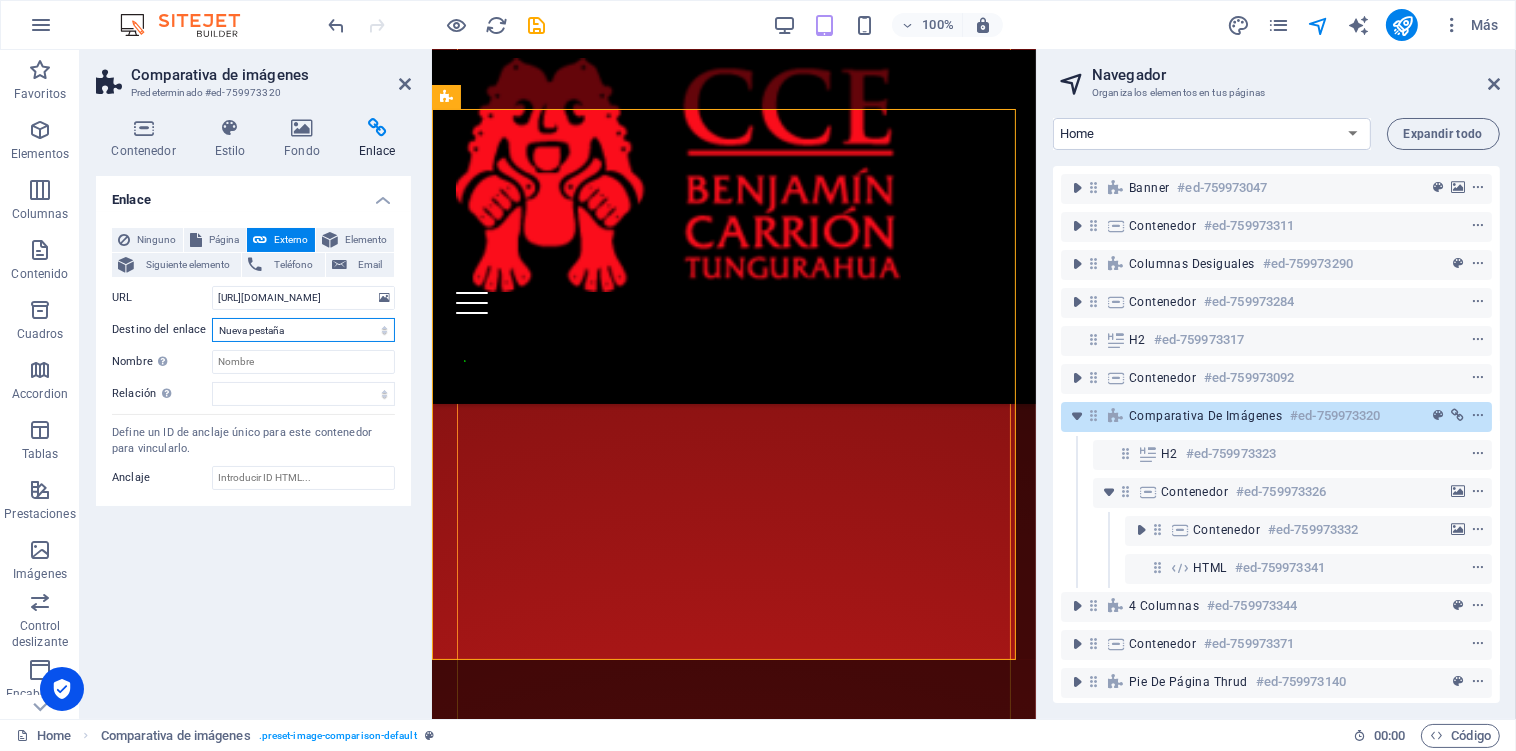 select 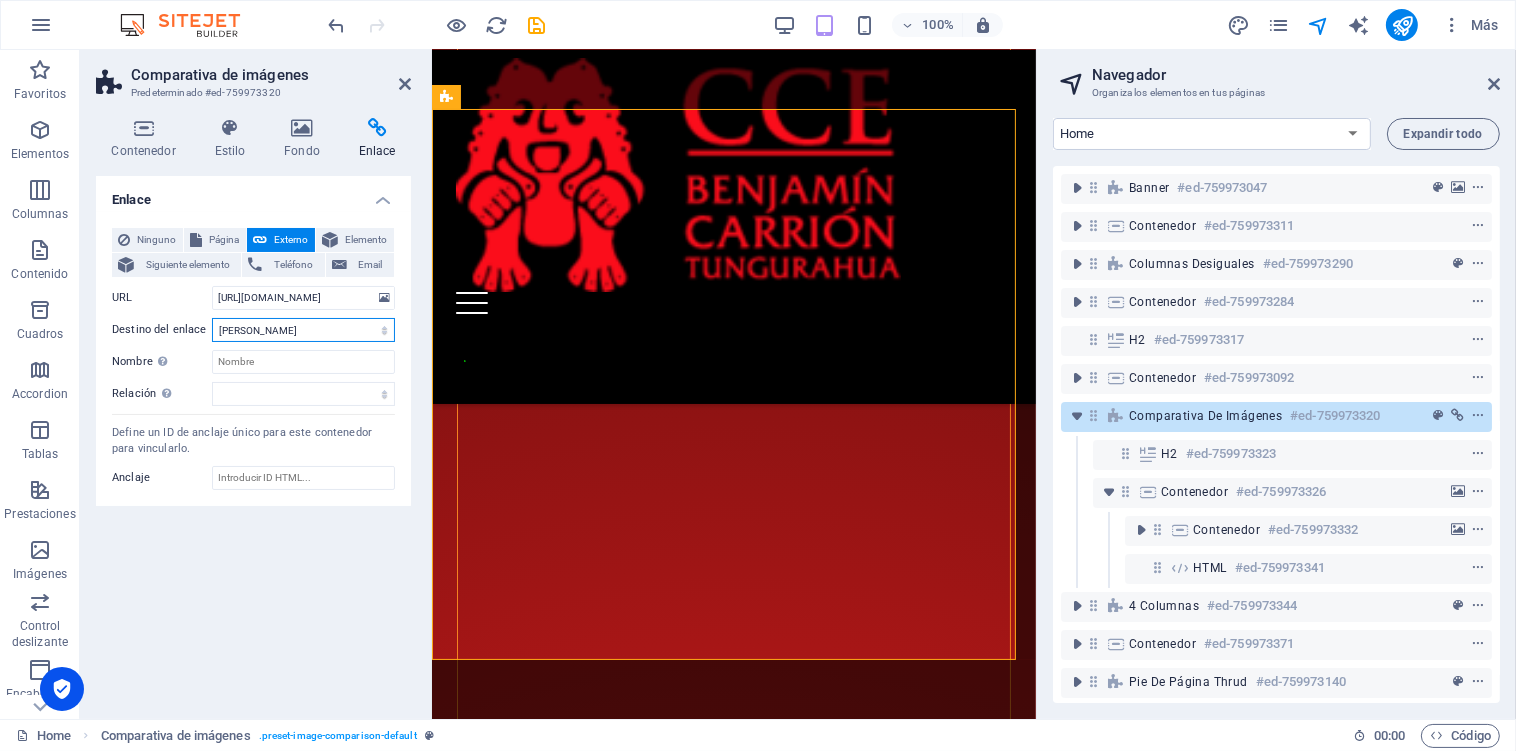 click on "Nueva pestaña Misma pestaña Superposición" at bounding box center [303, 330] 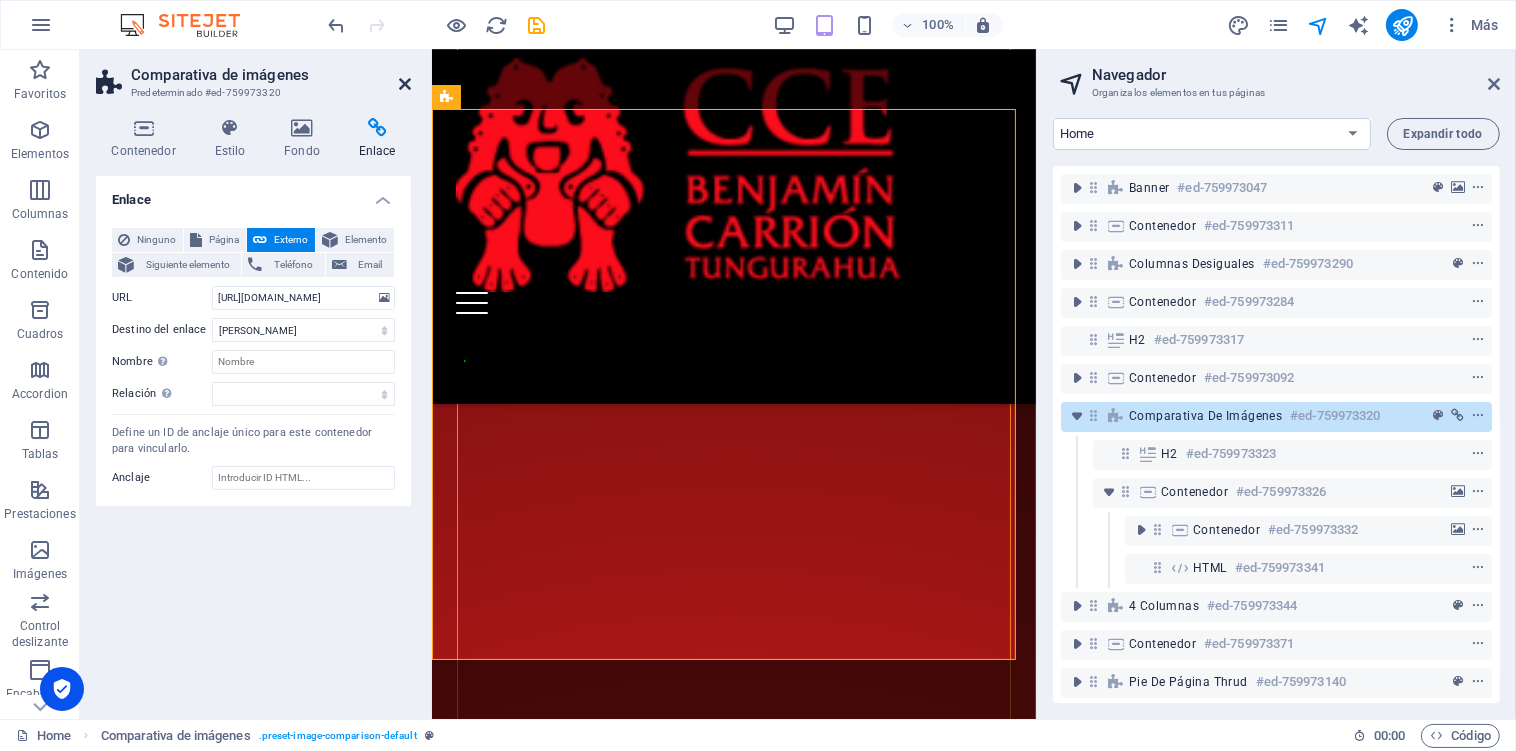 click at bounding box center (405, 84) 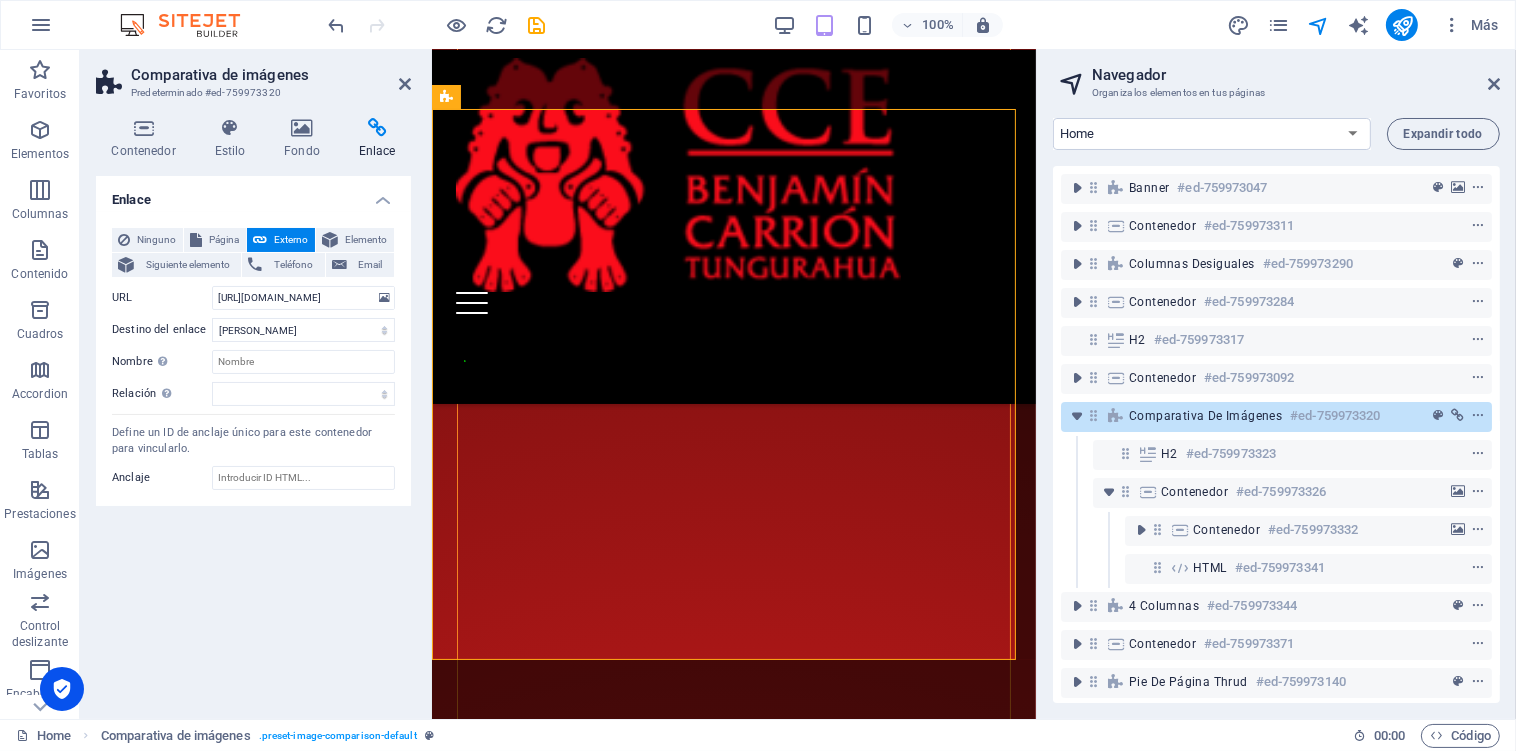 scroll, scrollTop: 2502, scrollLeft: 0, axis: vertical 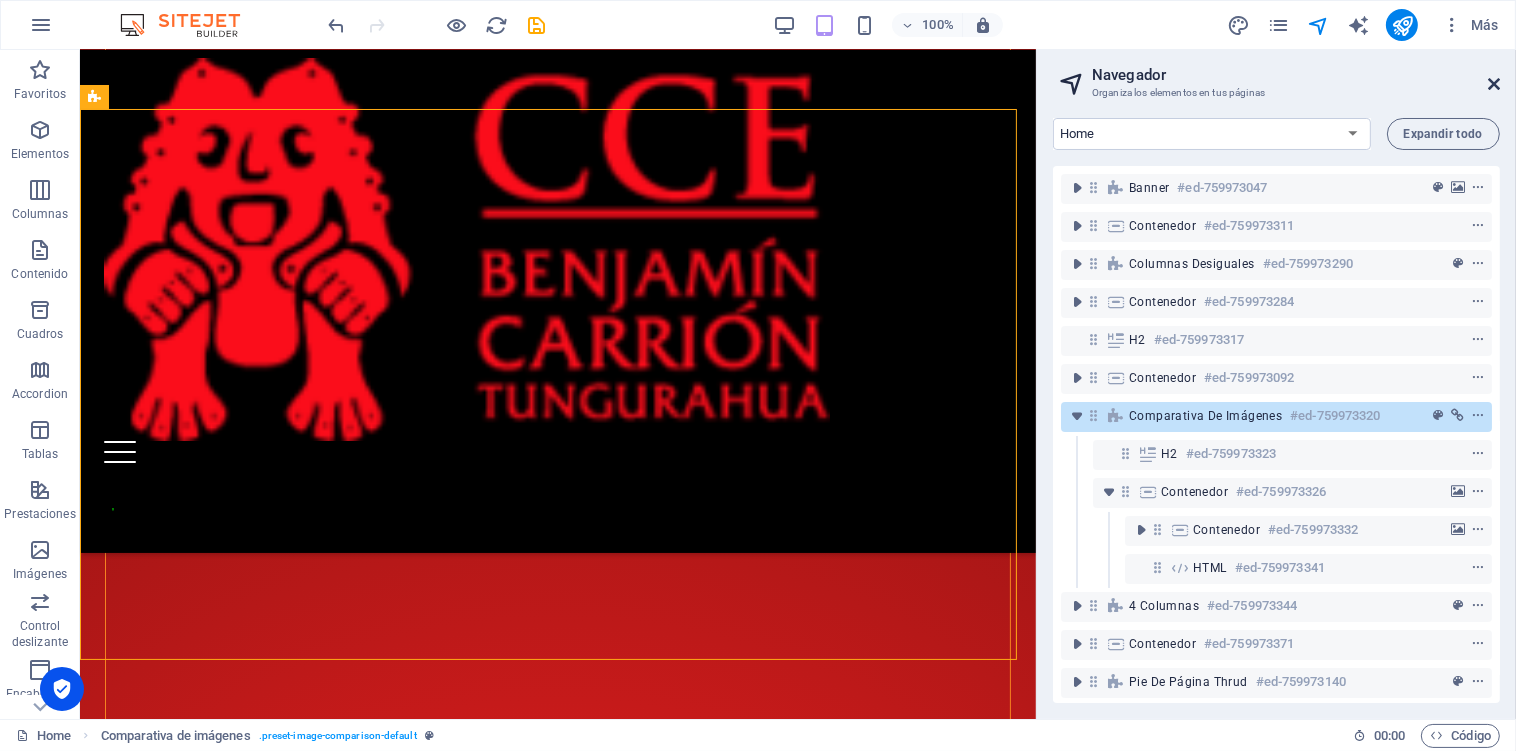 click at bounding box center [1494, 84] 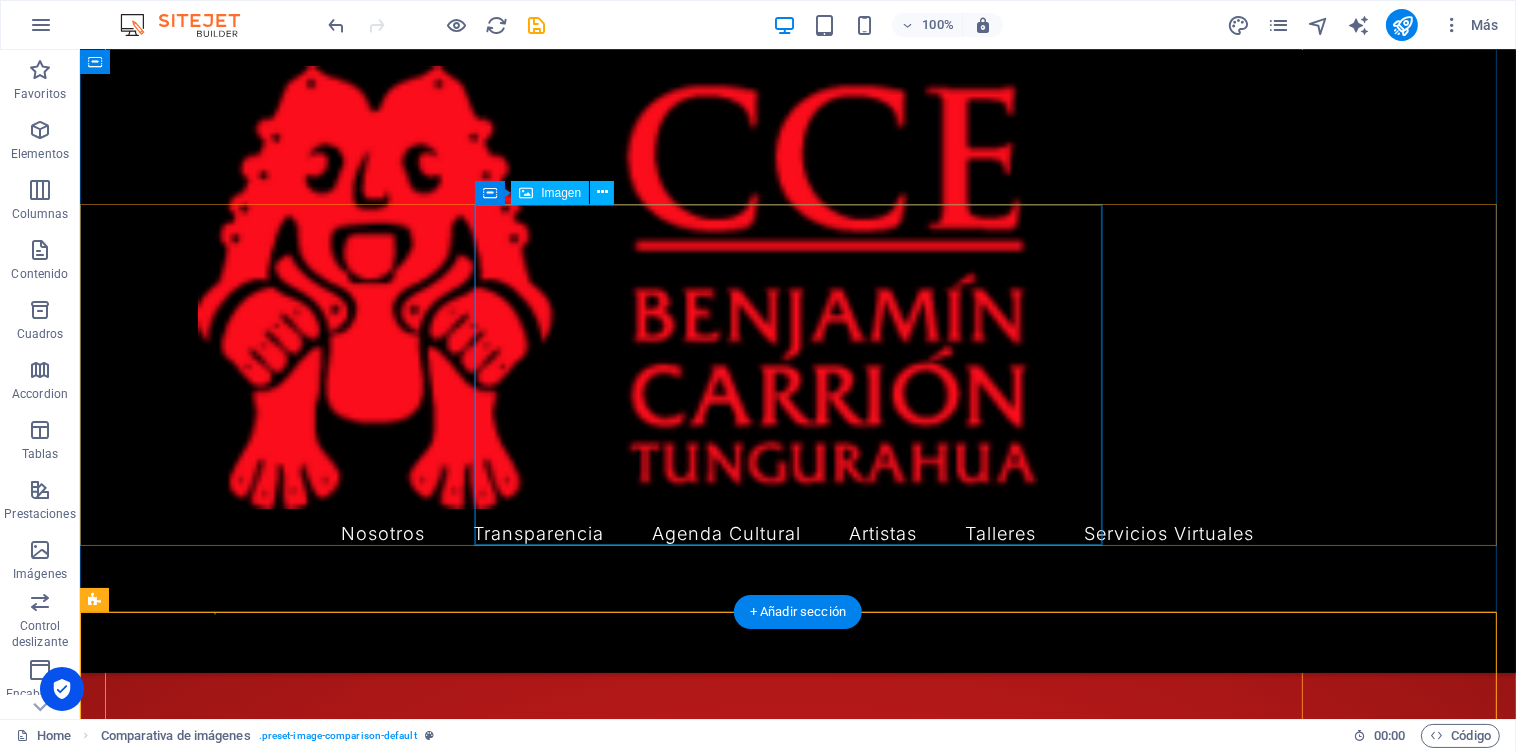 scroll, scrollTop: 3039, scrollLeft: 0, axis: vertical 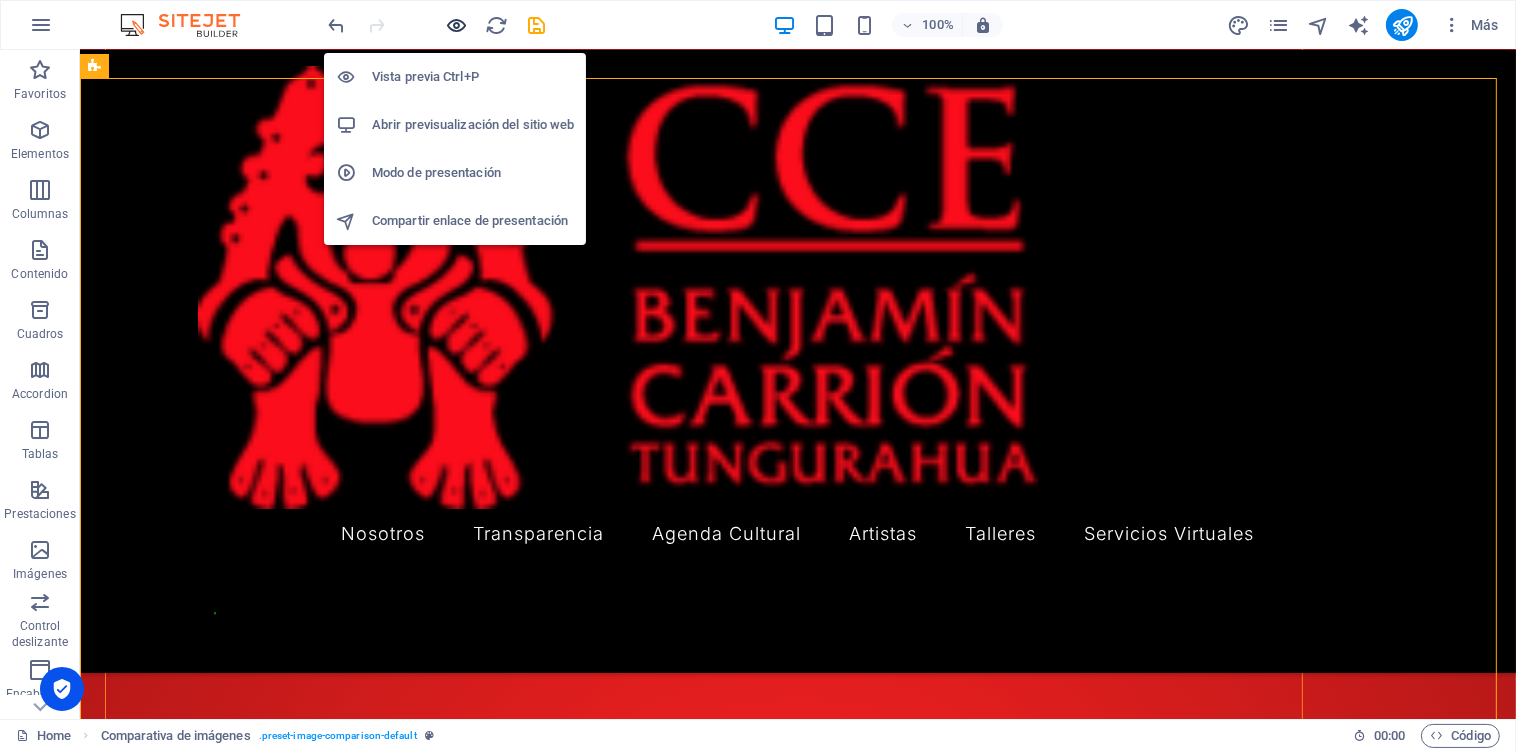 click at bounding box center (457, 25) 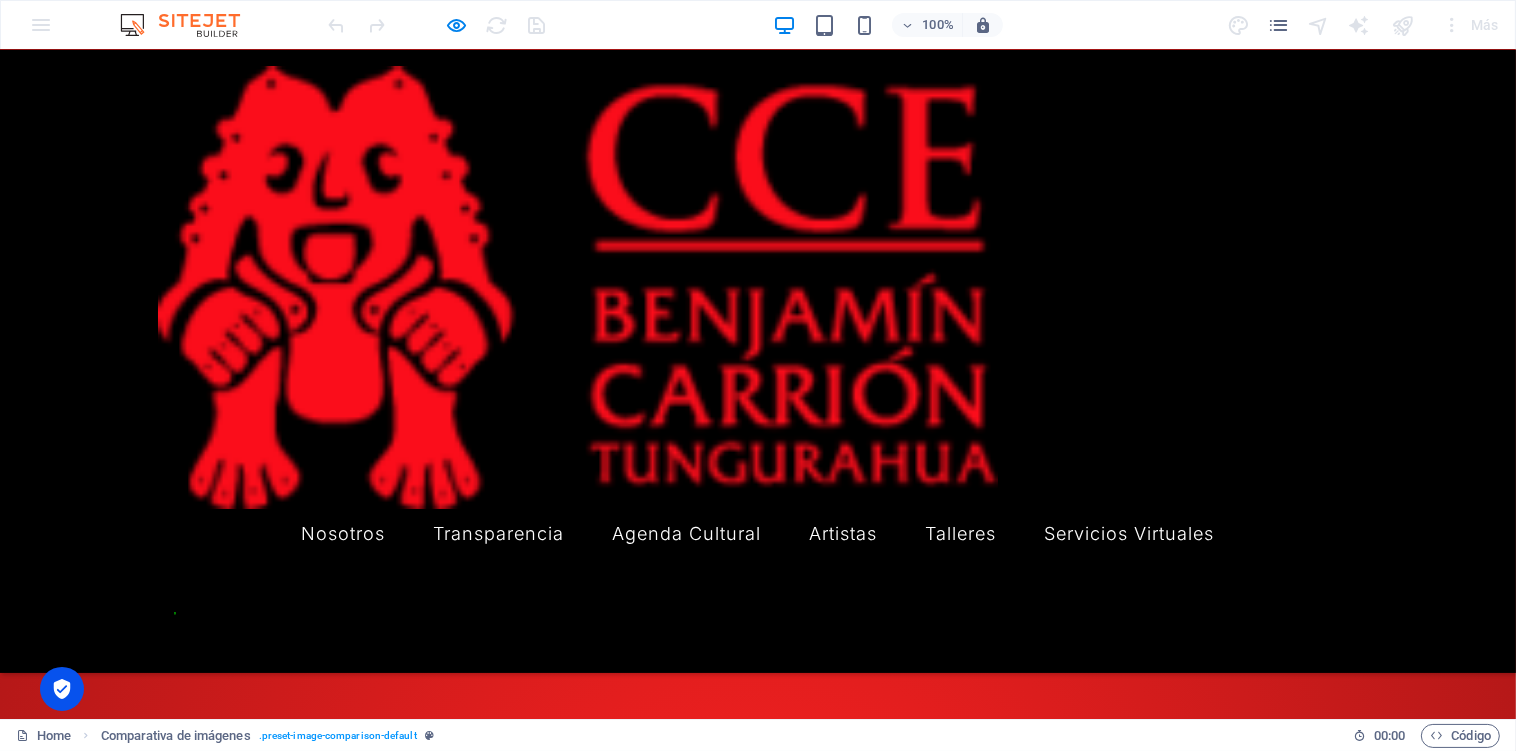 click at bounding box center (758, 7144) 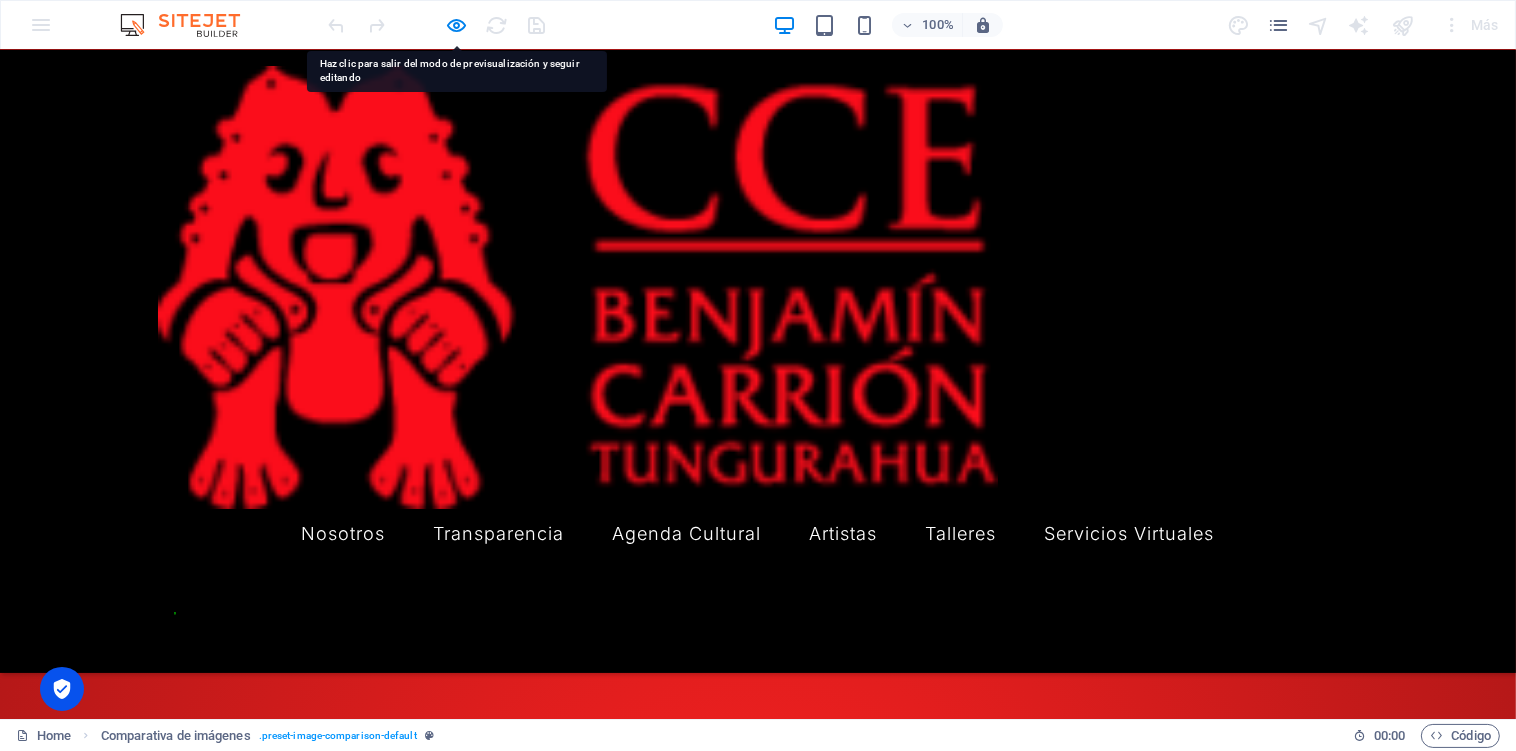 click at bounding box center (758, -2755) 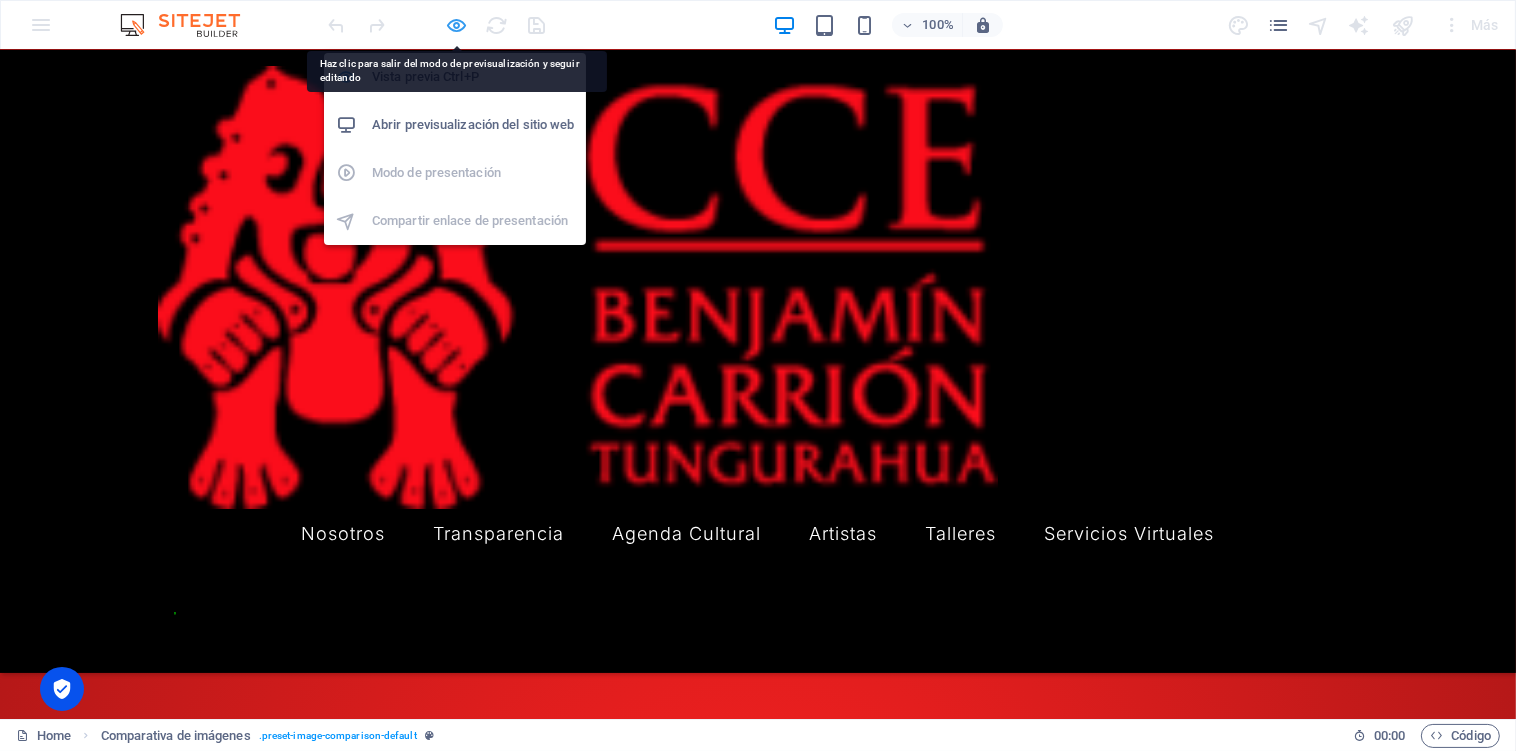 click at bounding box center (457, 25) 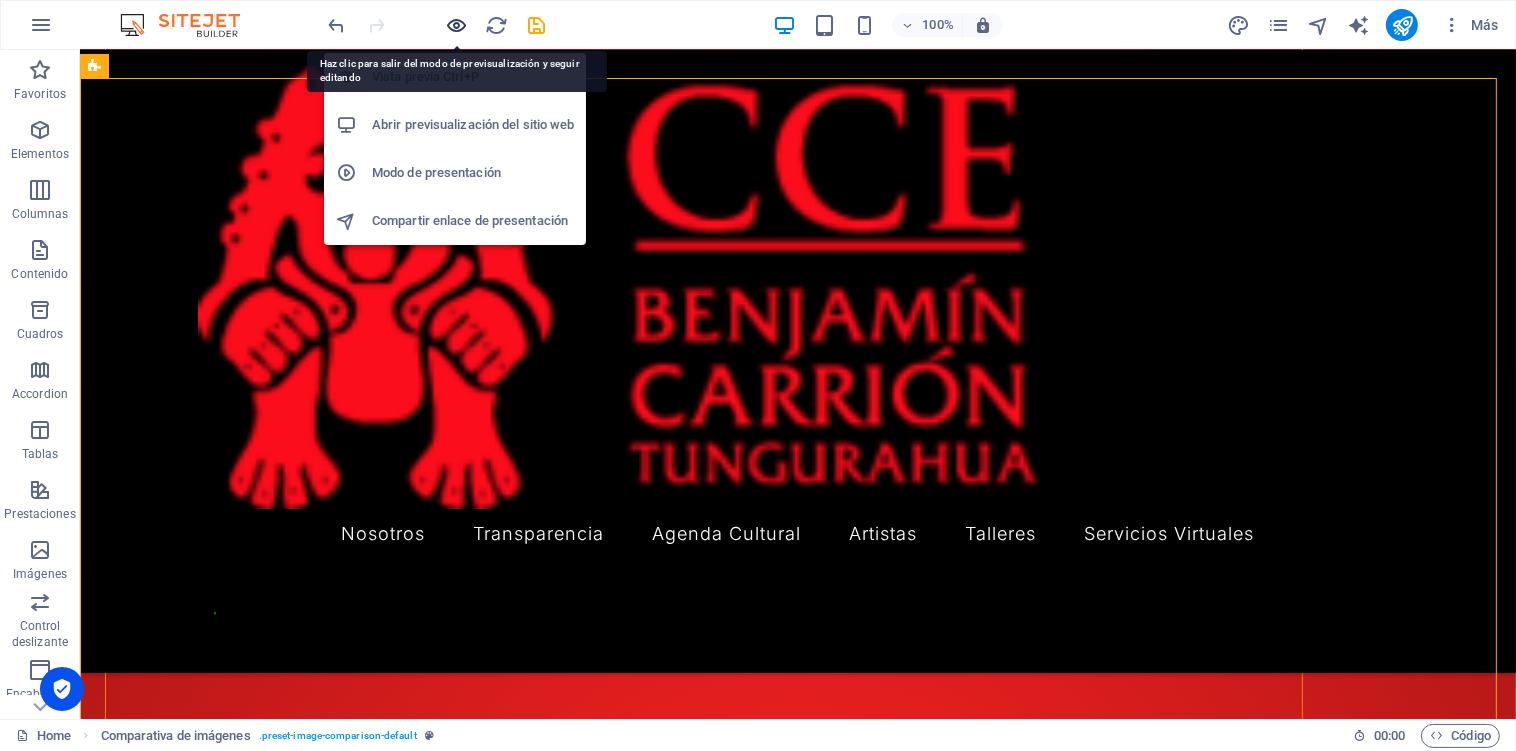click at bounding box center [457, 25] 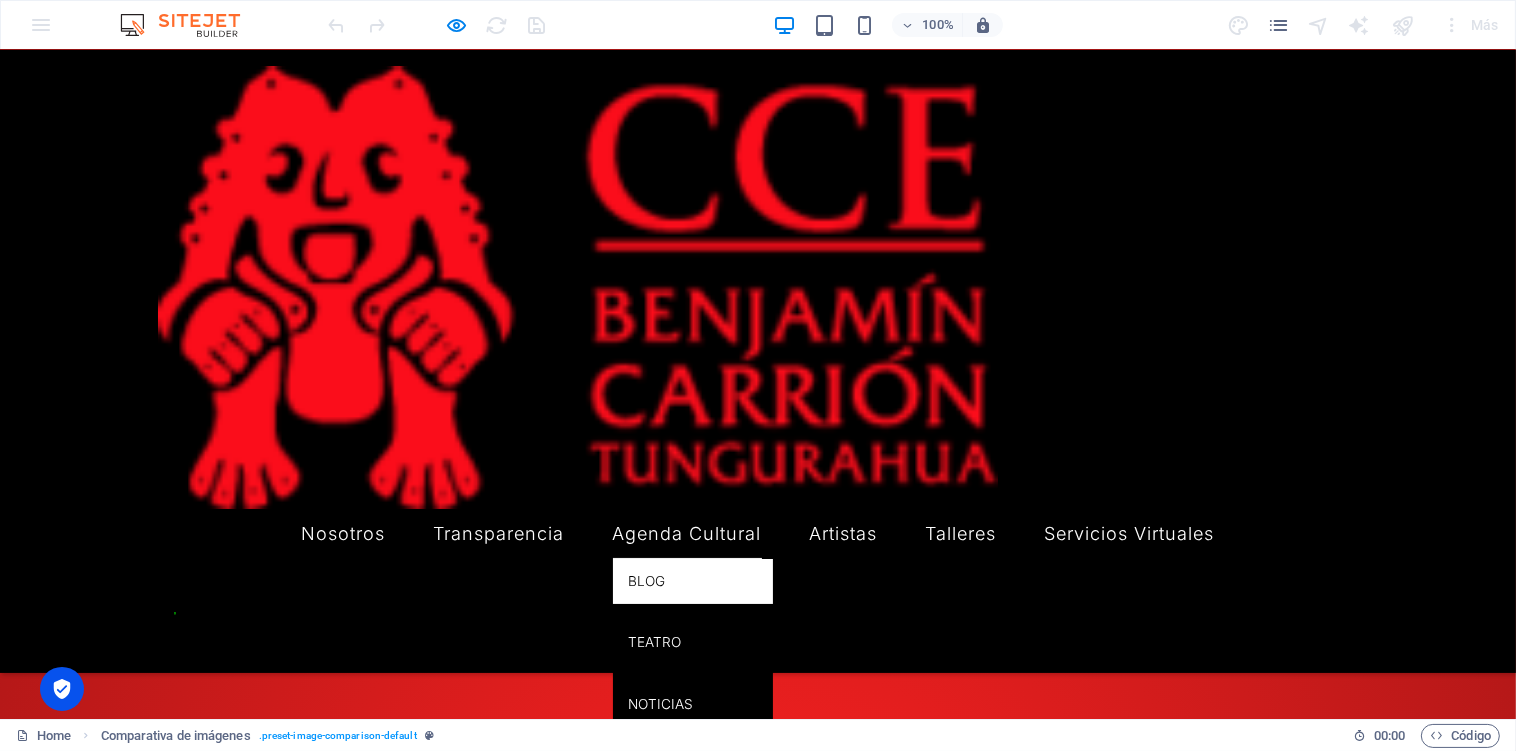 click on "Blog" at bounding box center (693, 582) 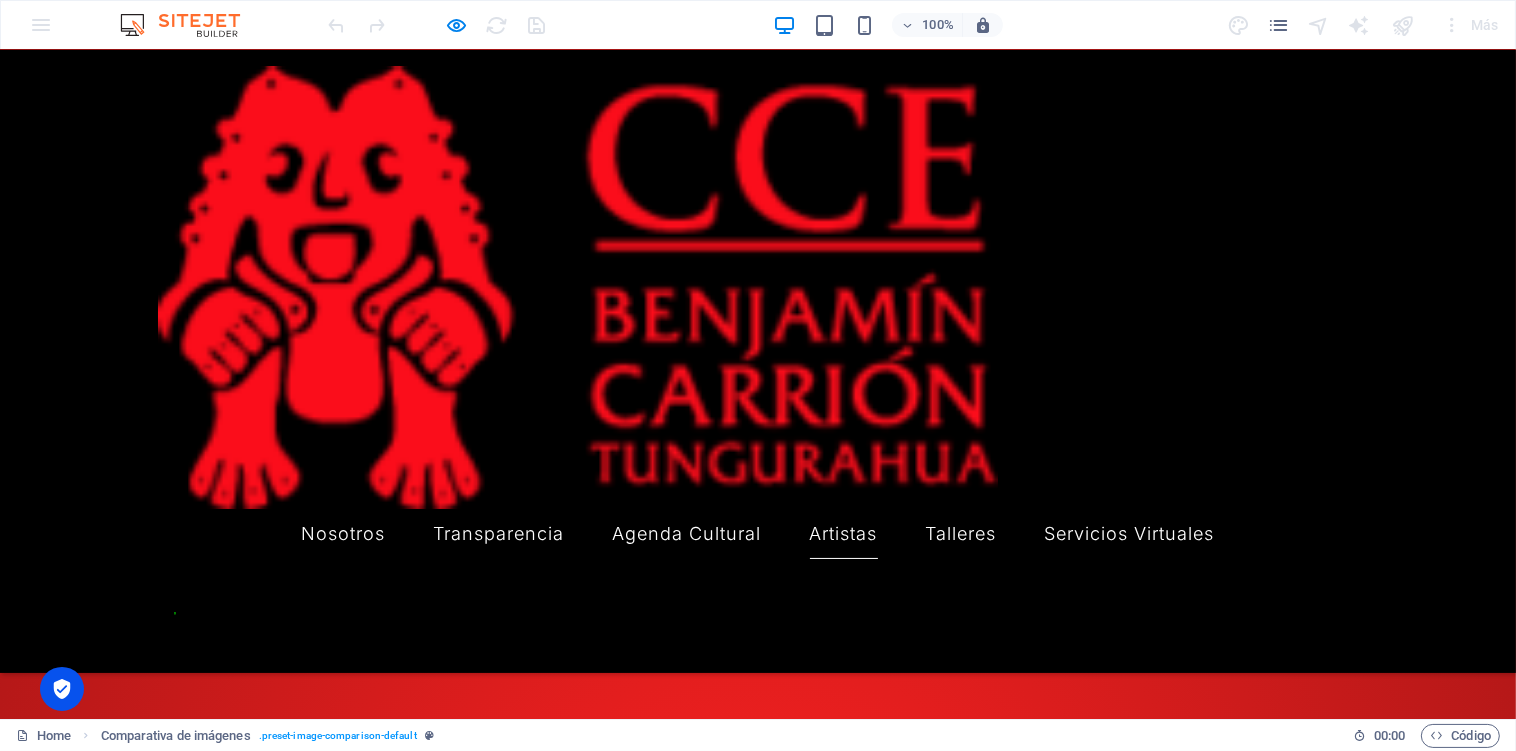 click on "Artistas" at bounding box center [844, 534] 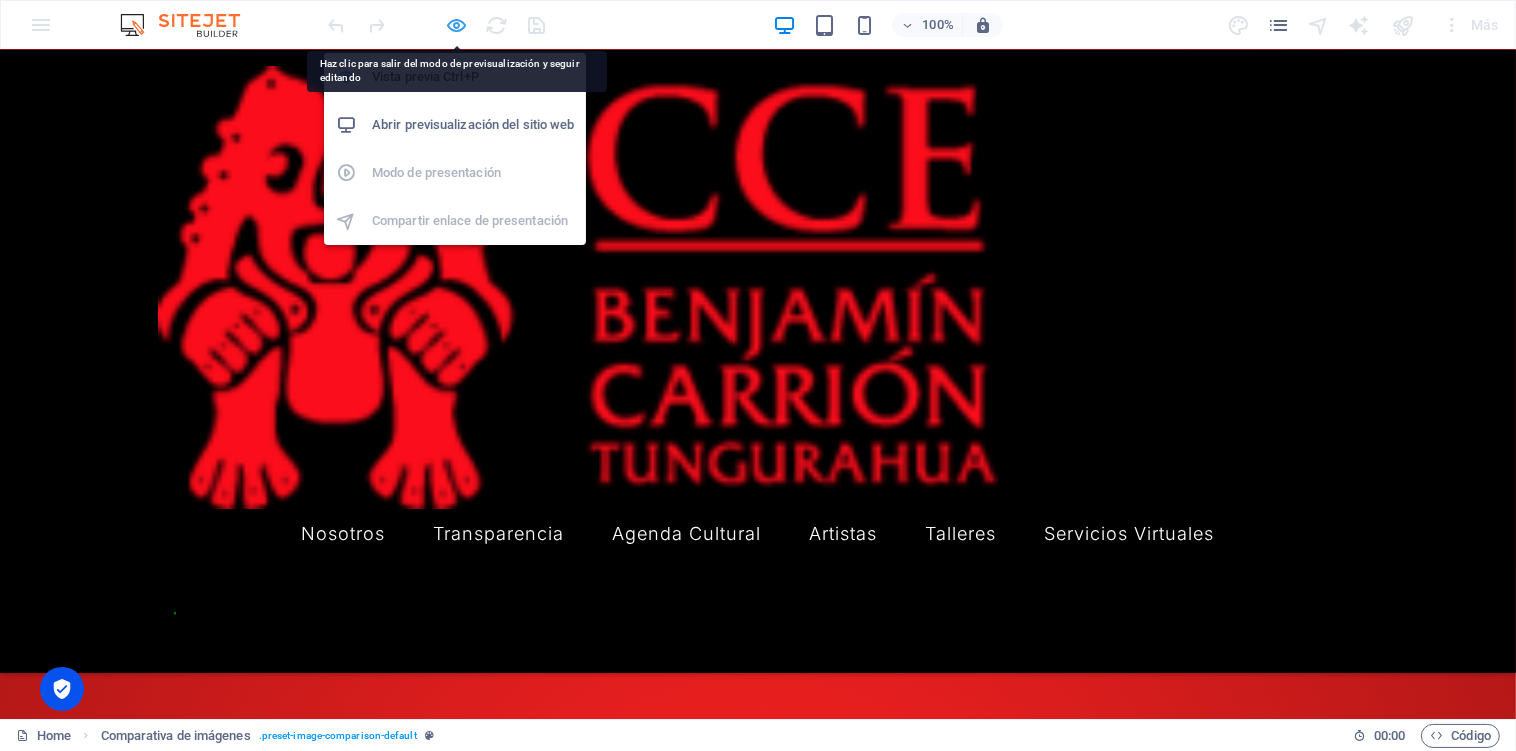 click at bounding box center (457, 25) 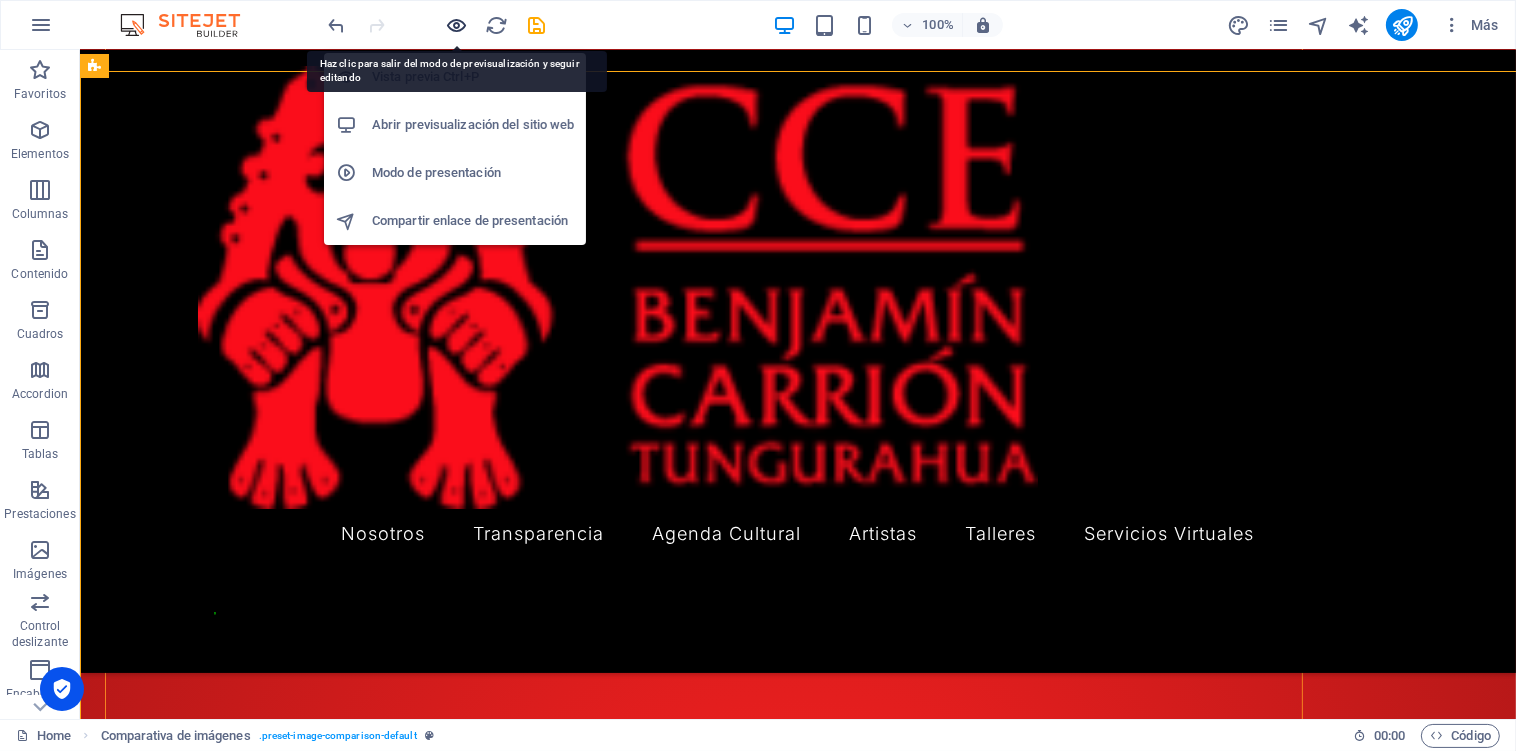scroll, scrollTop: 3039, scrollLeft: 0, axis: vertical 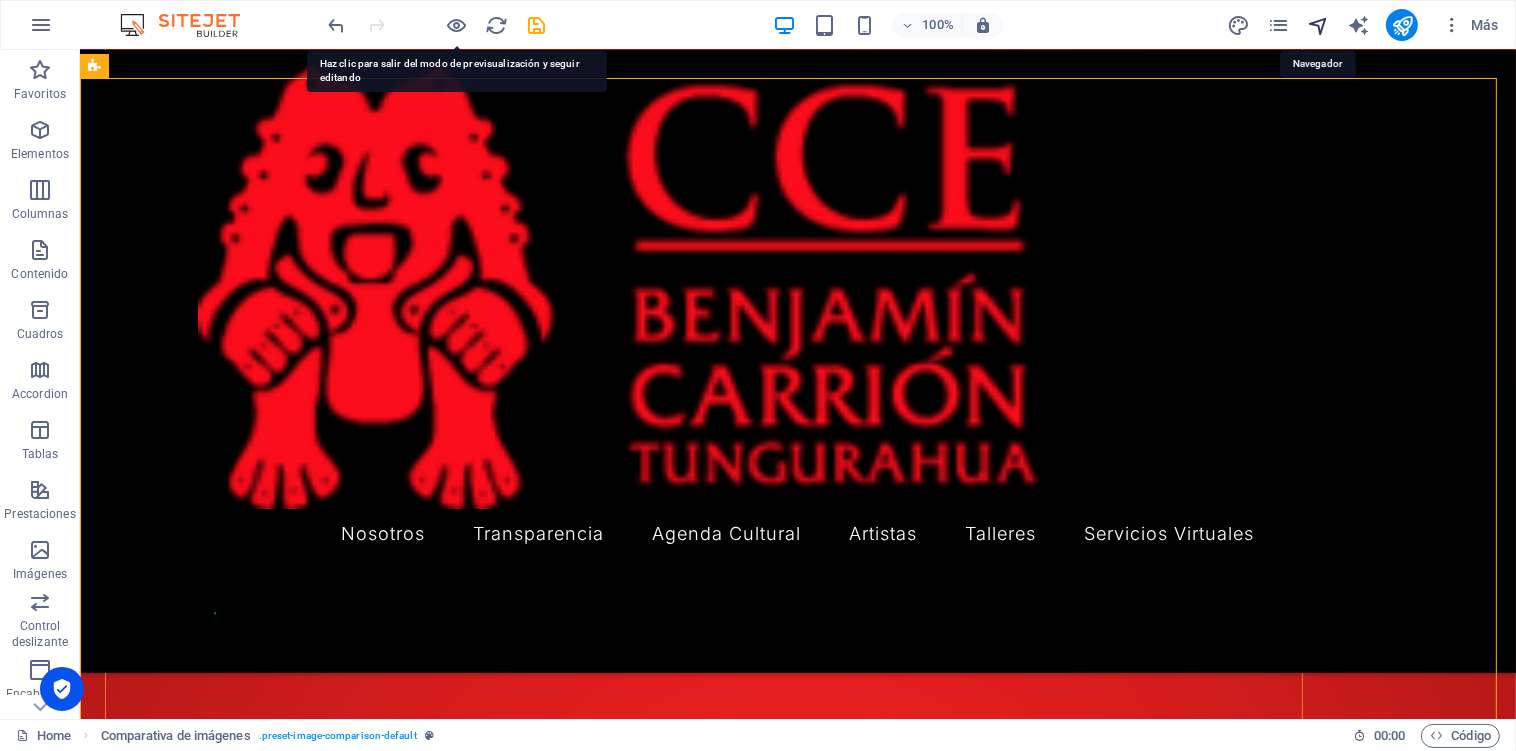 click at bounding box center [1318, 25] 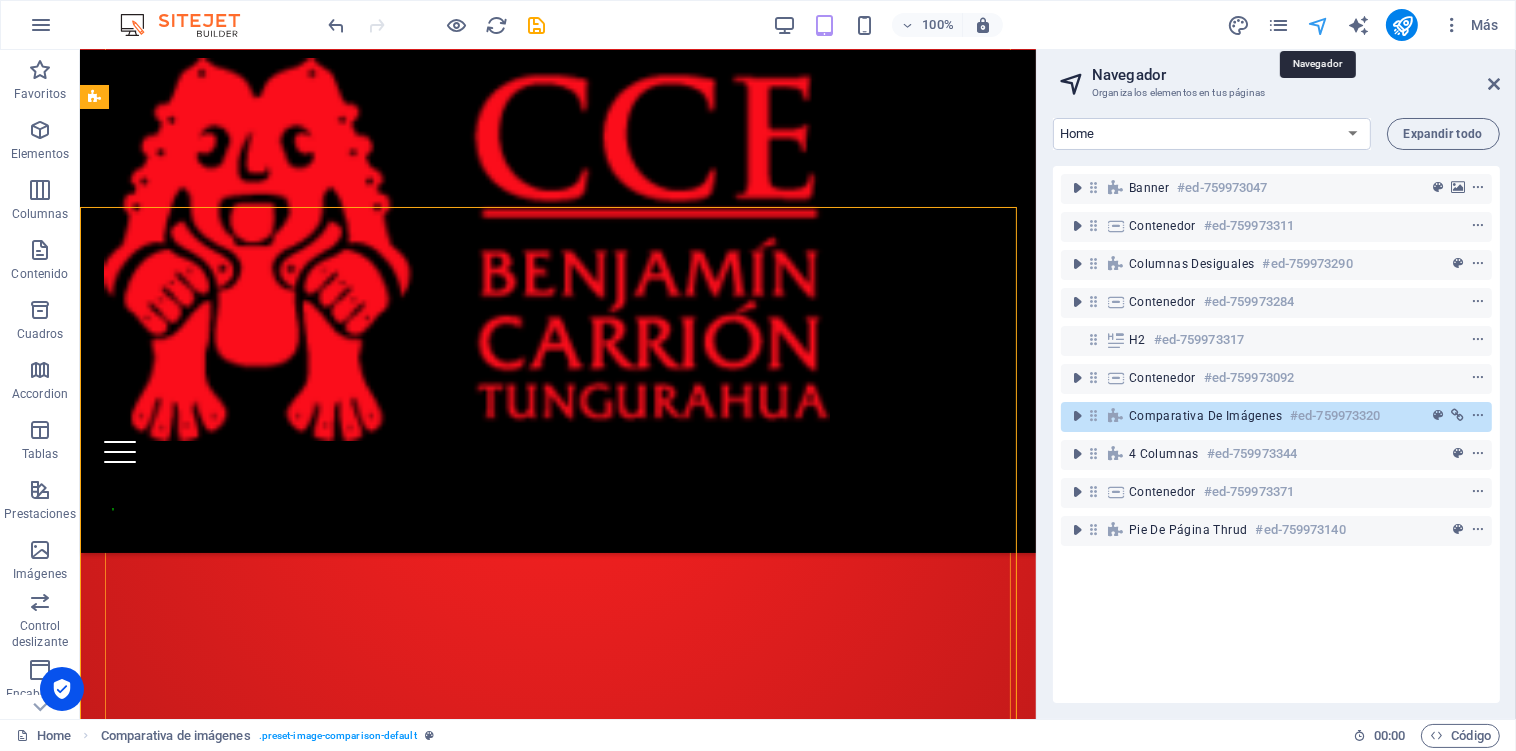 scroll, scrollTop: 2502, scrollLeft: 0, axis: vertical 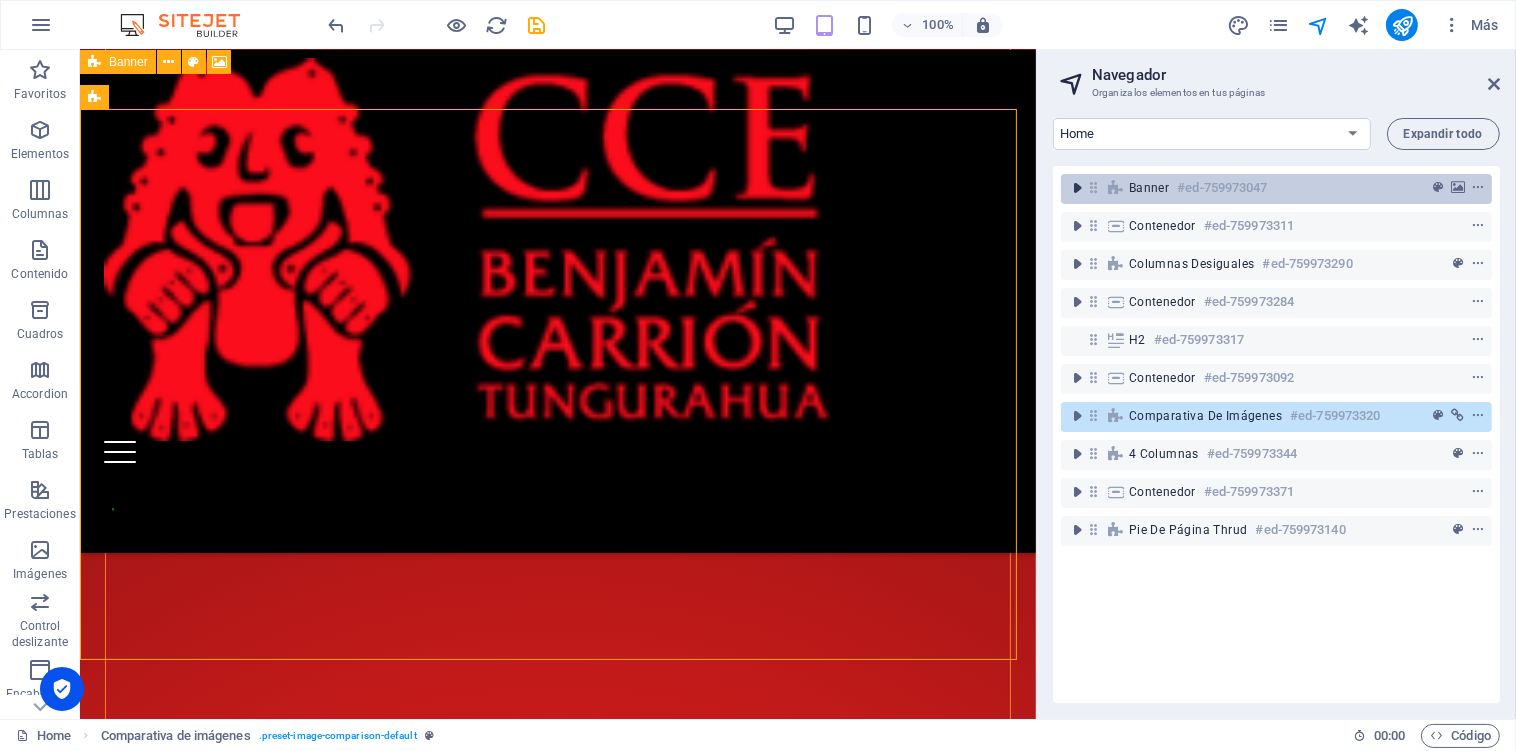 click at bounding box center (1077, 188) 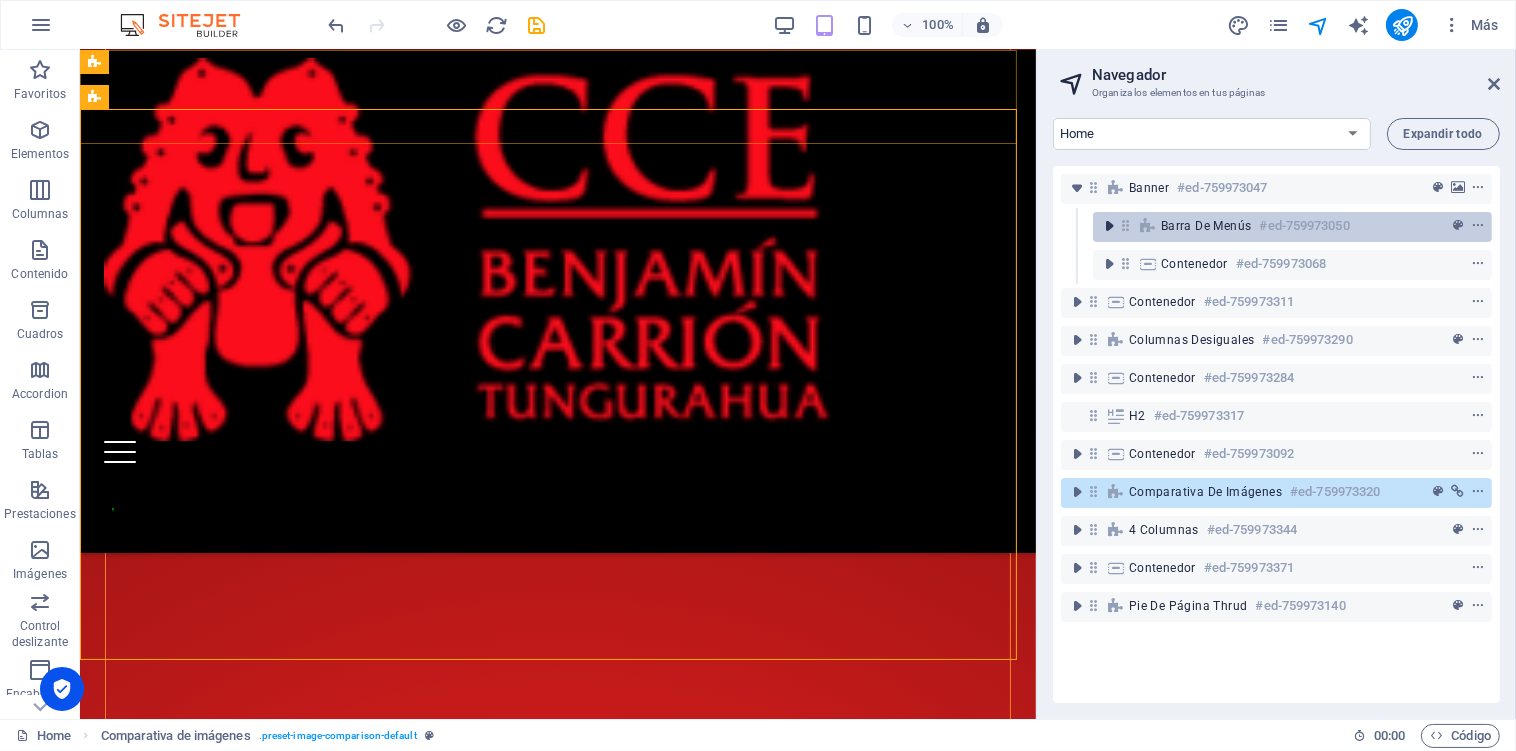 click at bounding box center [1109, 226] 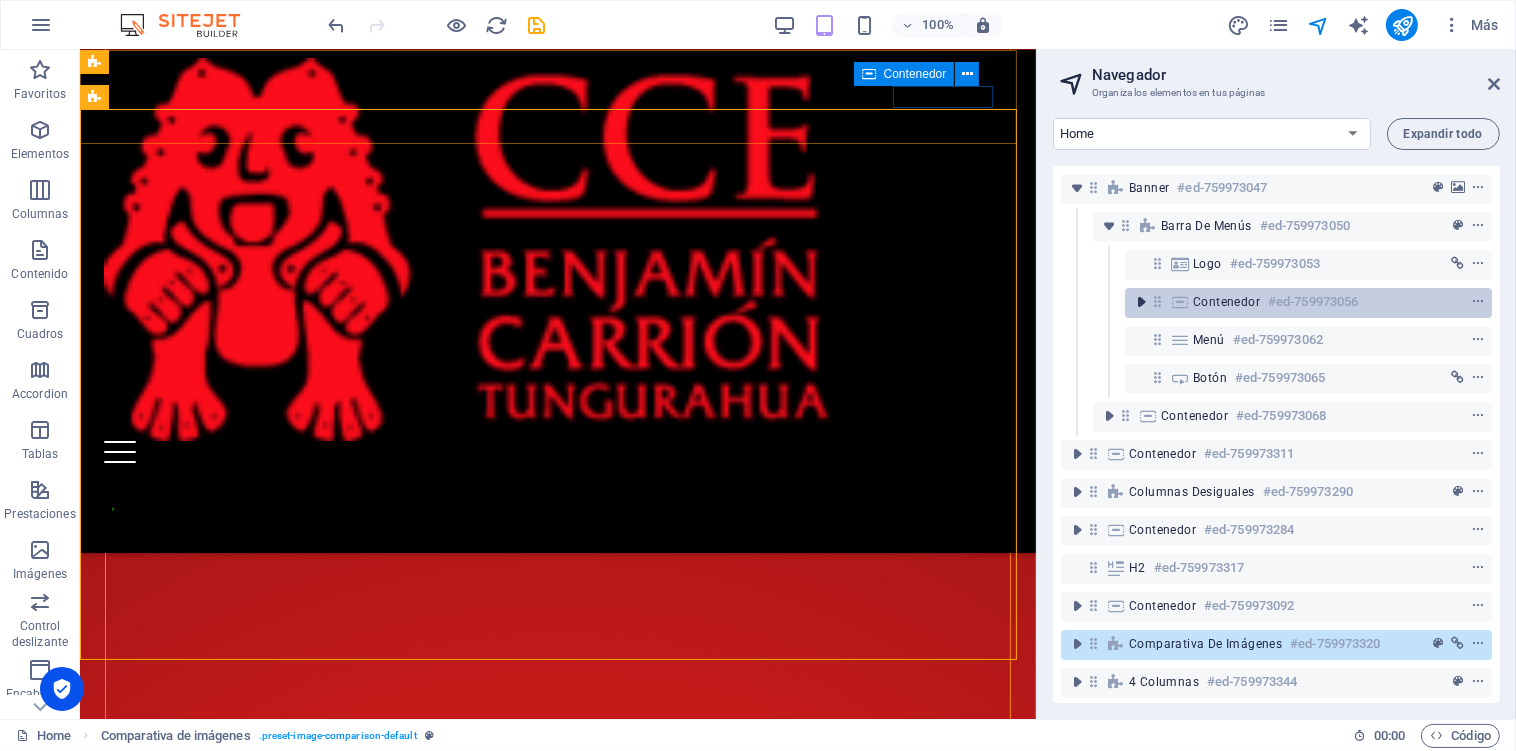click at bounding box center [1141, 302] 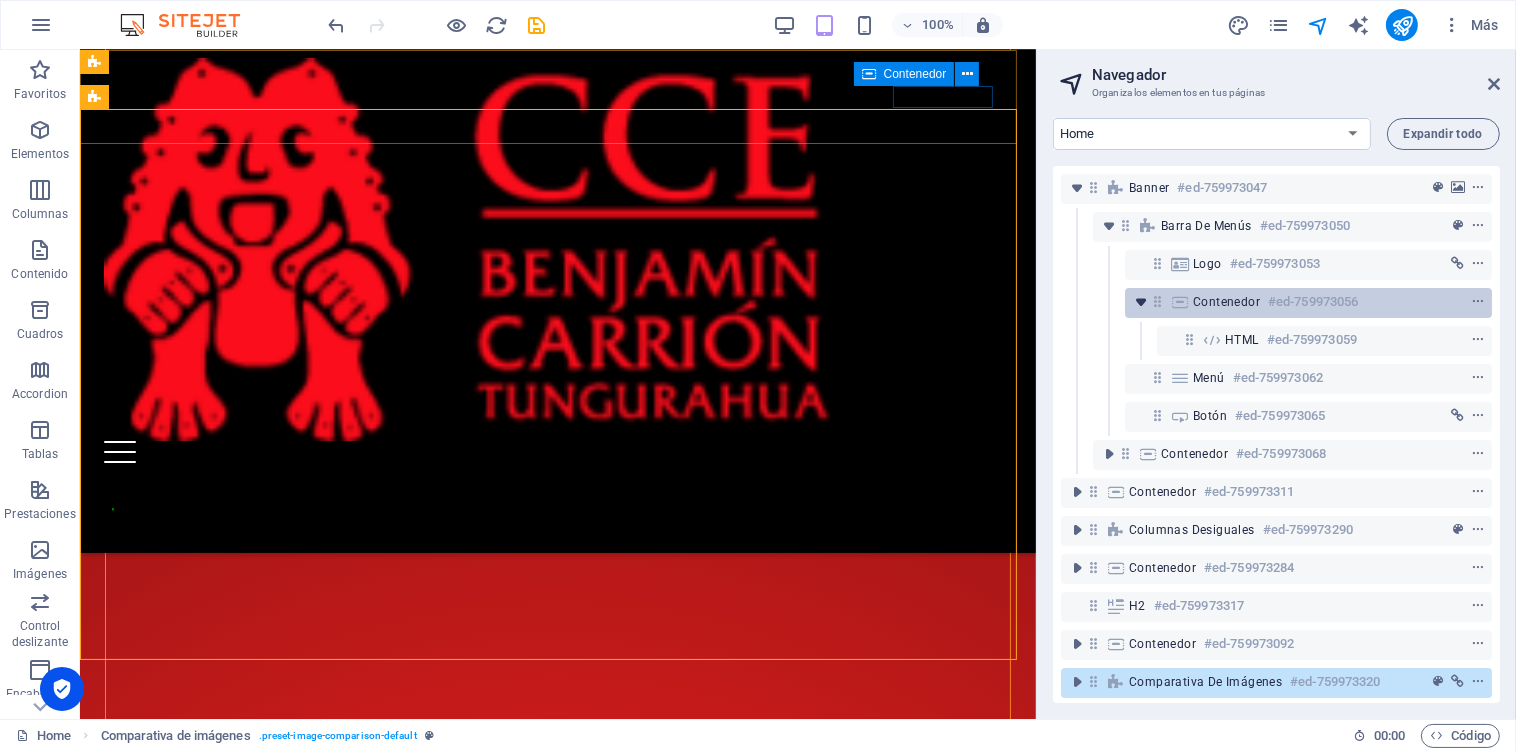click at bounding box center (1141, 302) 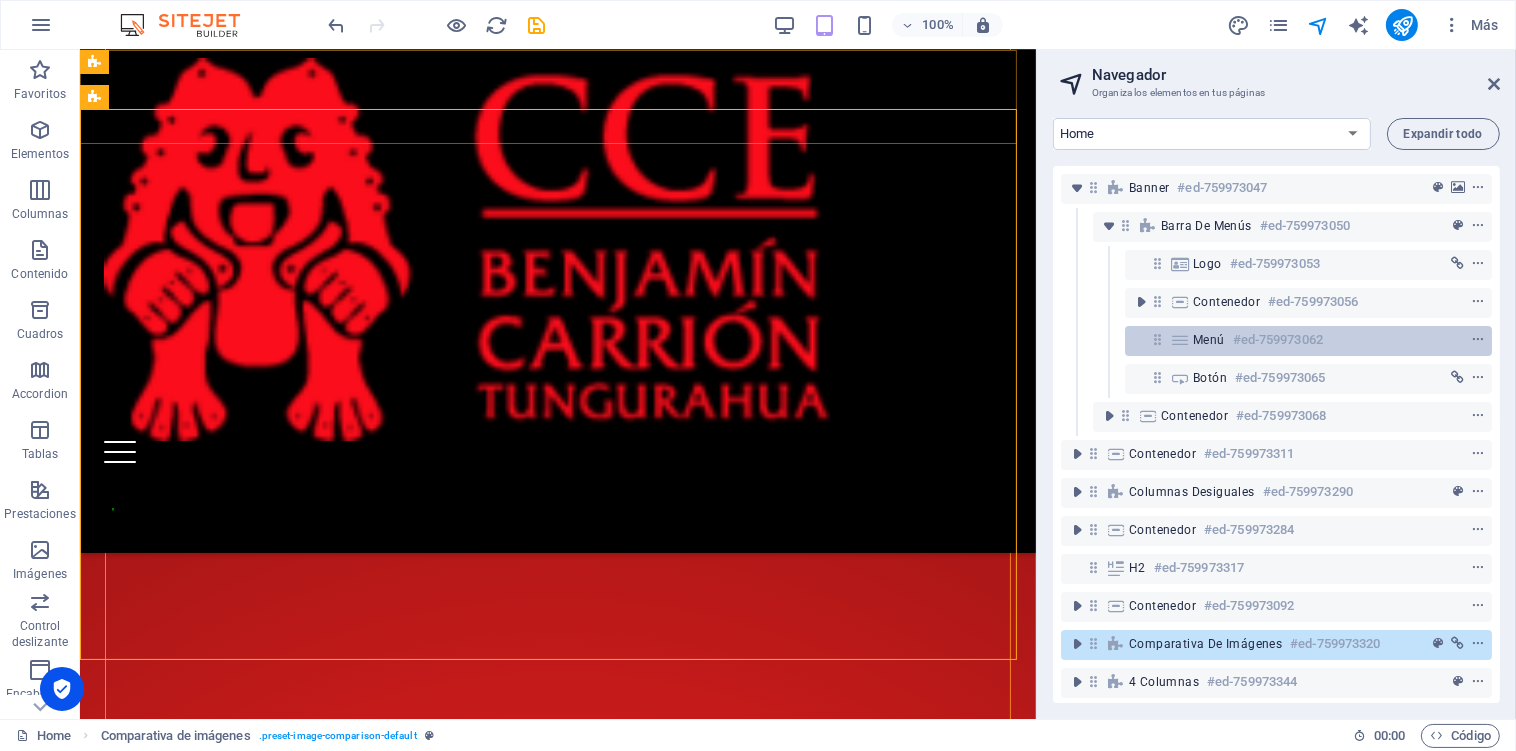 click on "Menú #ed-759973062" at bounding box center (1292, 340) 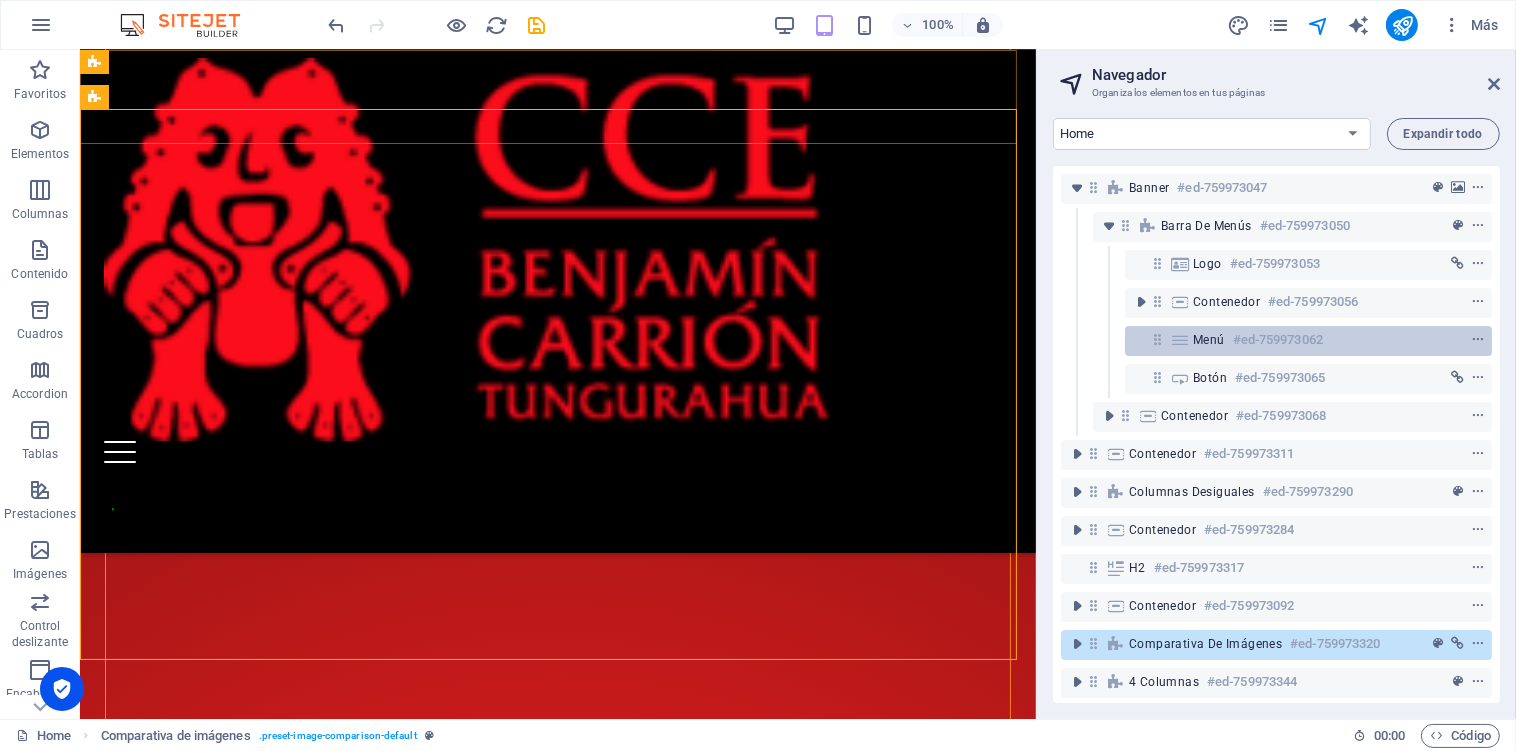 scroll, scrollTop: 1833, scrollLeft: 0, axis: vertical 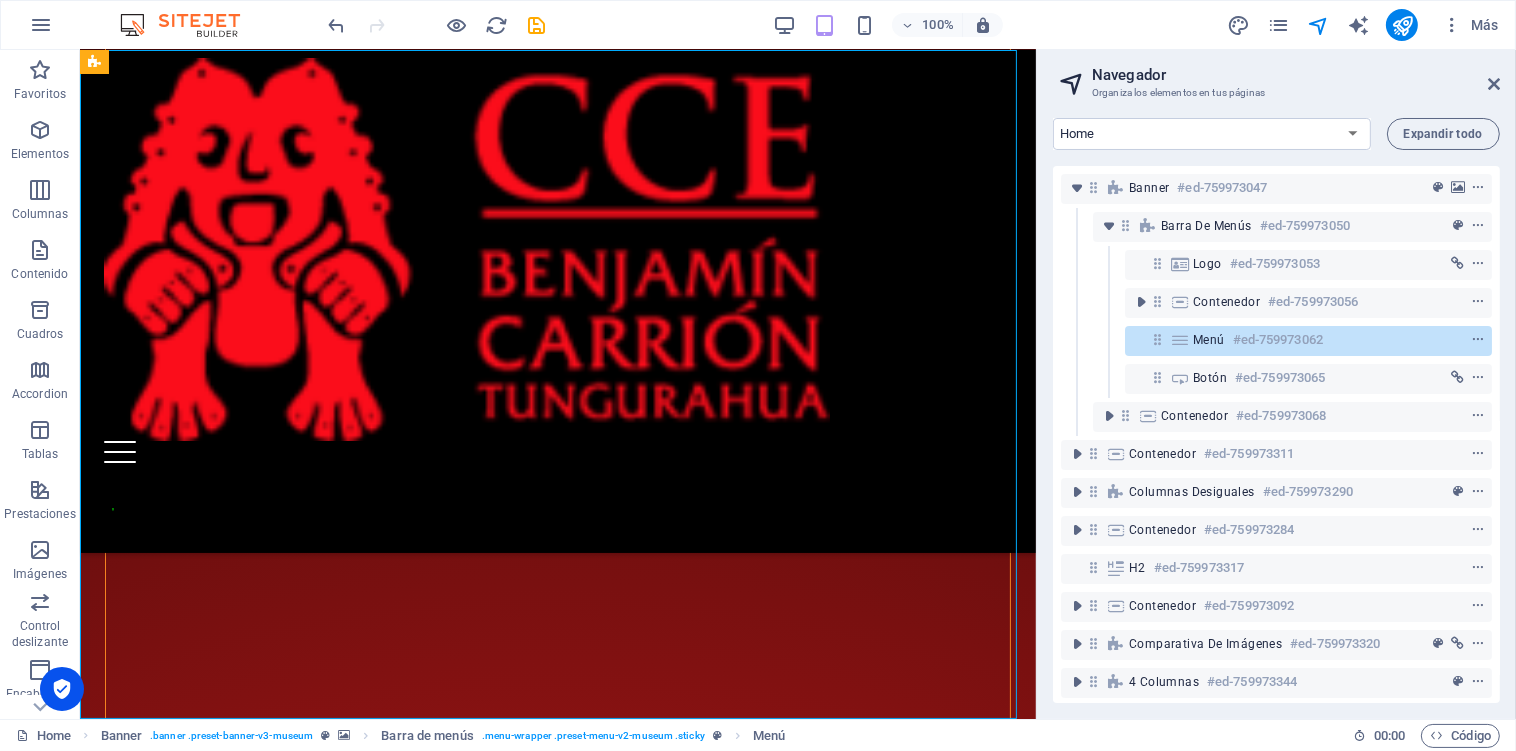 click on "Menú #ed-759973062" at bounding box center (1292, 340) 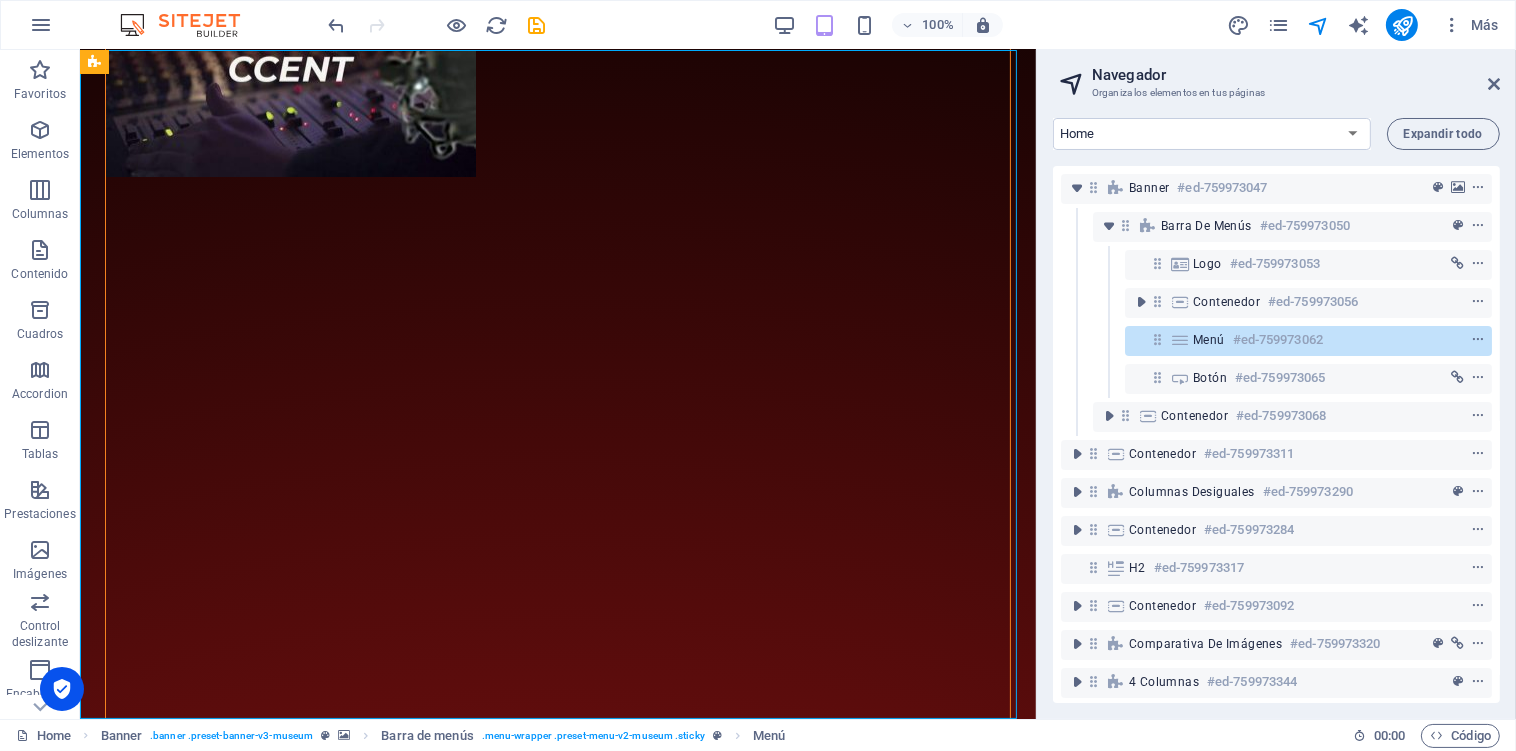 select on "1" 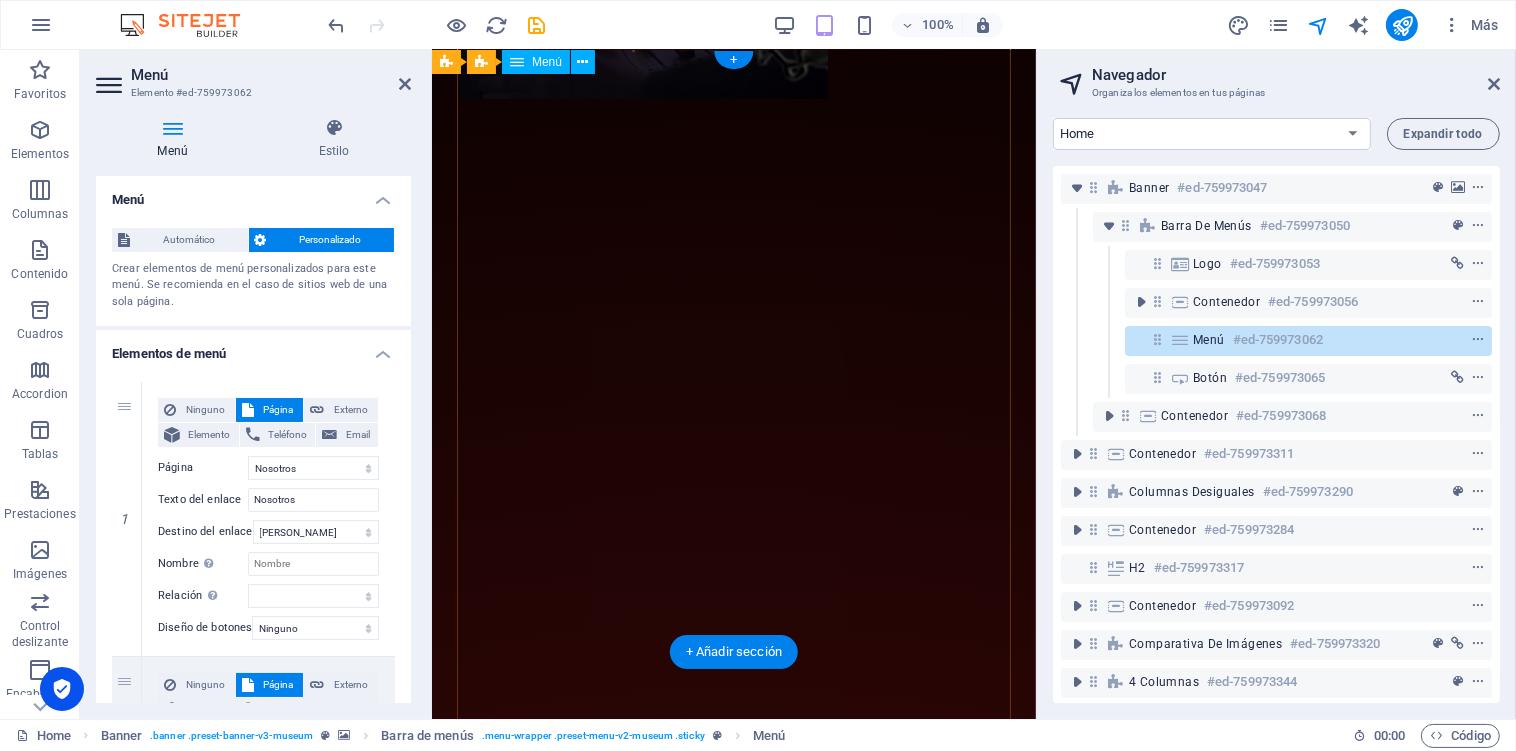 scroll, scrollTop: 0, scrollLeft: 0, axis: both 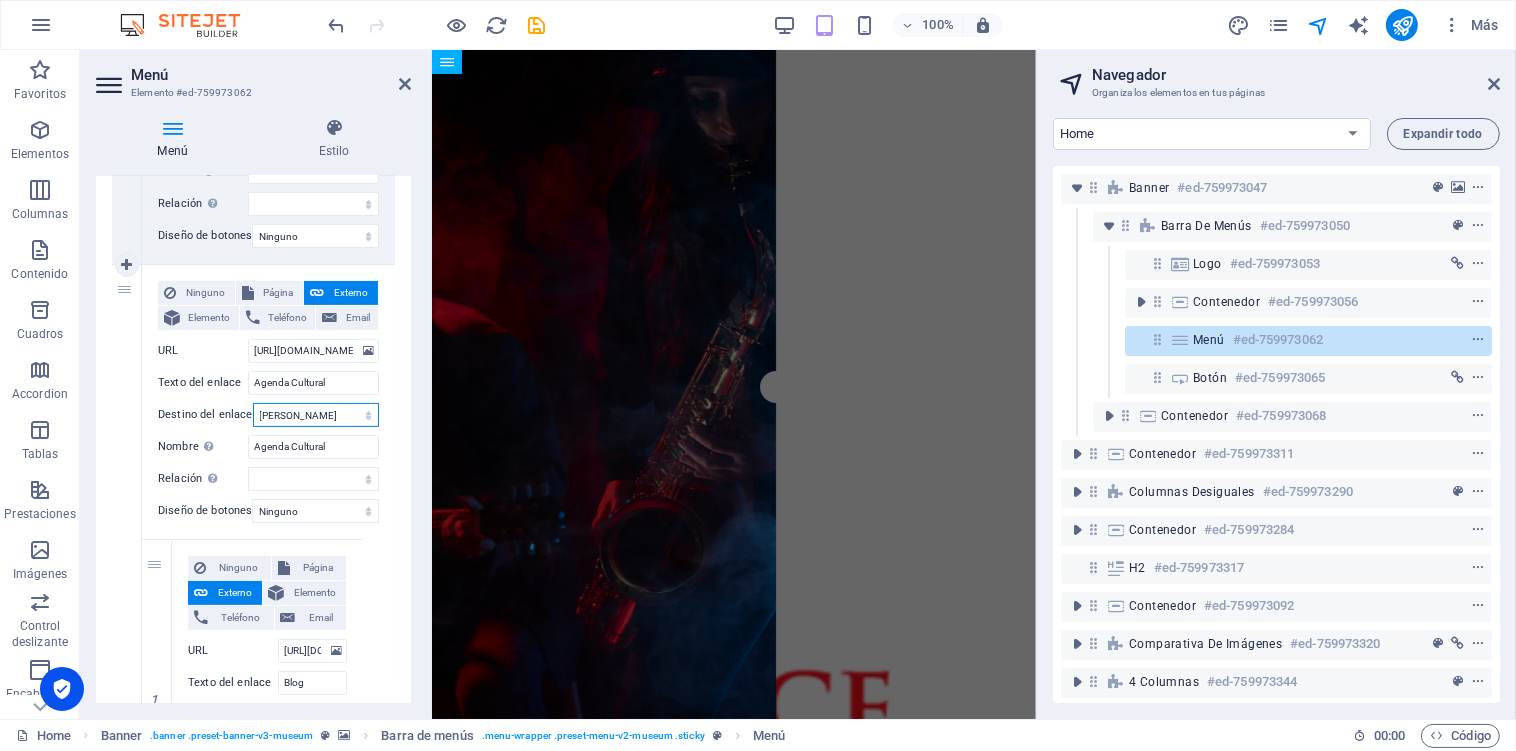 click on "Nueva pestaña Misma pestaña Superposición" at bounding box center [316, 415] 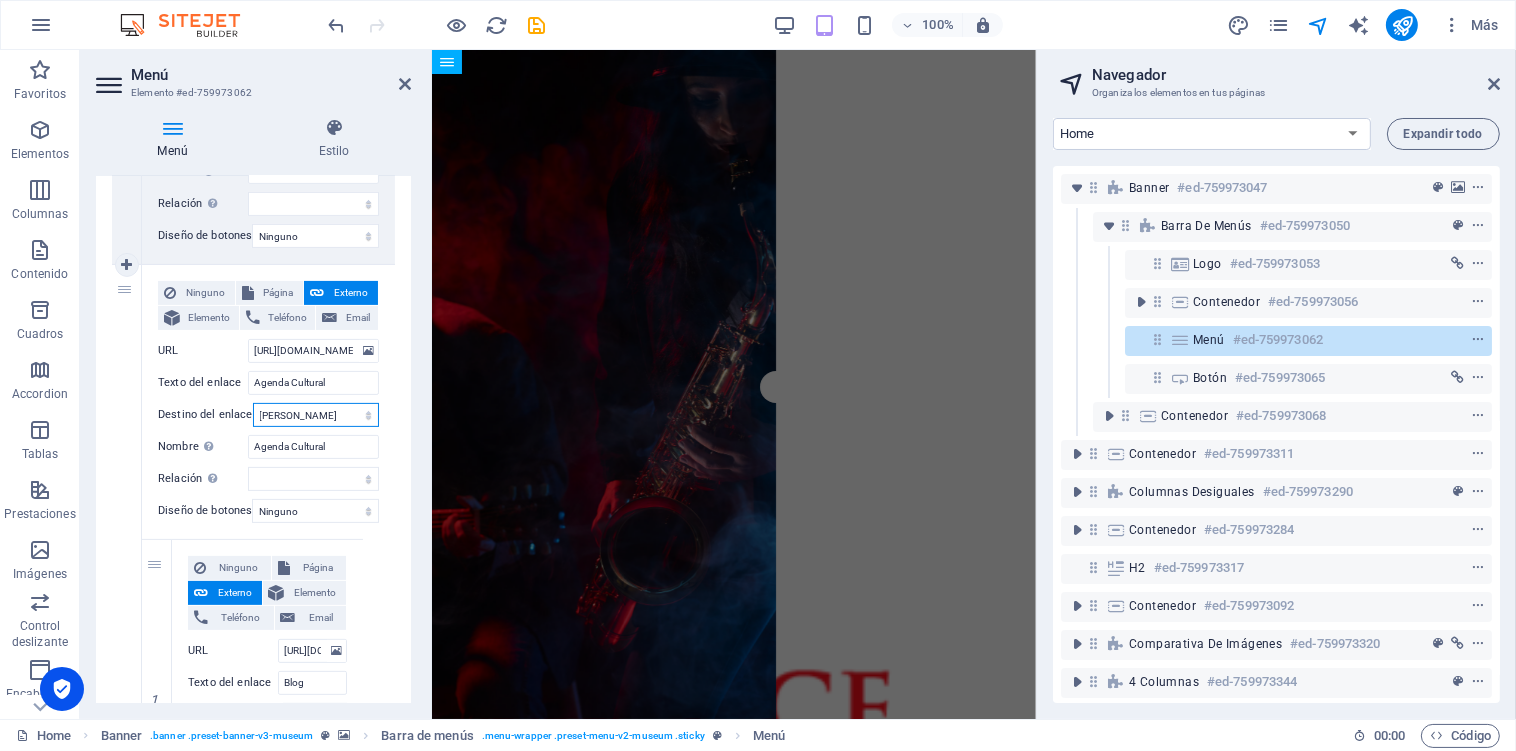 click on "Nueva pestaña Misma pestaña Superposición" at bounding box center (316, 415) 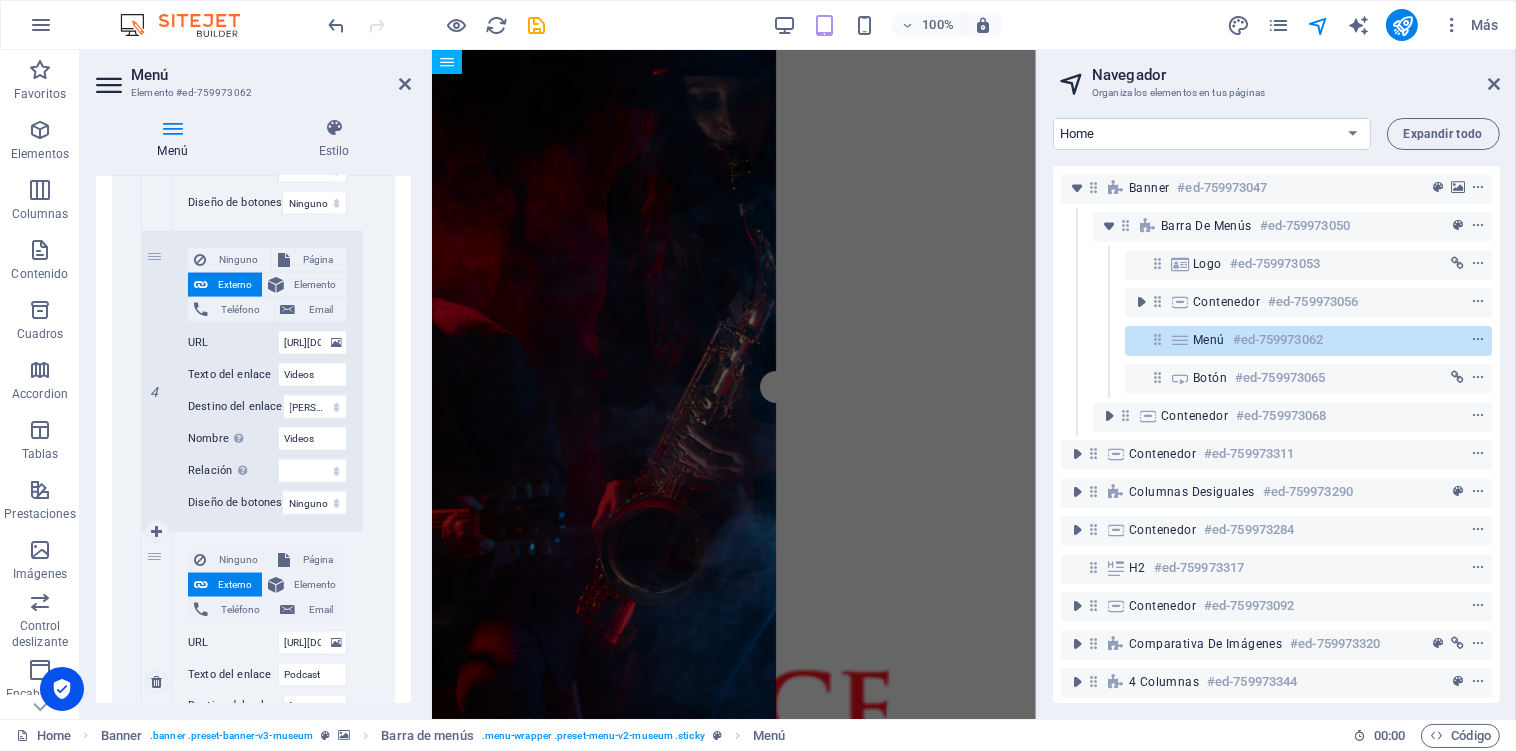 scroll, scrollTop: 3797, scrollLeft: 0, axis: vertical 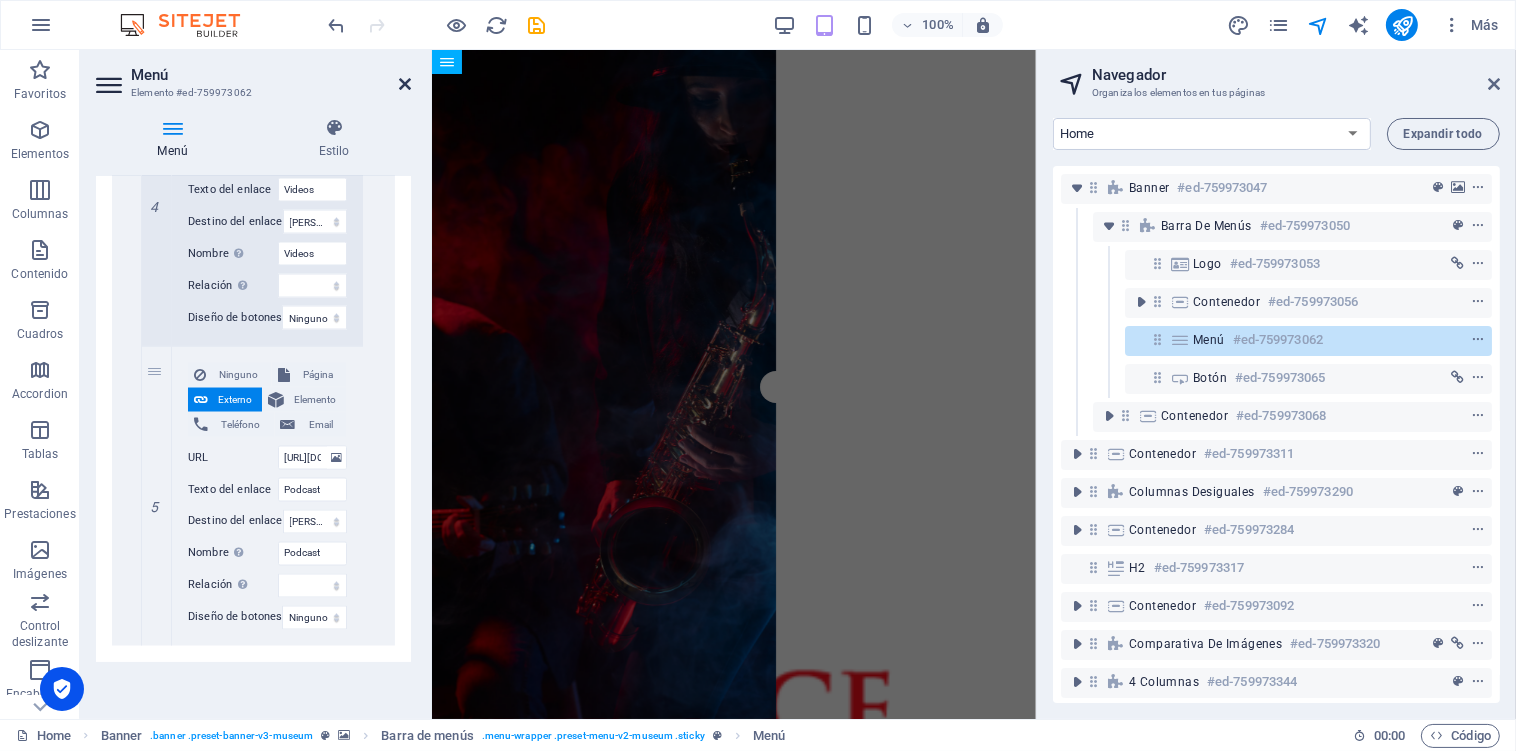 click at bounding box center [405, 84] 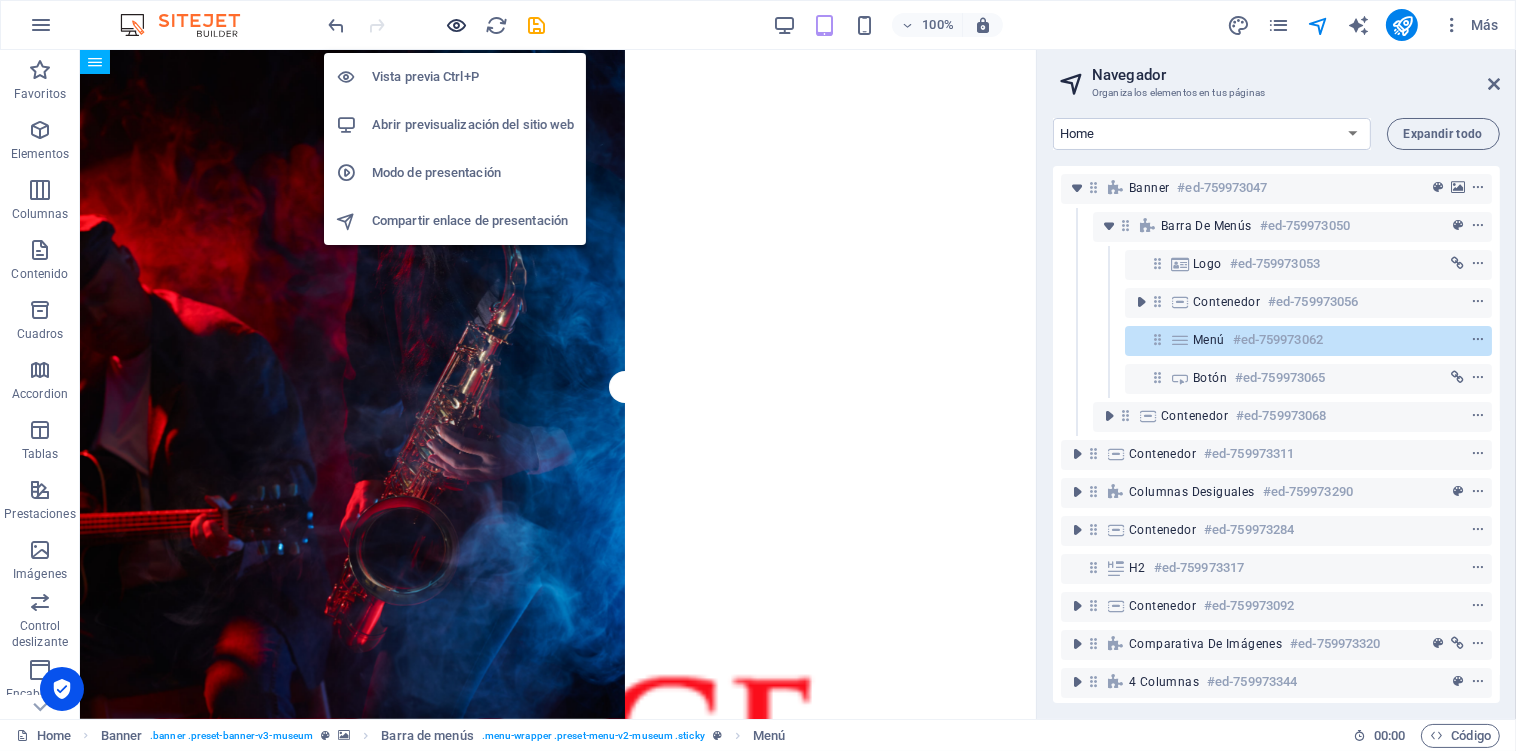 click at bounding box center (457, 25) 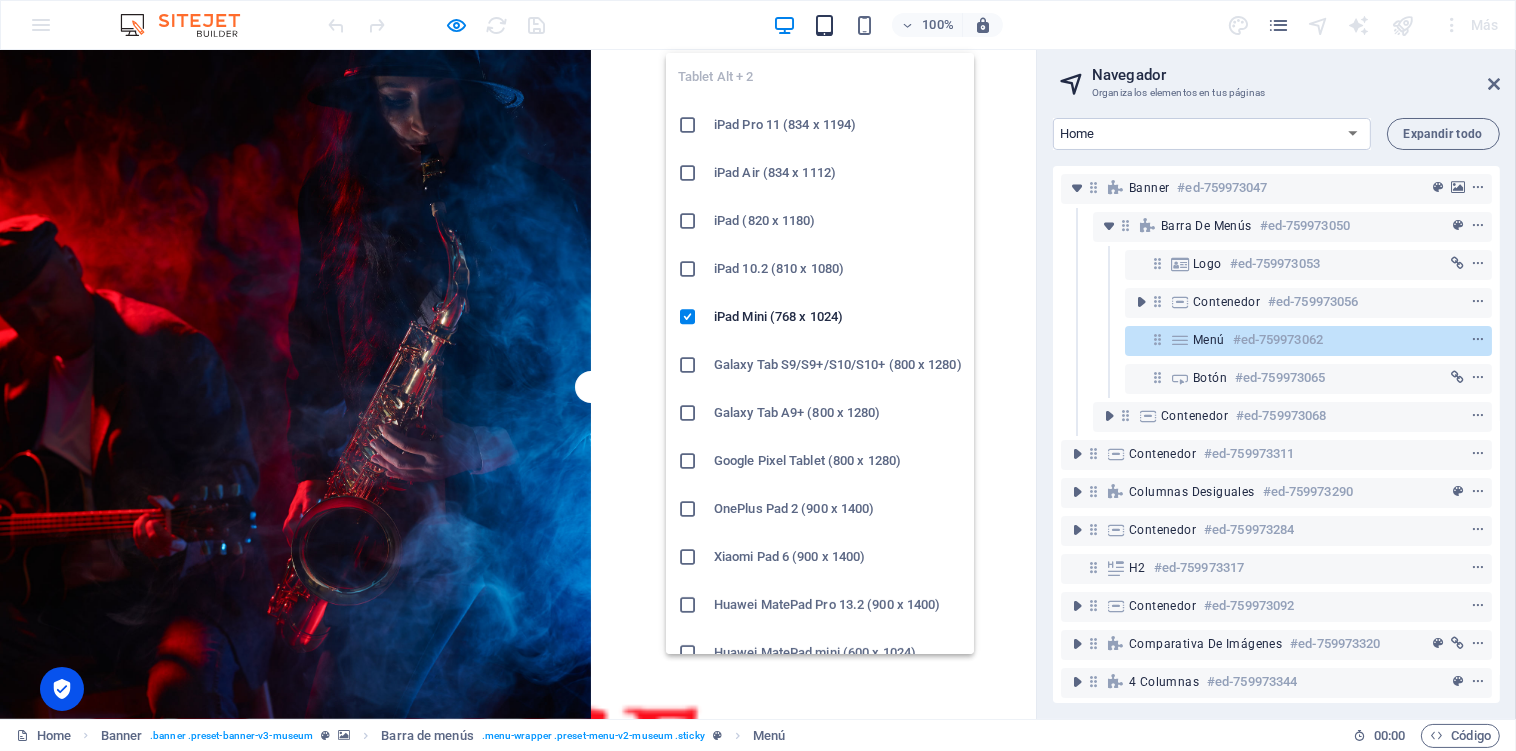 click at bounding box center [824, 25] 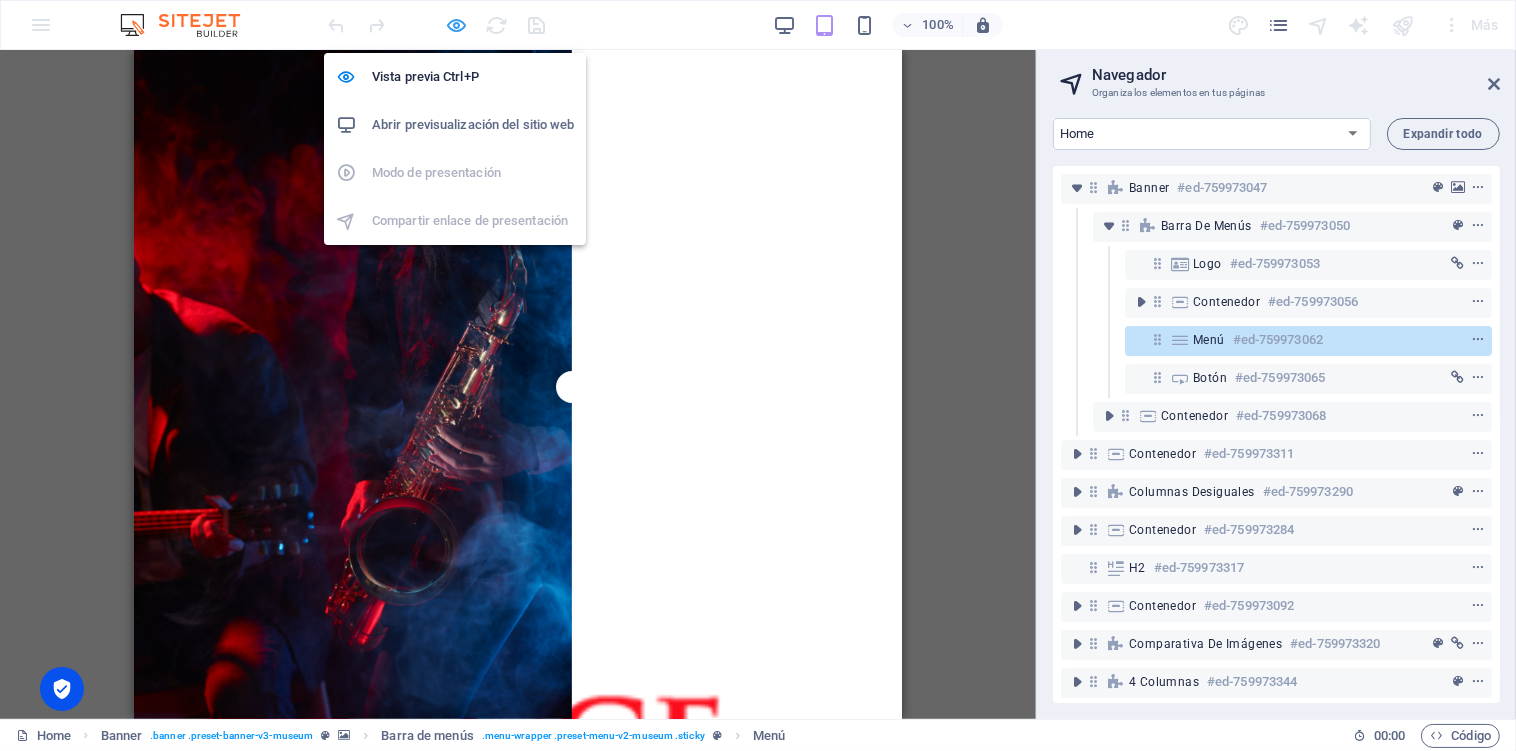 click at bounding box center [457, 25] 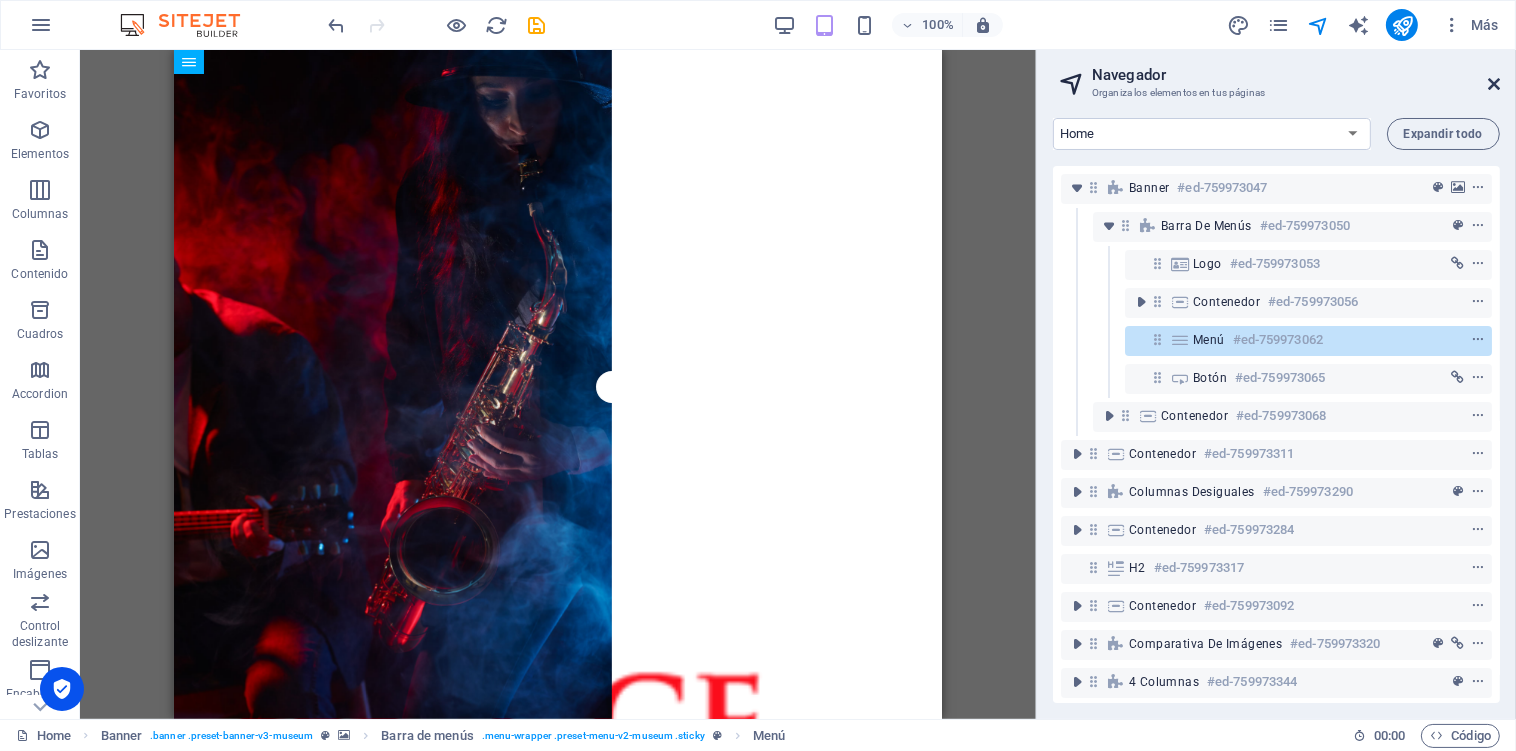 click at bounding box center (1494, 84) 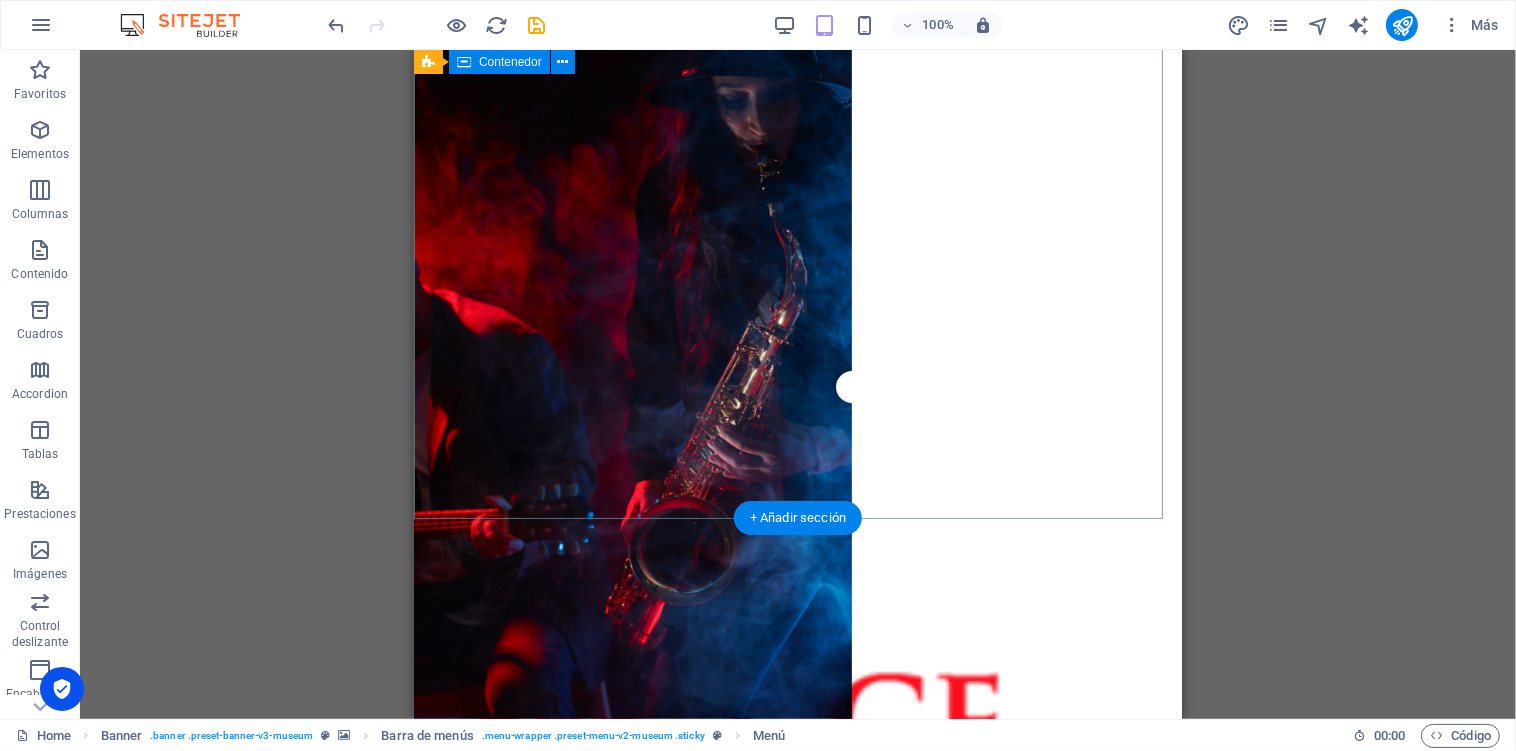 scroll, scrollTop: 133, scrollLeft: 0, axis: vertical 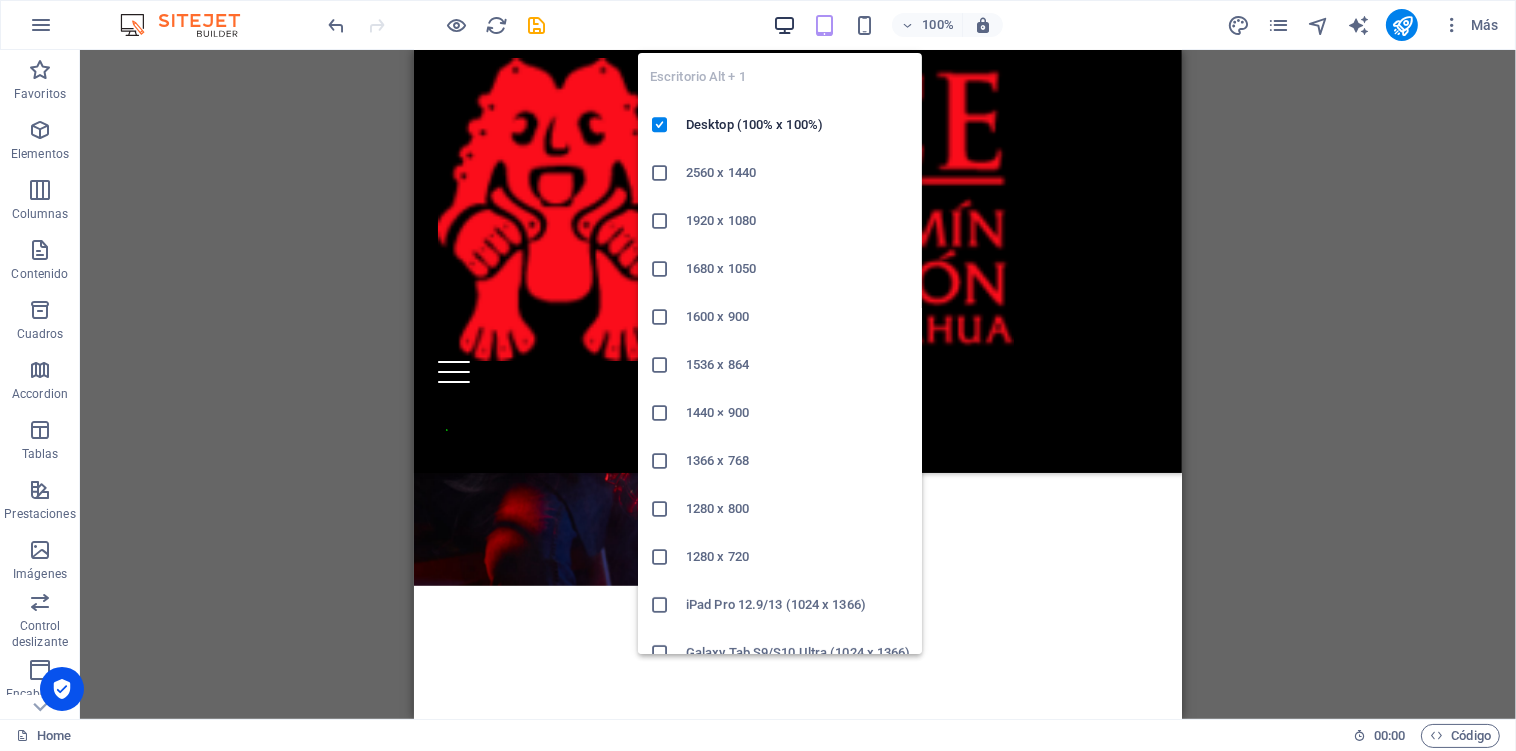 click at bounding box center (784, 25) 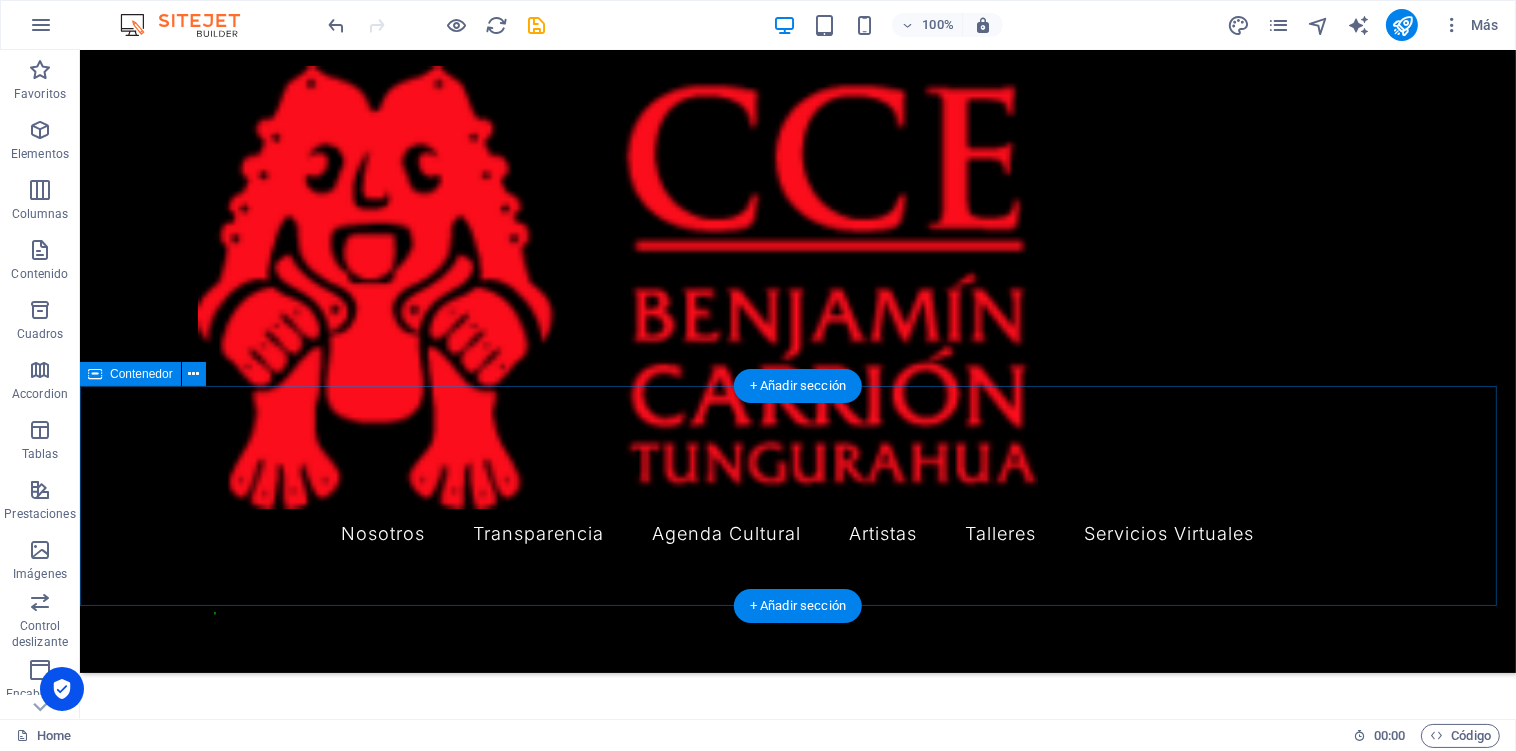 scroll, scrollTop: 0, scrollLeft: 0, axis: both 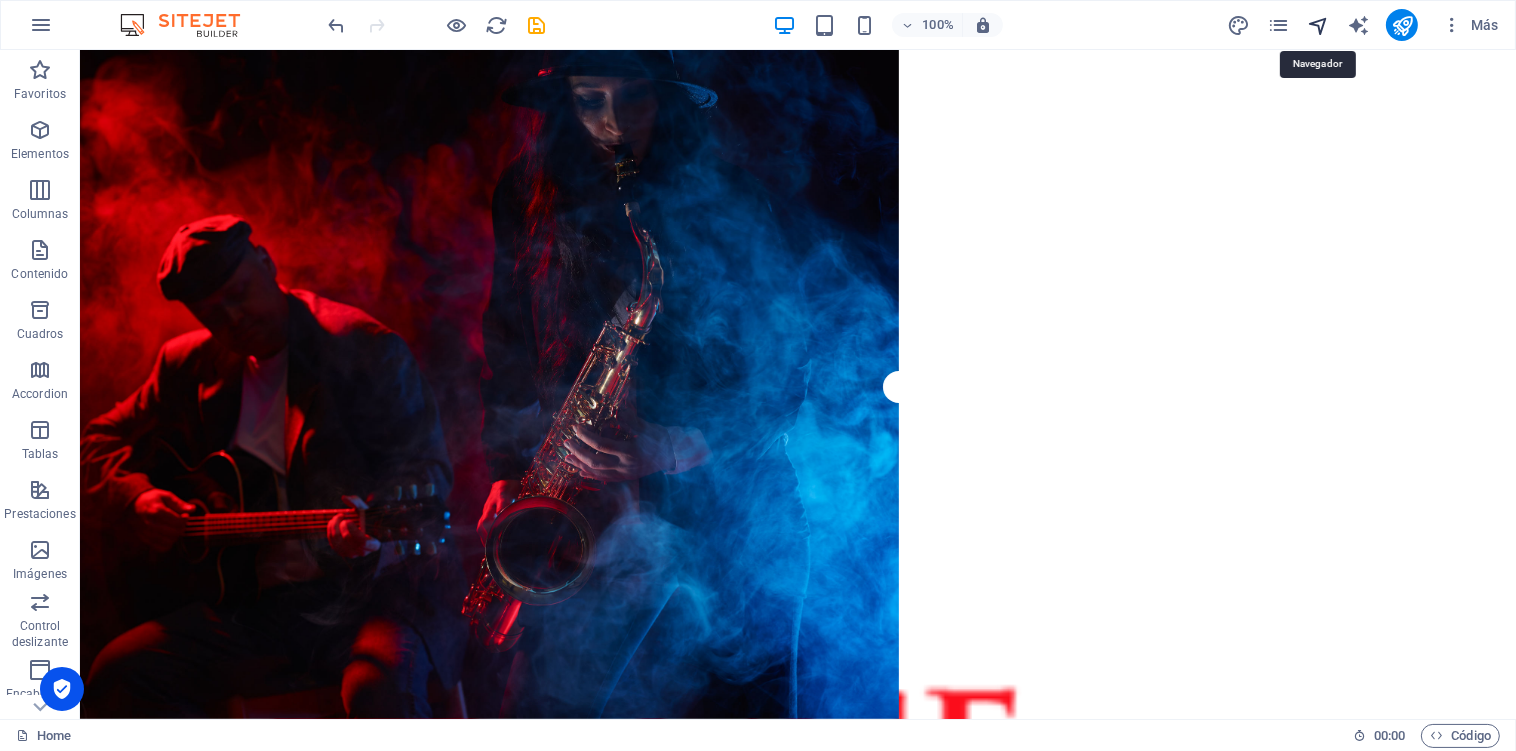 click at bounding box center [1318, 25] 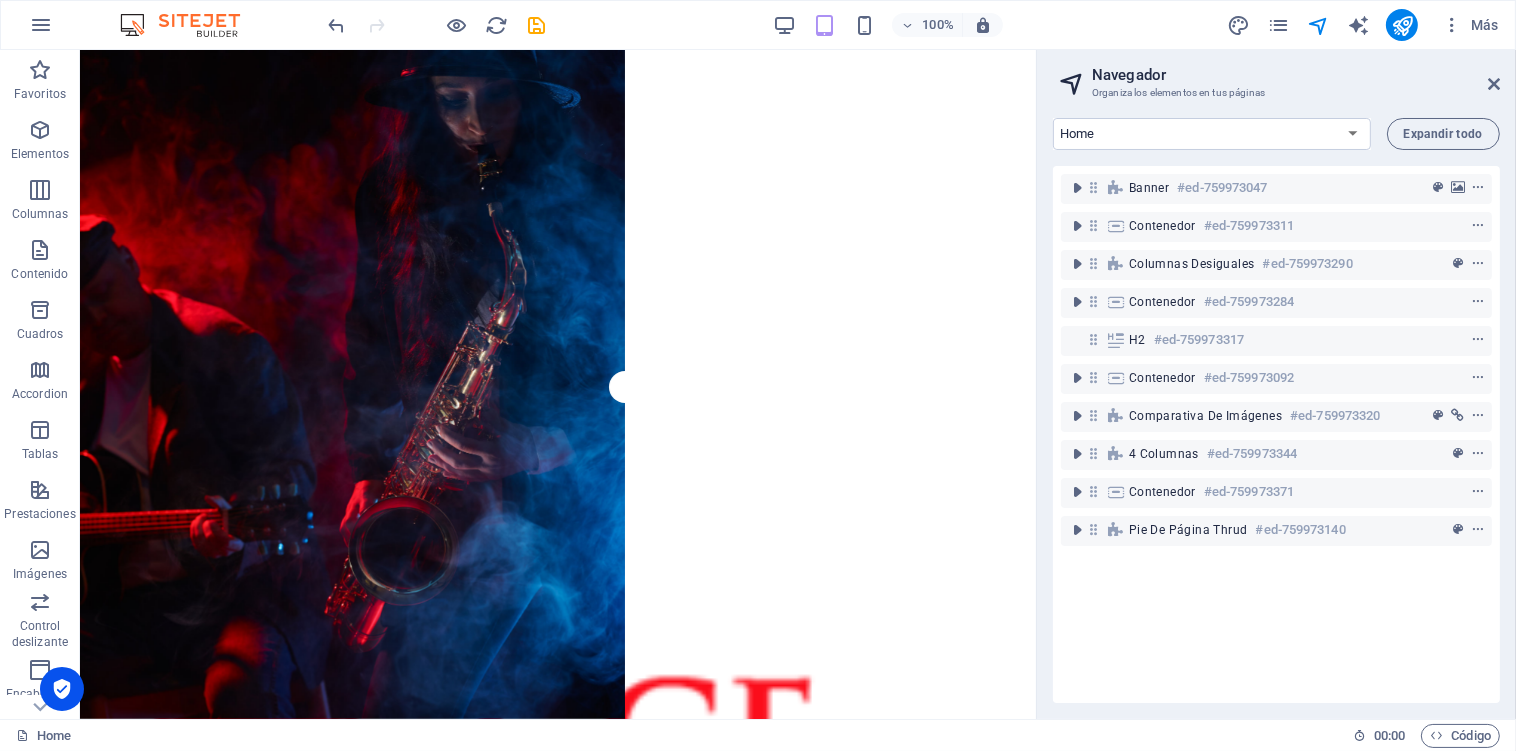click on "100%" at bounding box center [887, 25] 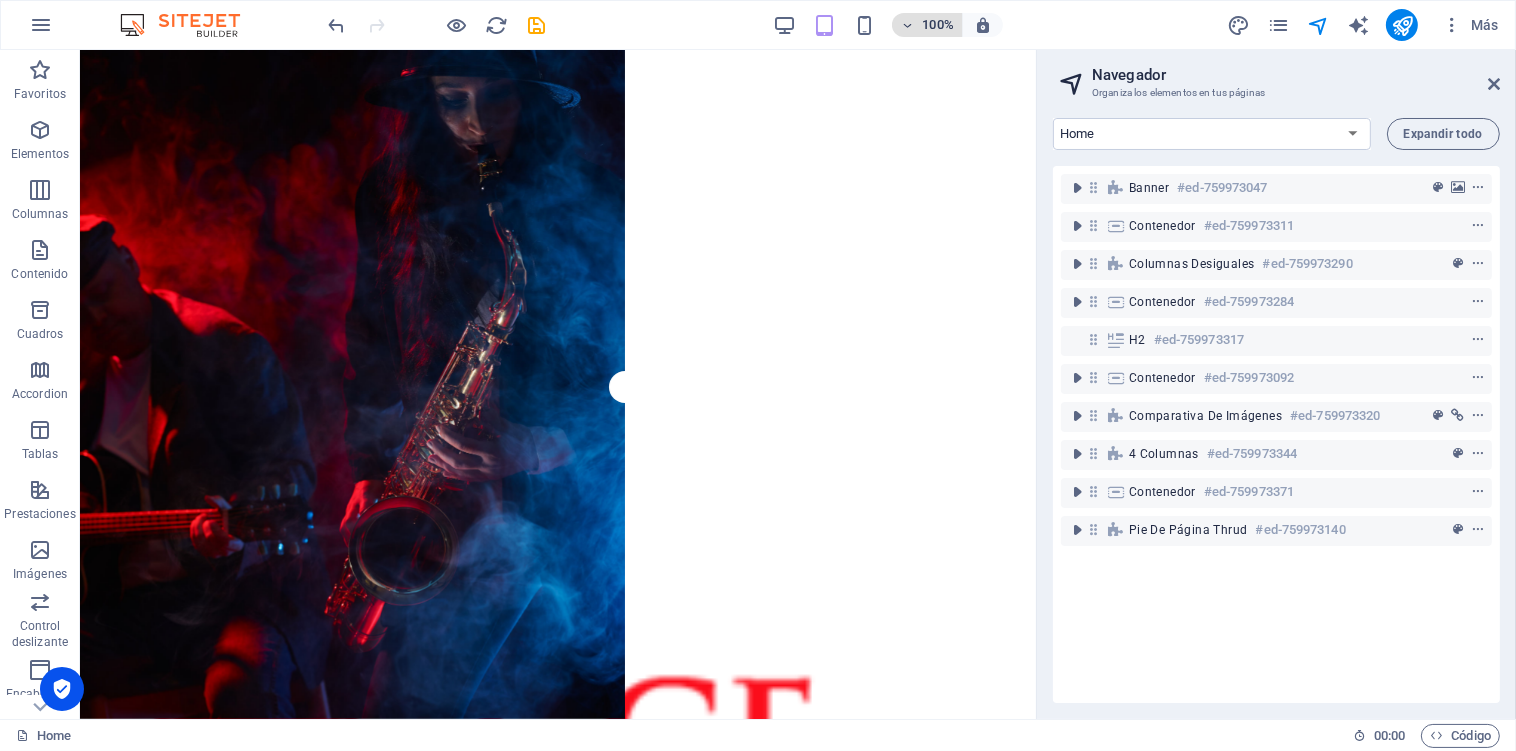click on "100%" at bounding box center (938, 25) 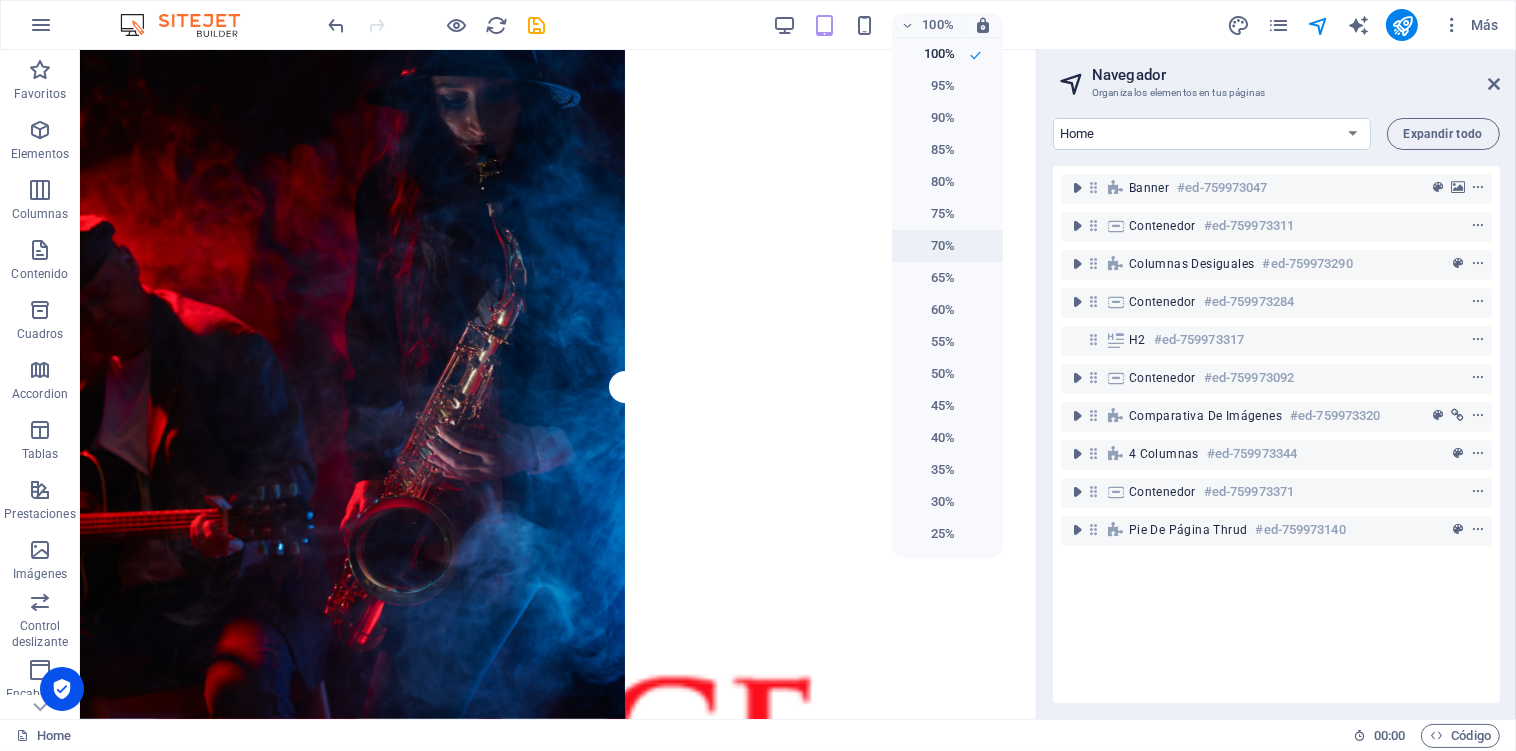 click on "70%" at bounding box center (947, 246) 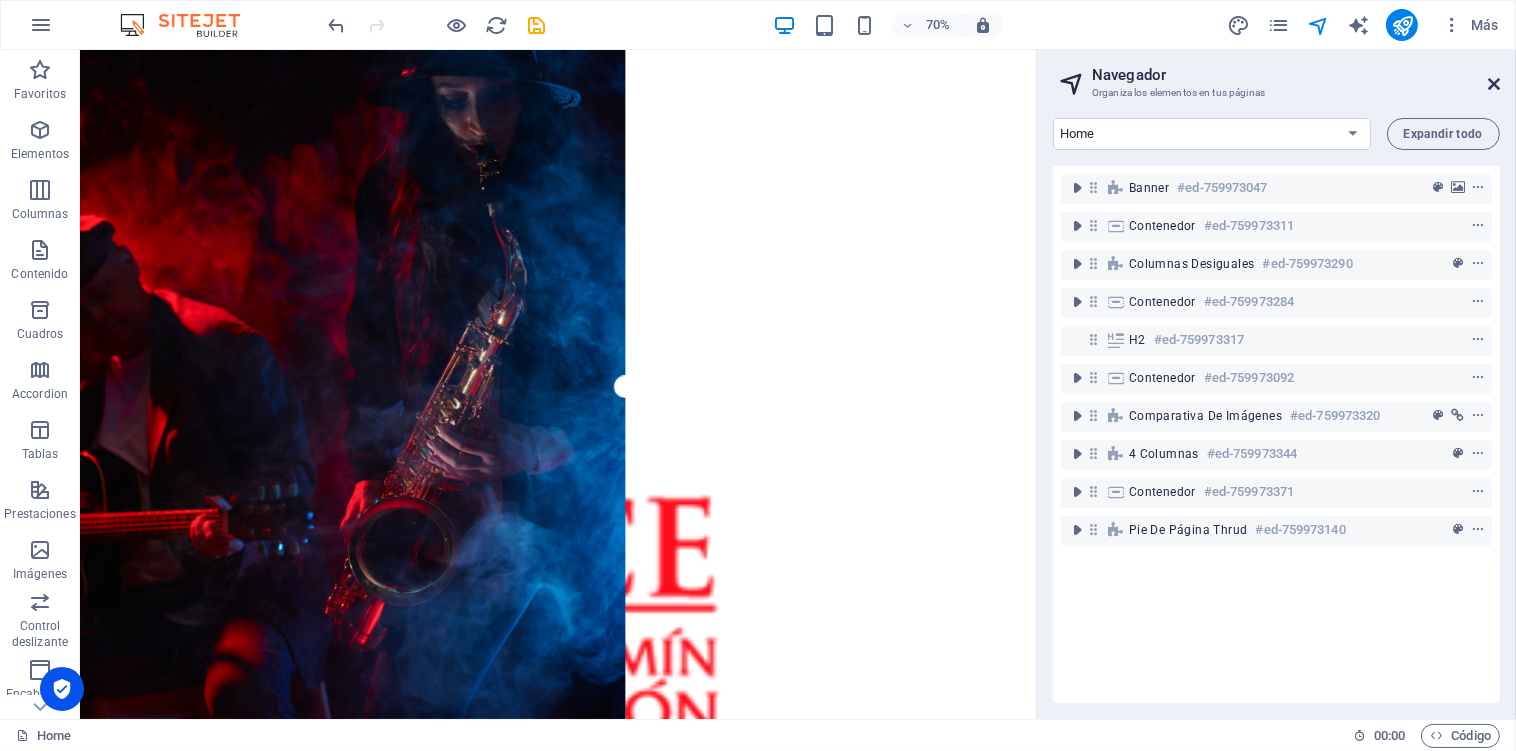 drag, startPoint x: 1500, startPoint y: 81, endPoint x: 2027, endPoint y: 44, distance: 528.29724 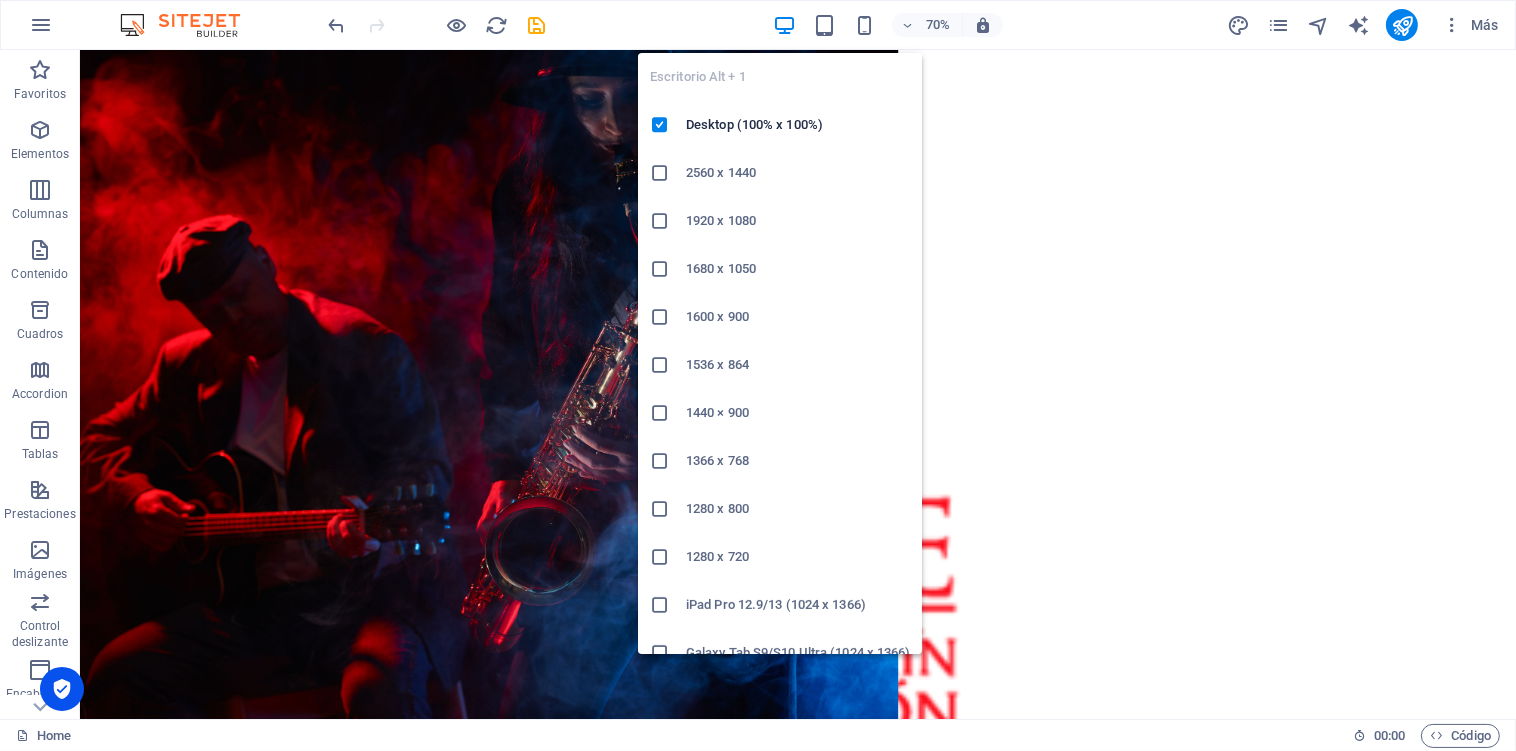 click at bounding box center [784, 25] 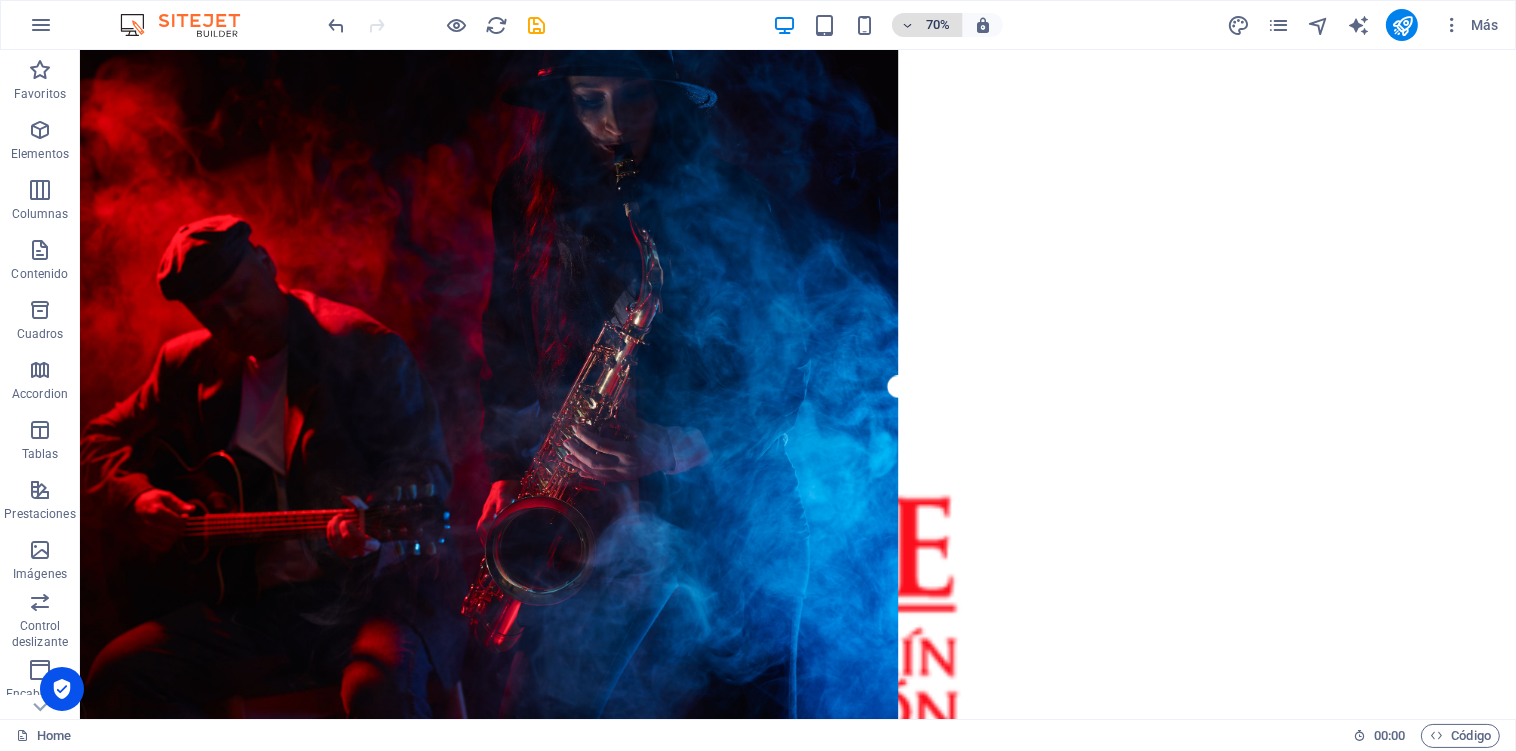 click on "70%" at bounding box center (938, 25) 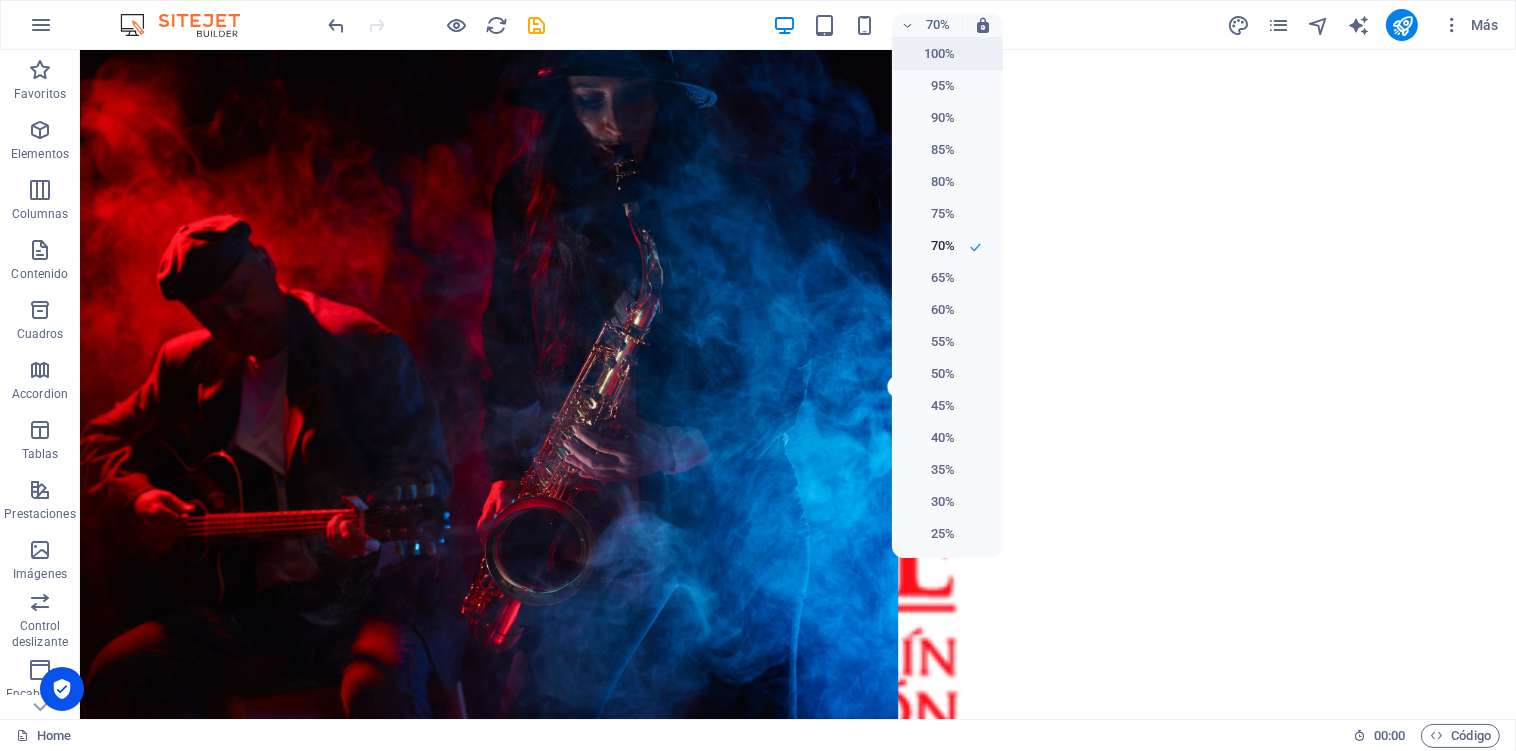 click on "100%" at bounding box center (929, 54) 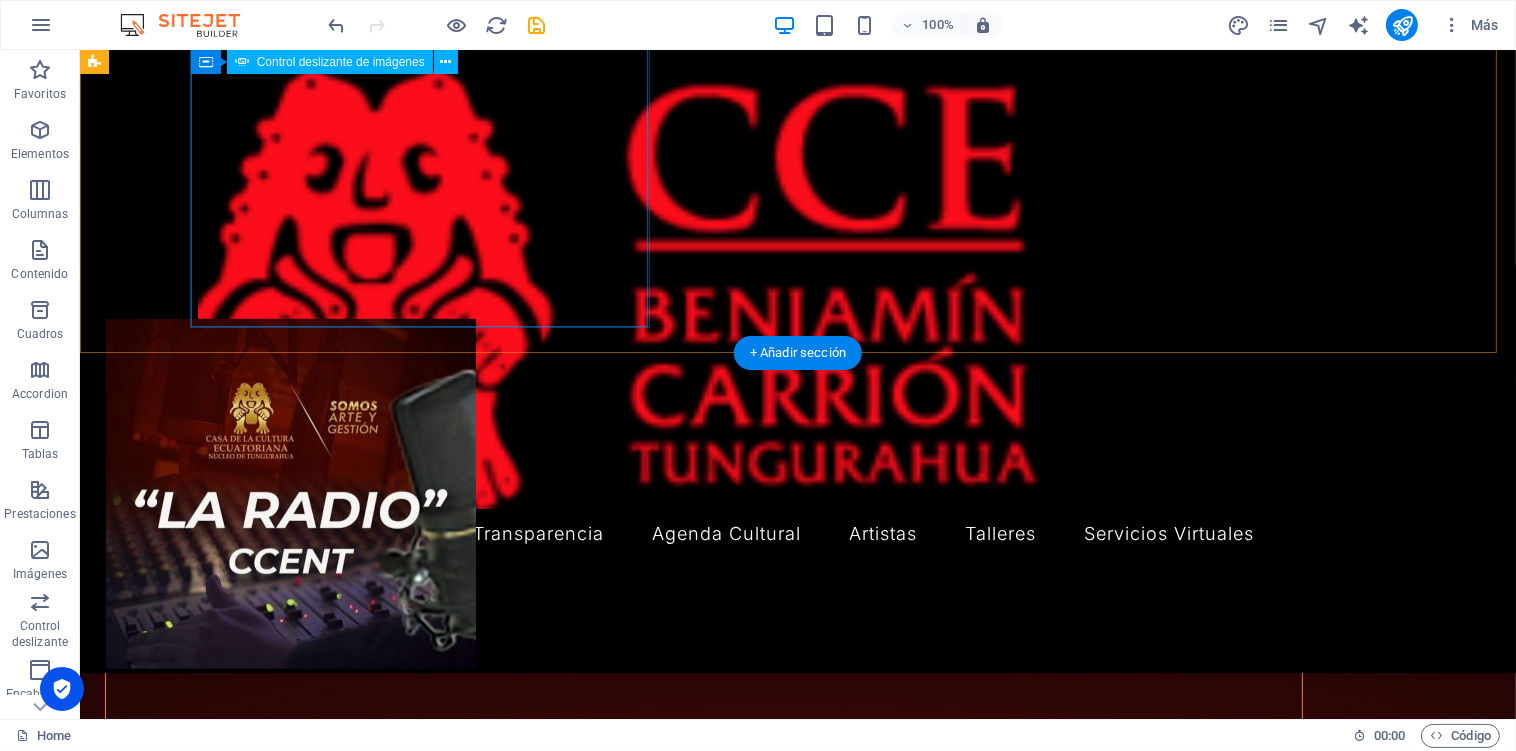 scroll, scrollTop: 933, scrollLeft: 0, axis: vertical 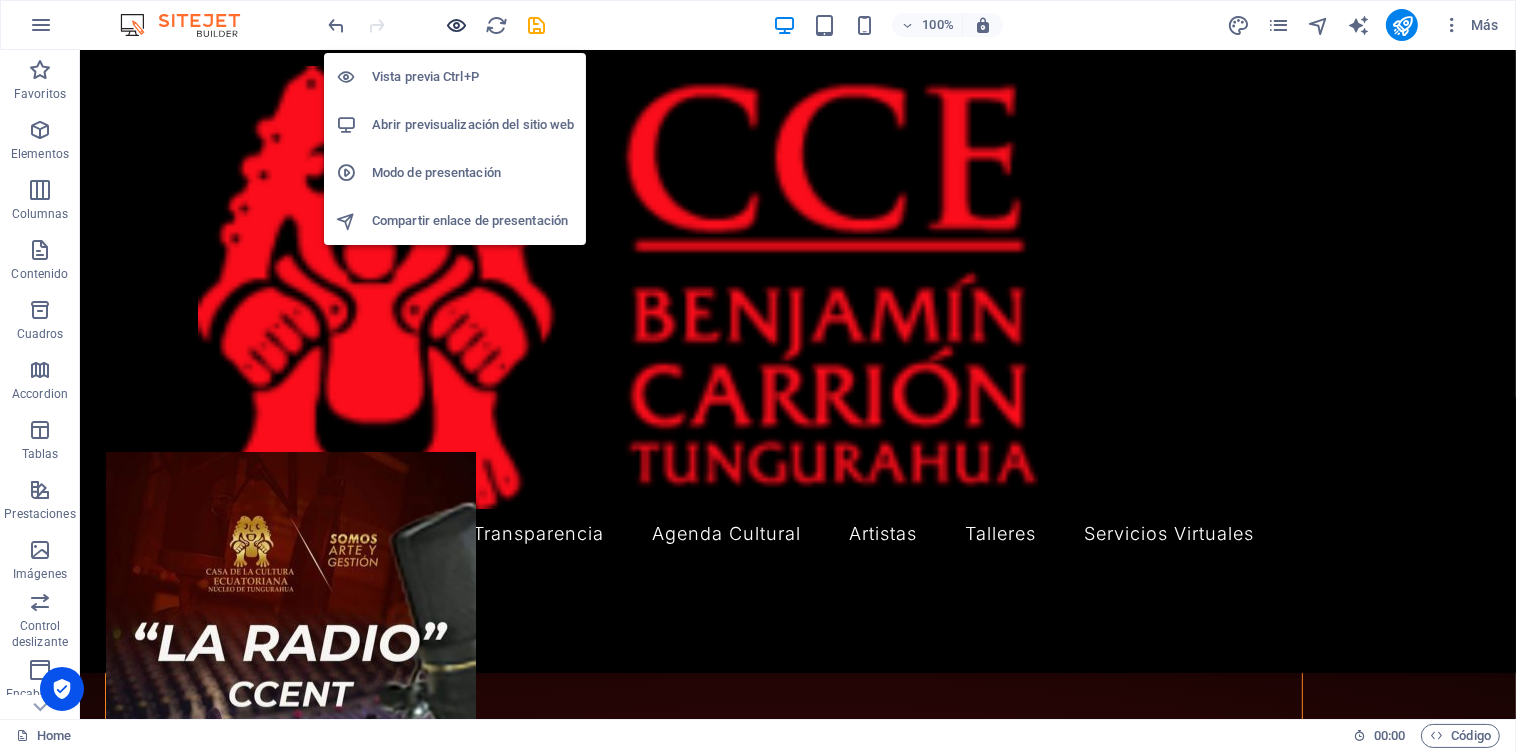 click at bounding box center (457, 25) 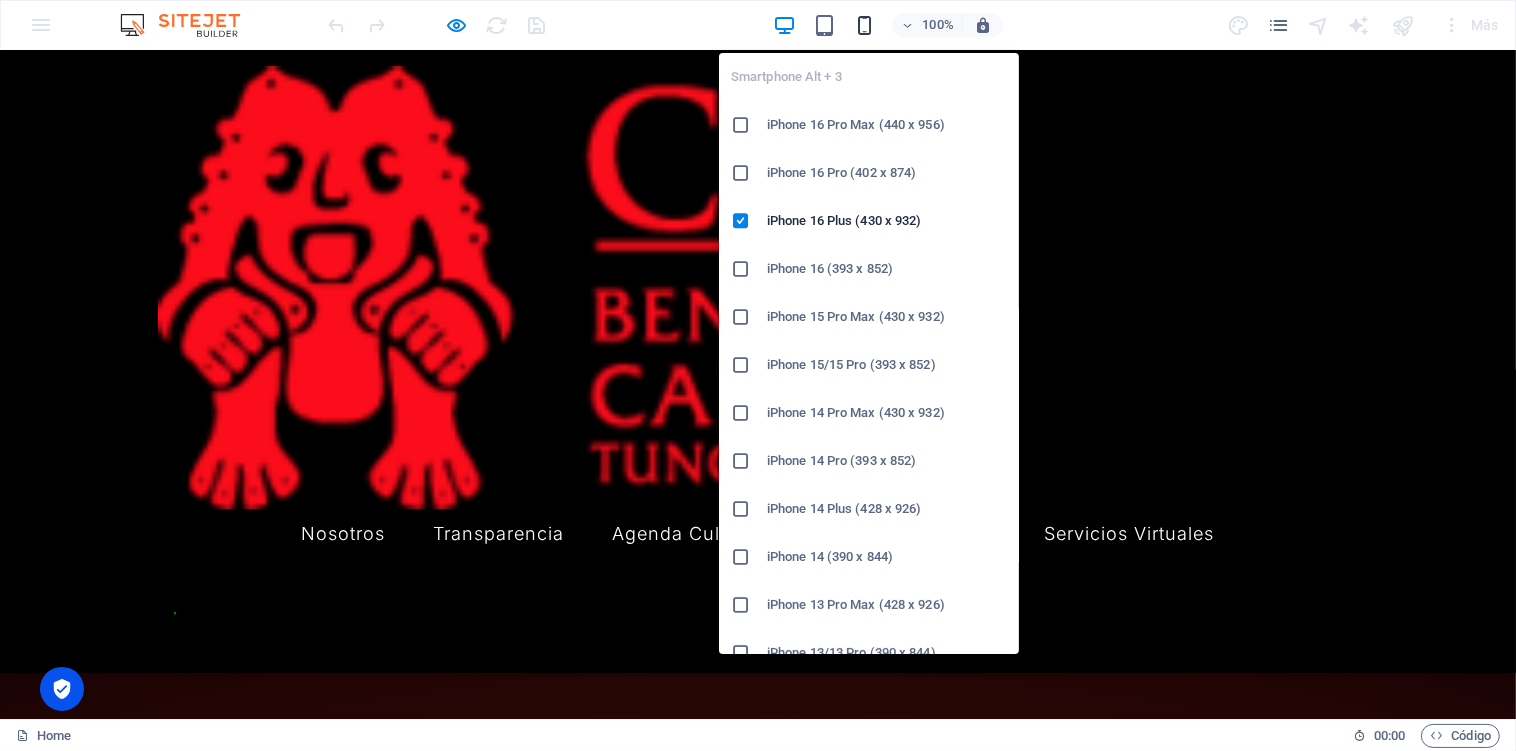 click at bounding box center [864, 25] 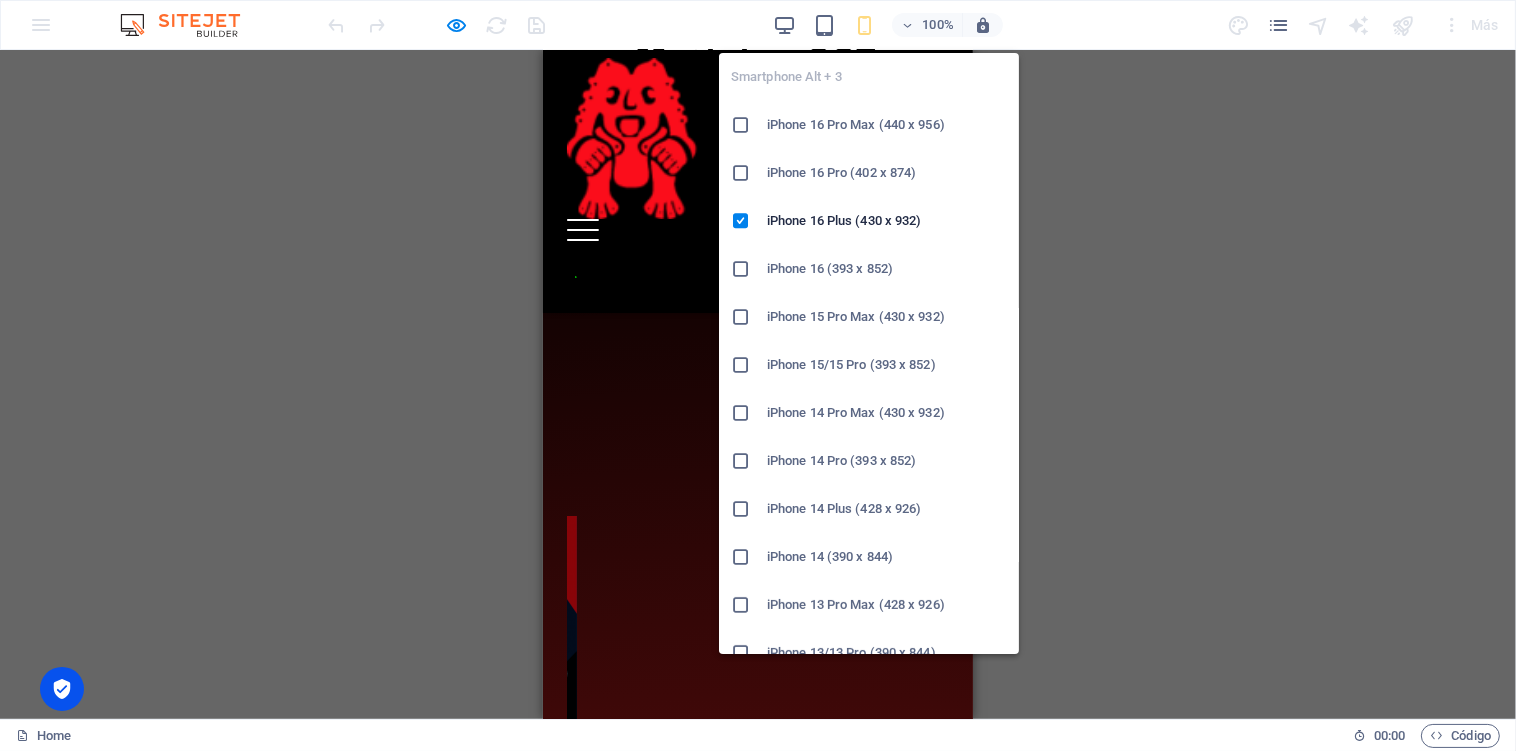 scroll, scrollTop: 751, scrollLeft: 0, axis: vertical 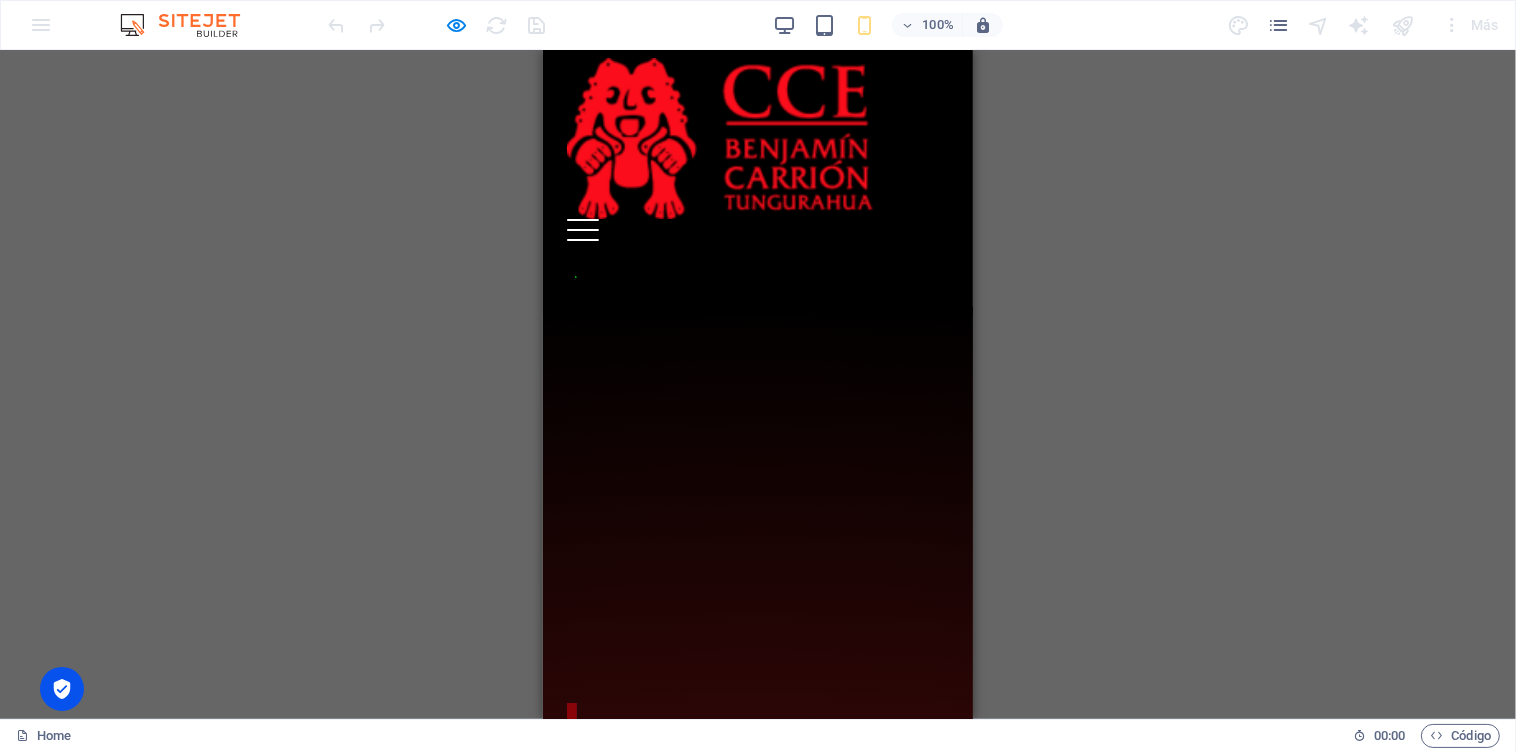 click at bounding box center (582, 220) 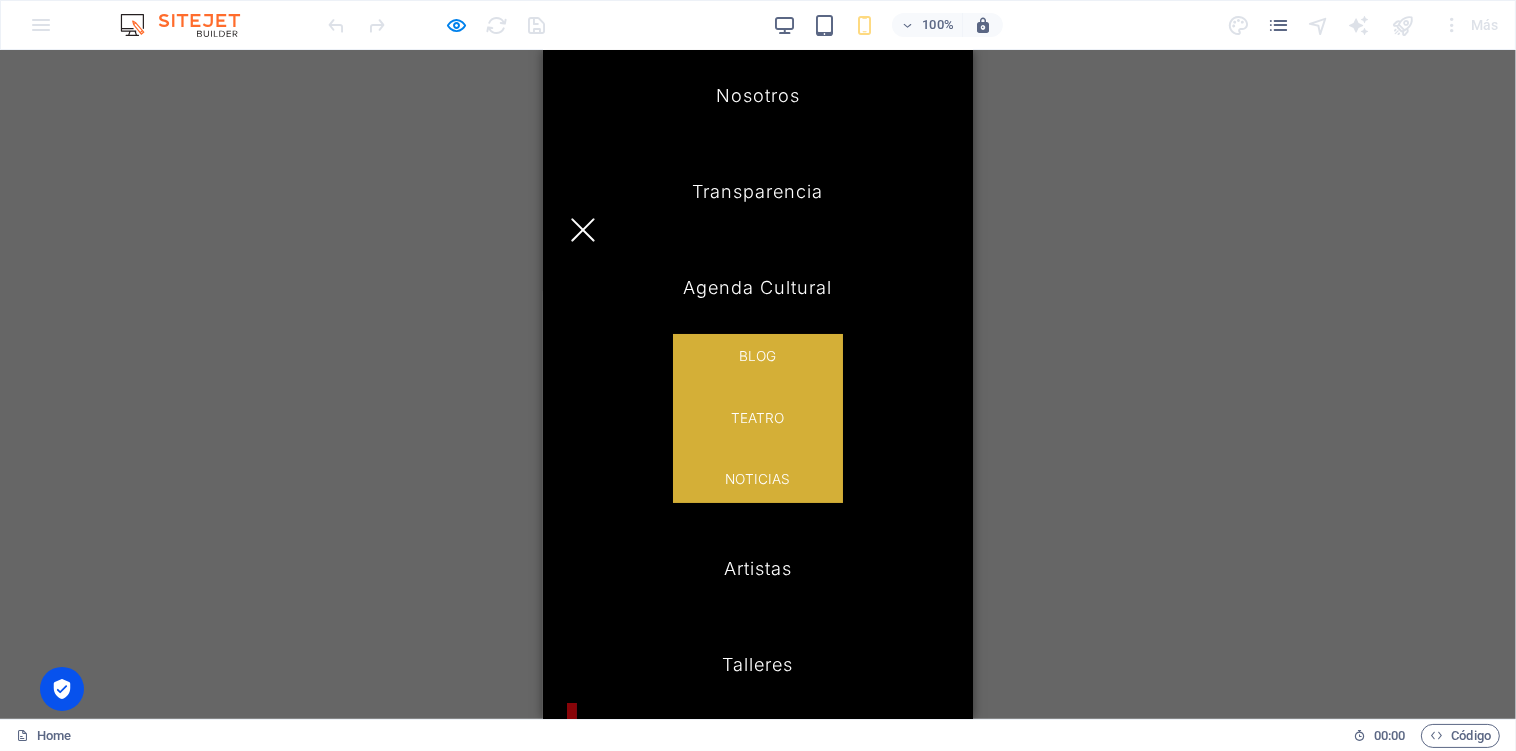 click at bounding box center [582, 230] 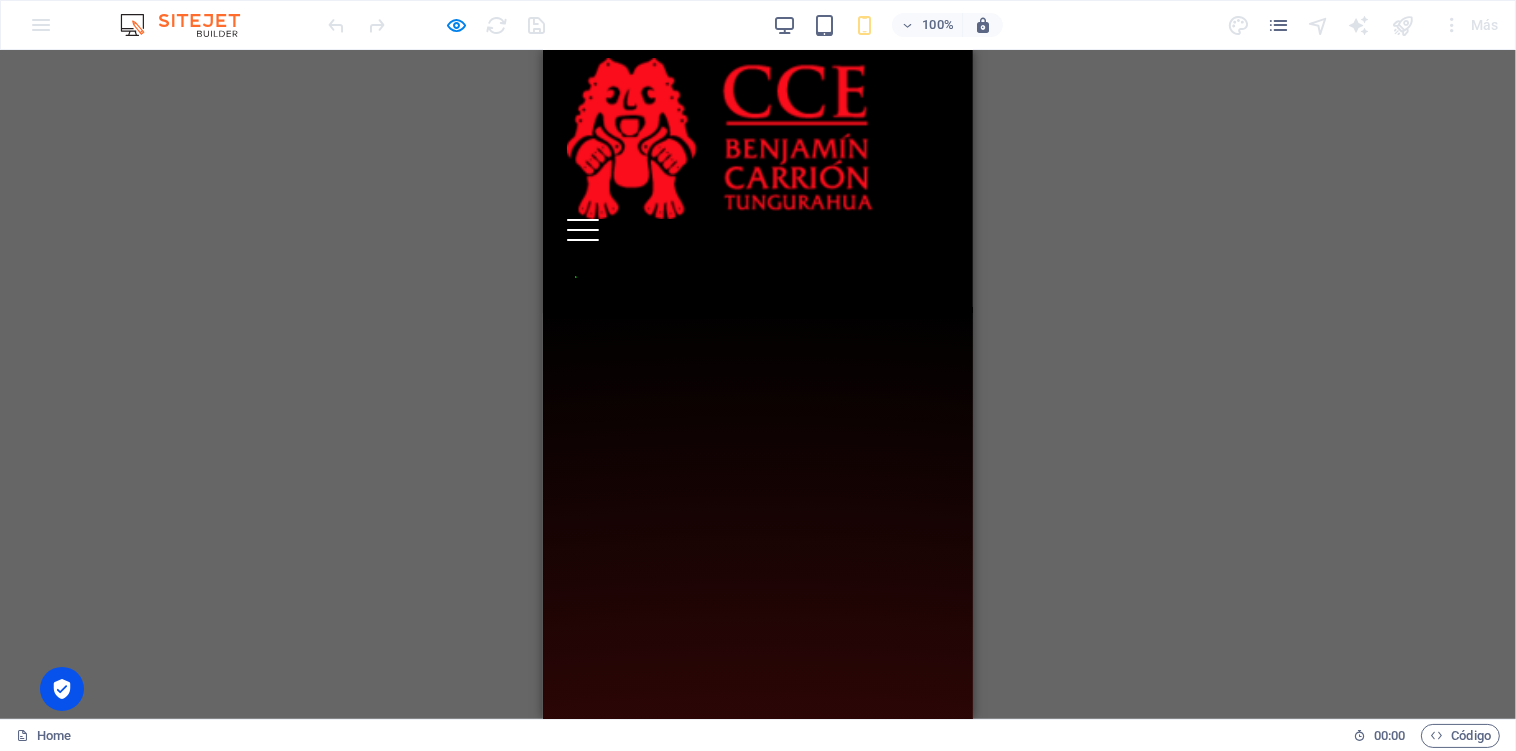 click at bounding box center (582, 230) 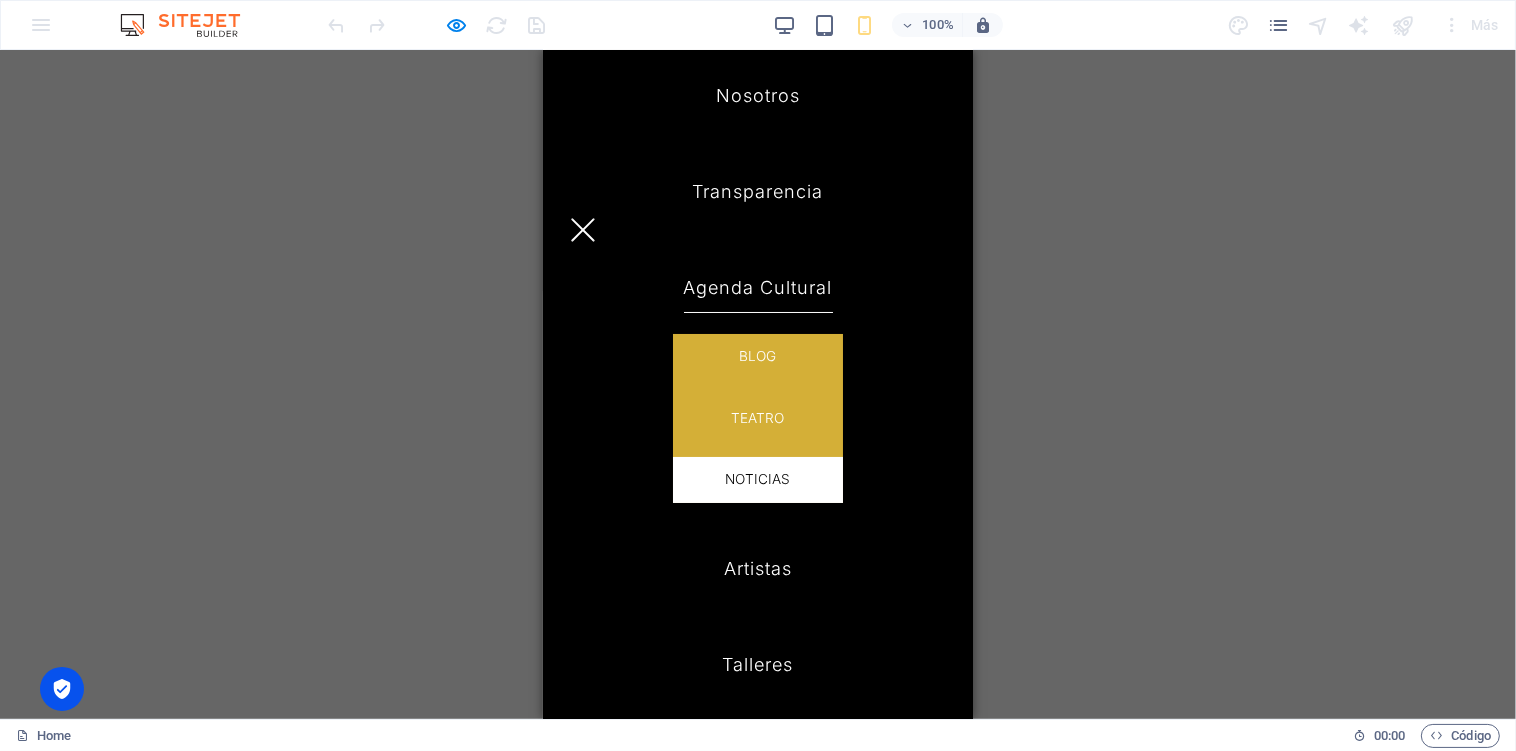 scroll, scrollTop: 379, scrollLeft: 0, axis: vertical 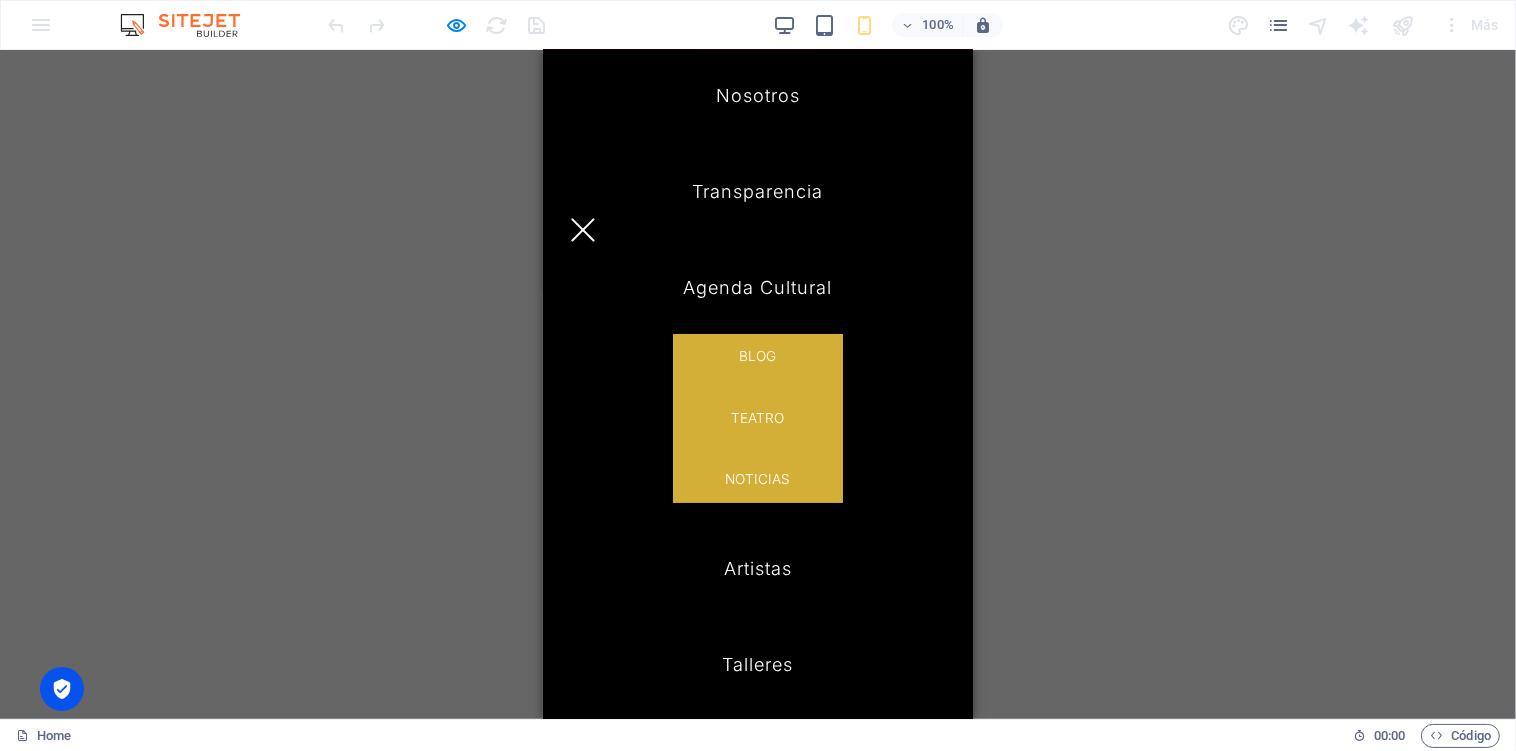 click at bounding box center [582, 230] 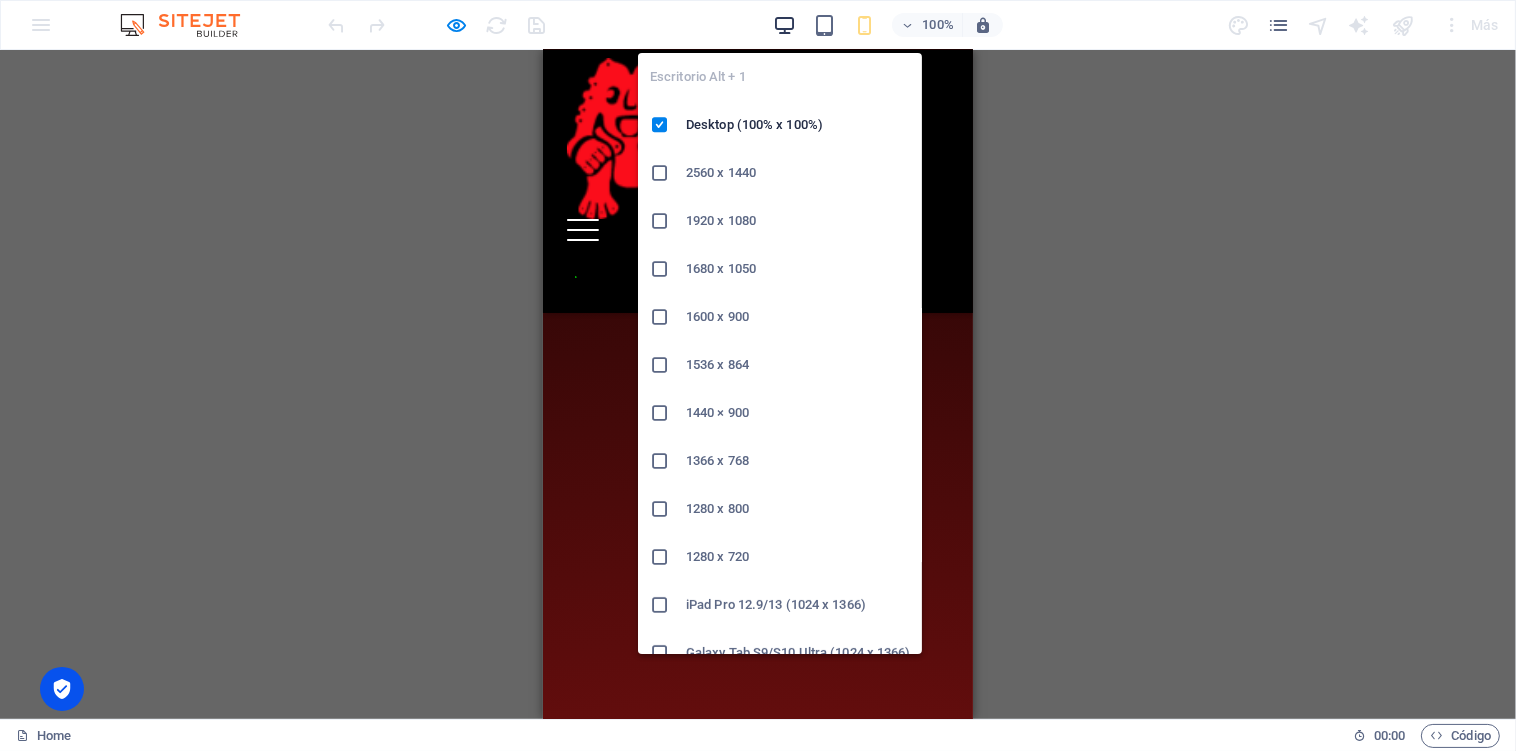 click at bounding box center (784, 25) 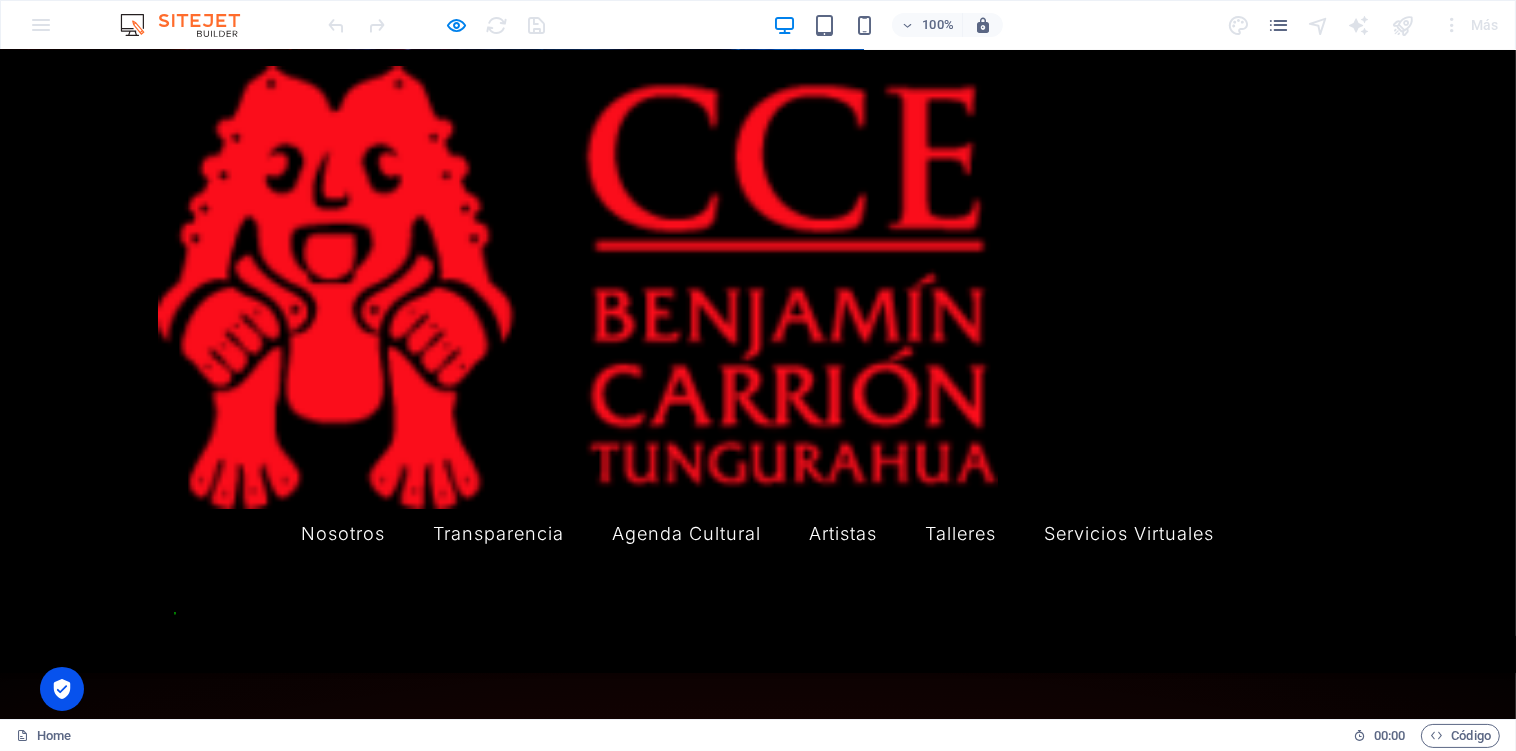 scroll, scrollTop: 266, scrollLeft: 0, axis: vertical 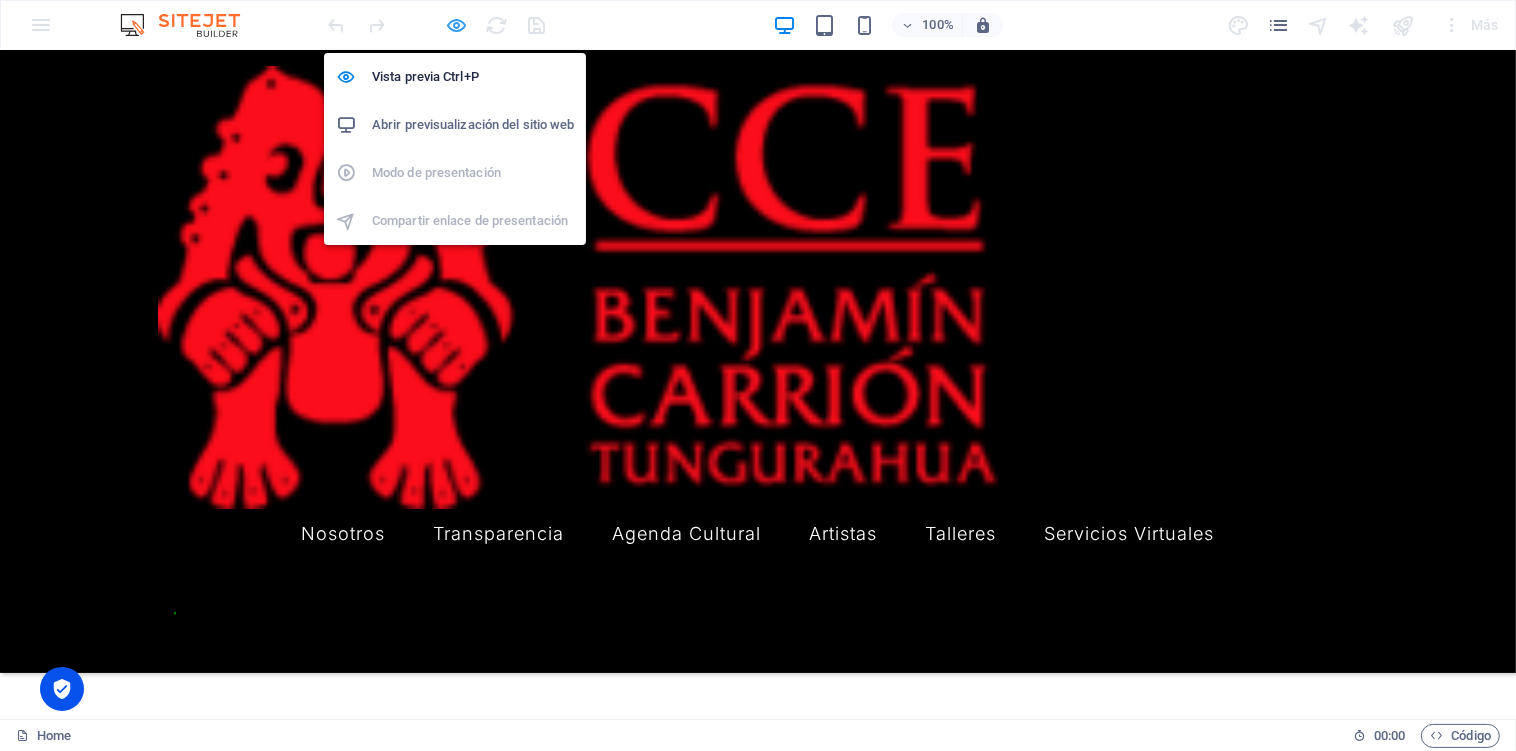 click at bounding box center (457, 25) 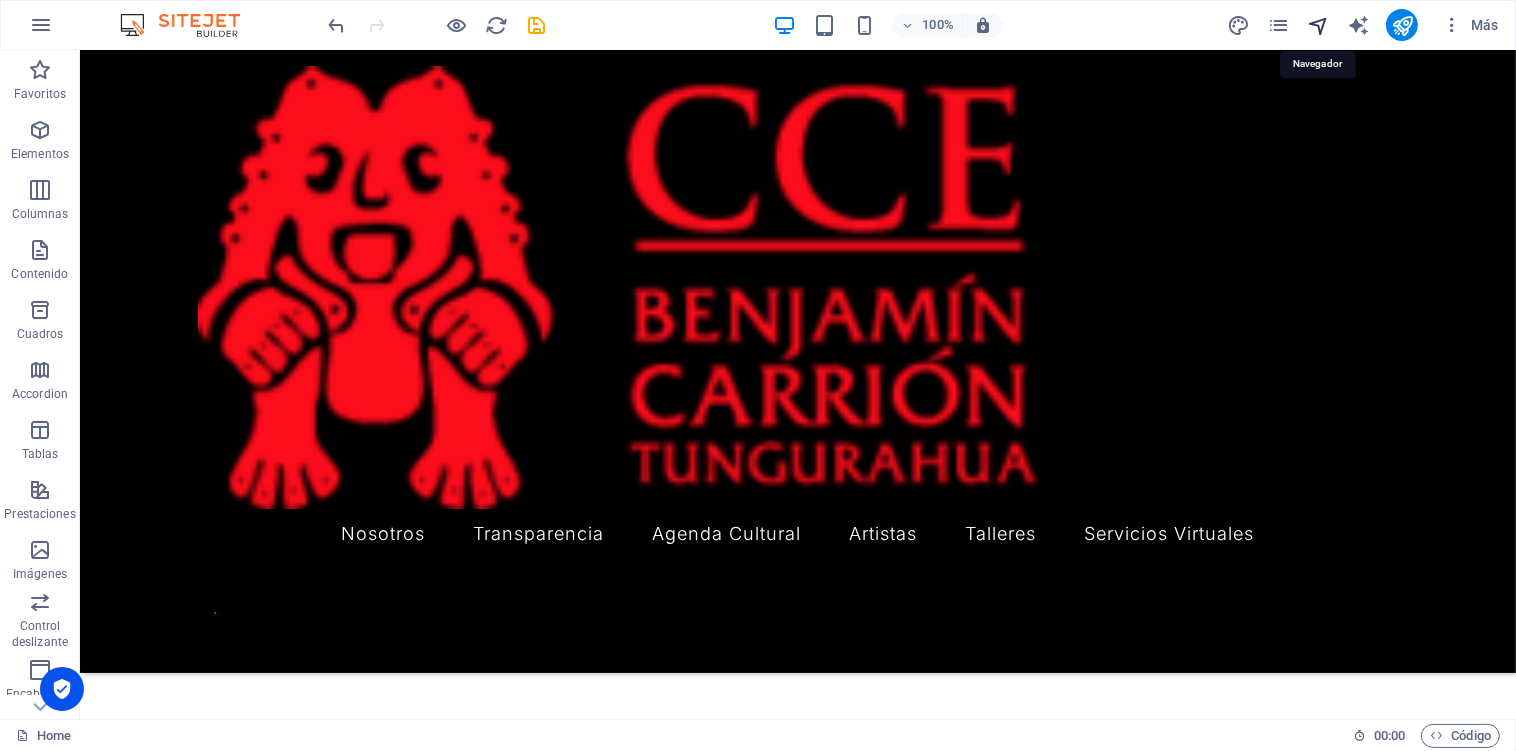 click at bounding box center (1318, 25) 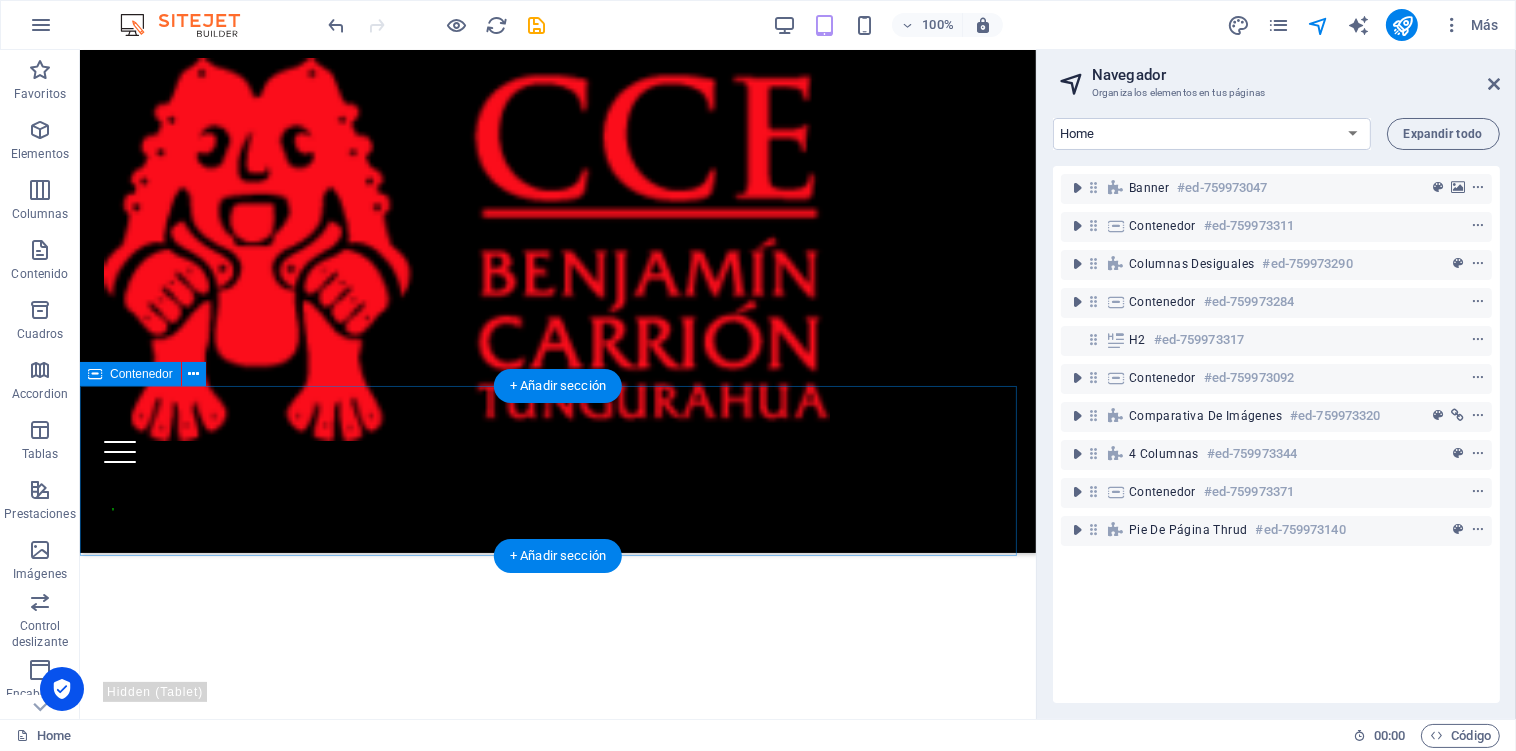 click on "Noticias CCE" at bounding box center (557, 850) 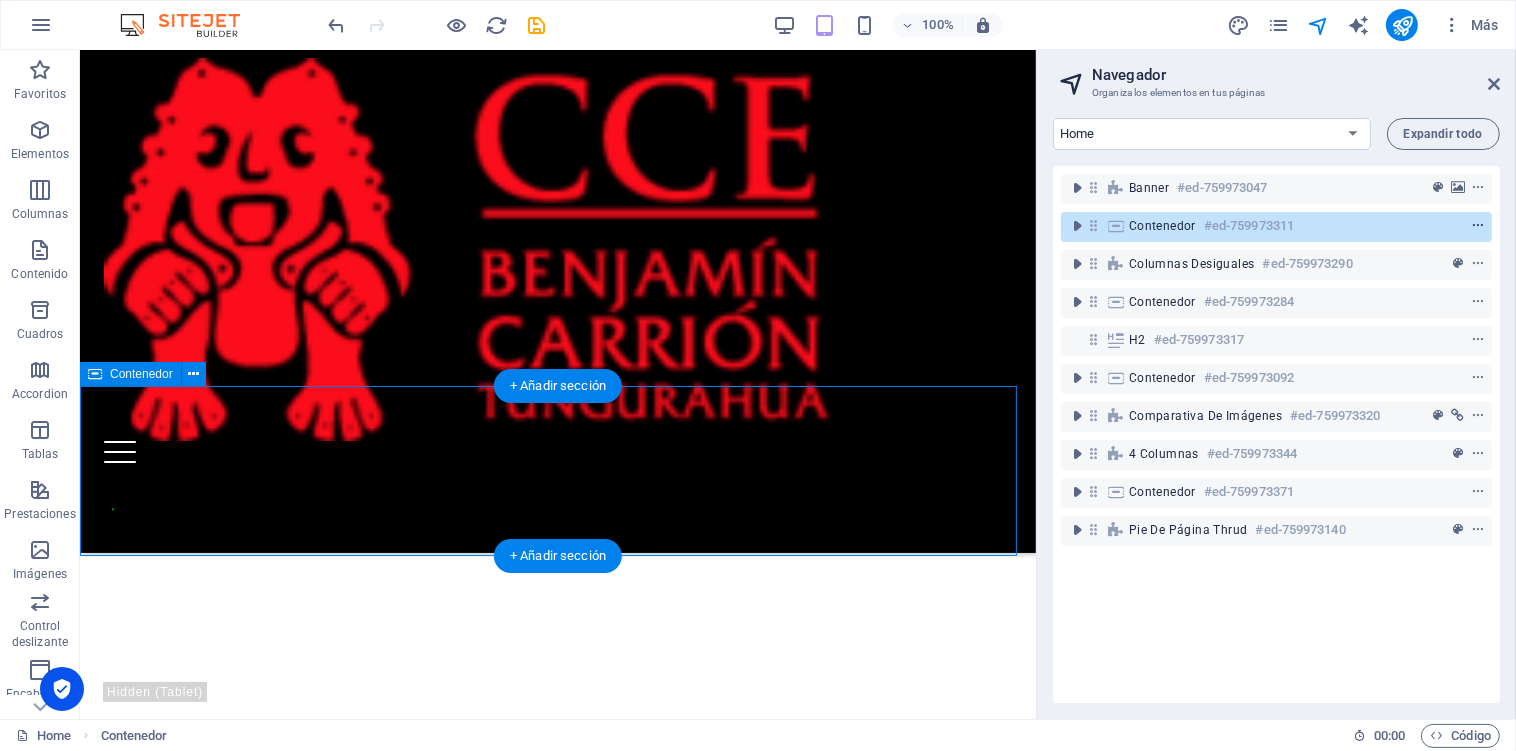 click at bounding box center [1478, 226] 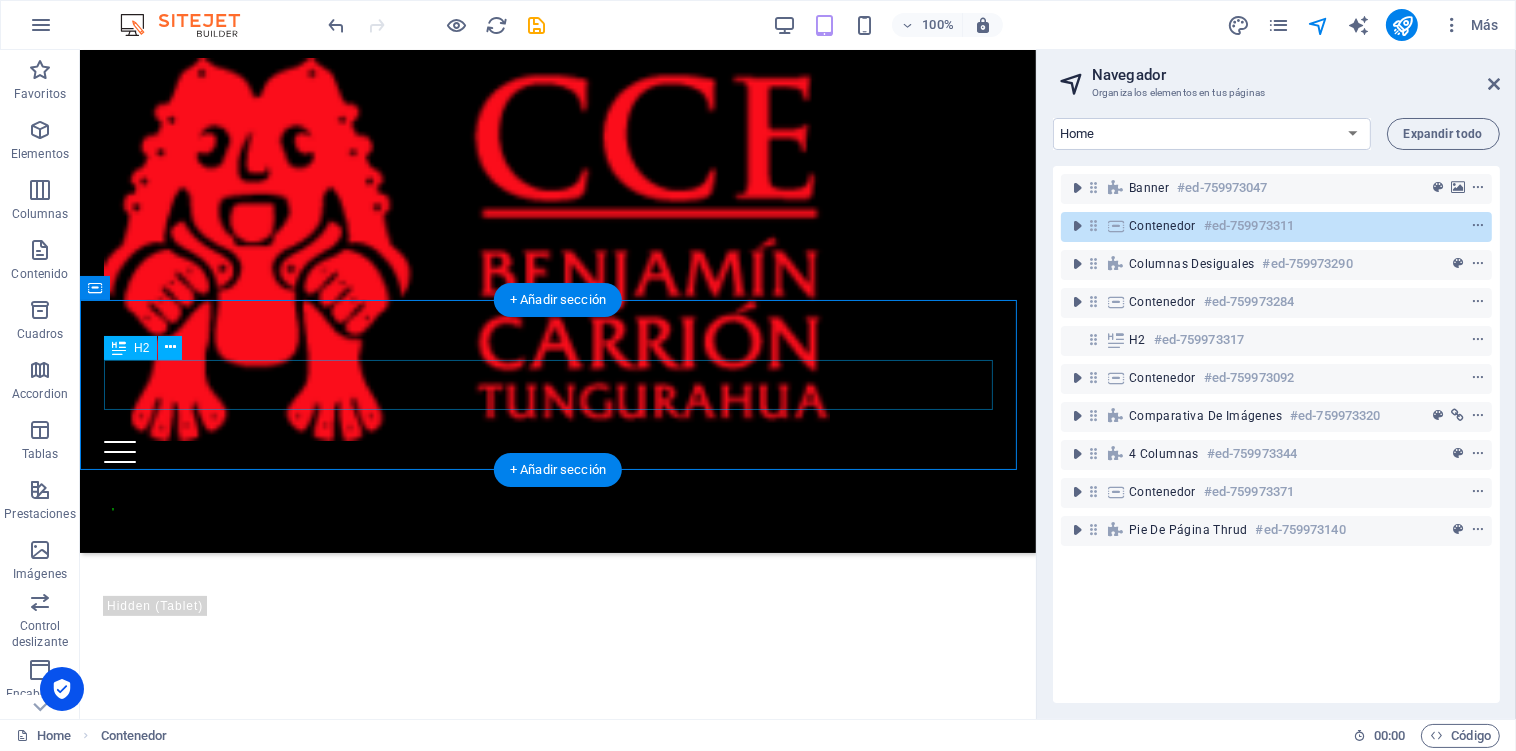 click on "Noticias CCE" at bounding box center [557, 764] 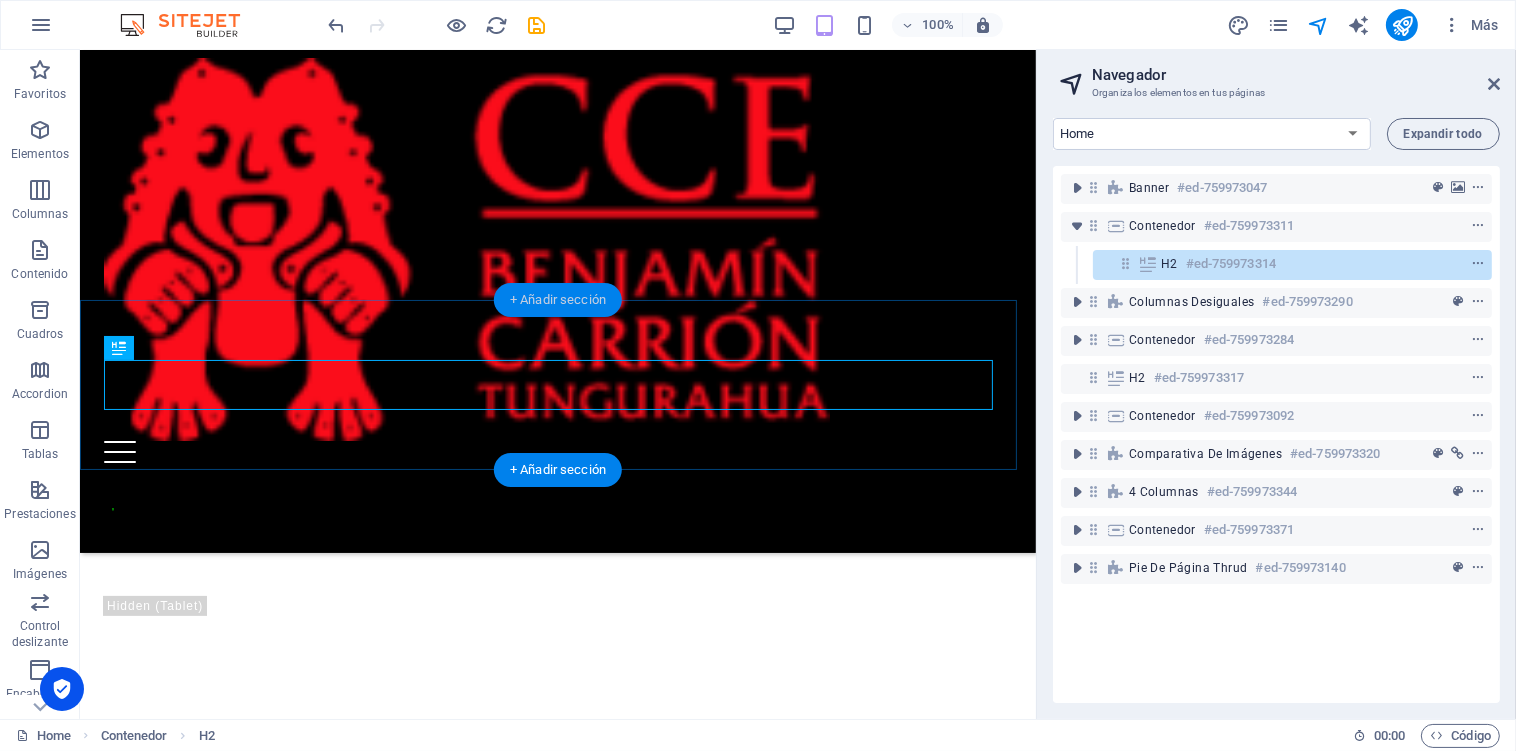 click on "+ Añadir sección" at bounding box center [558, 300] 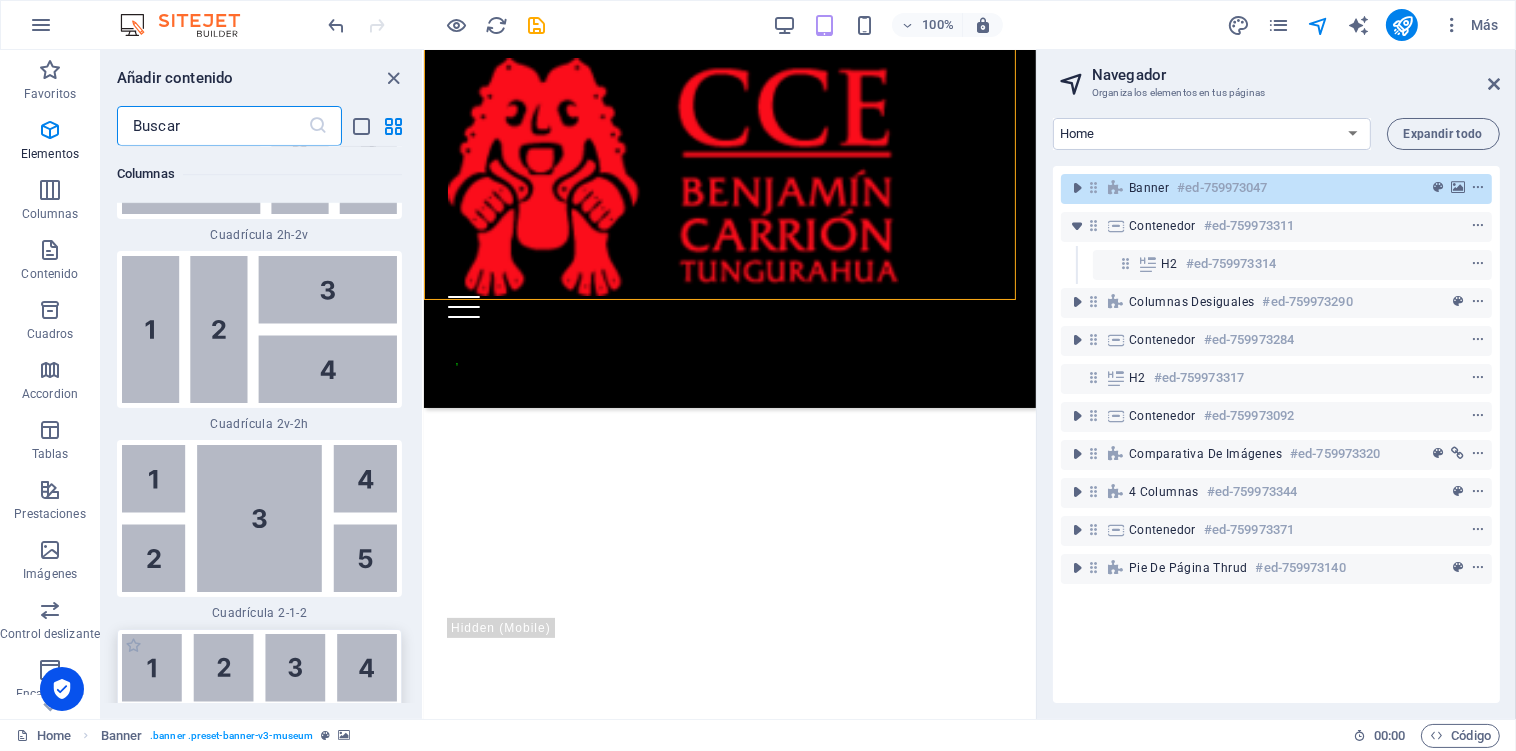 scroll, scrollTop: 6489, scrollLeft: 0, axis: vertical 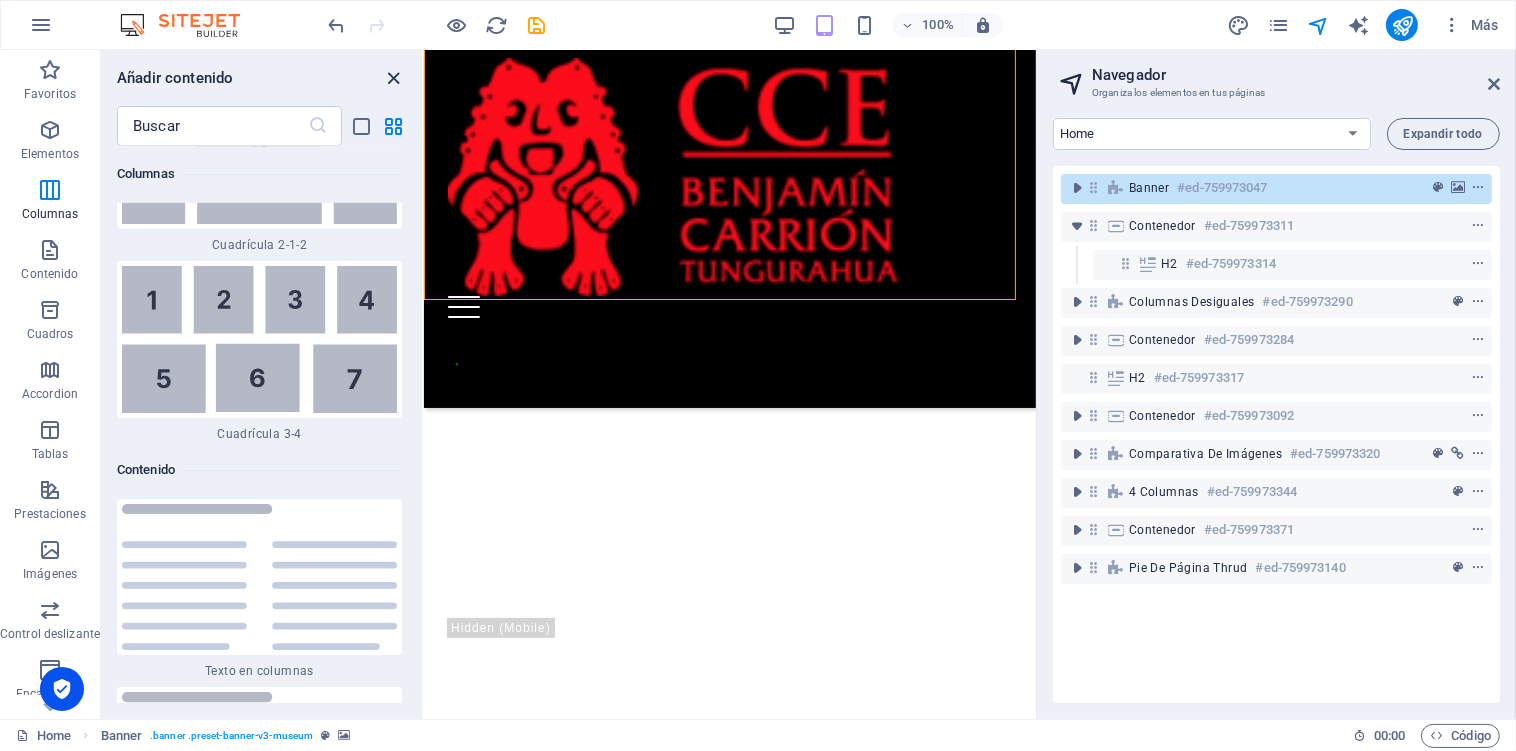 click at bounding box center (394, 78) 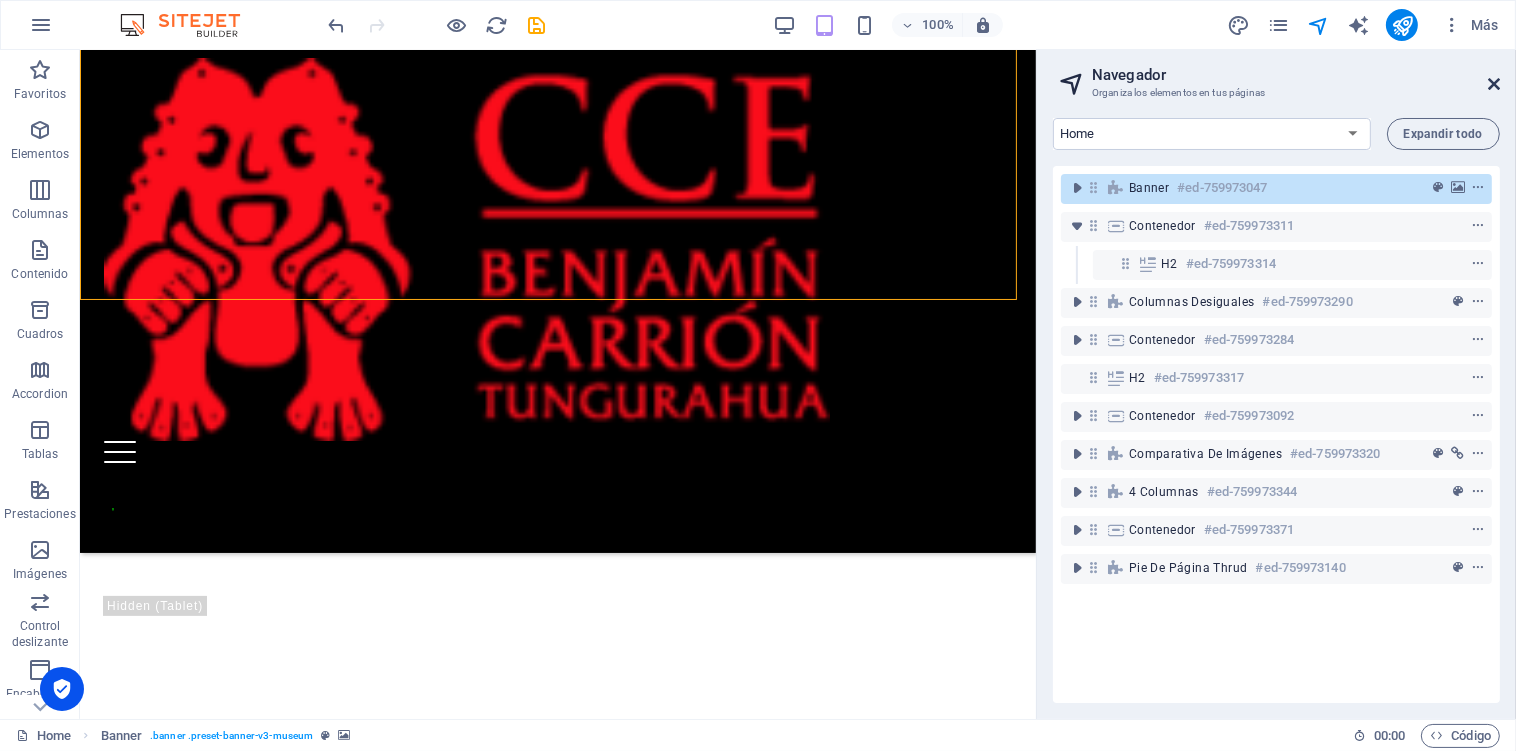 click at bounding box center [1494, 84] 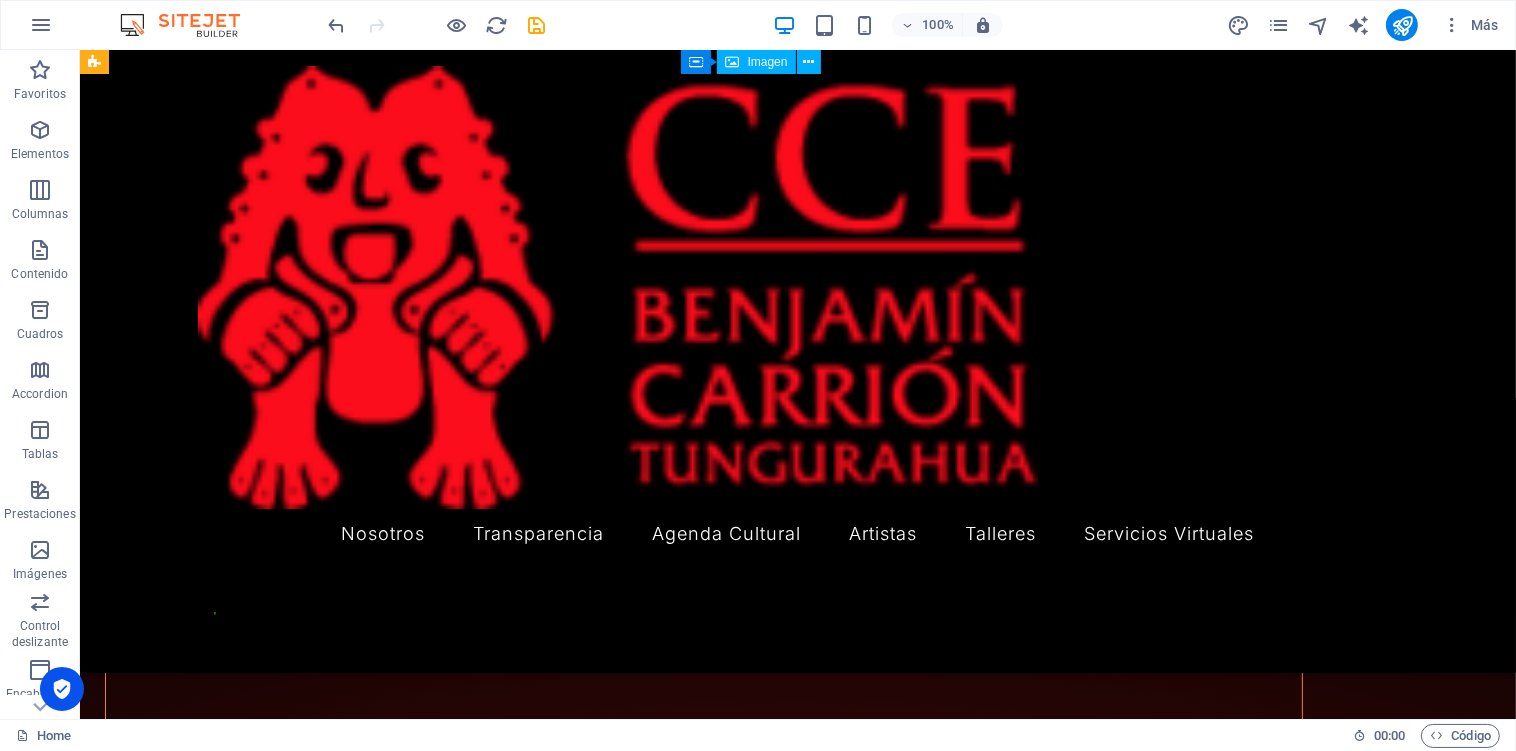 scroll, scrollTop: 0, scrollLeft: 0, axis: both 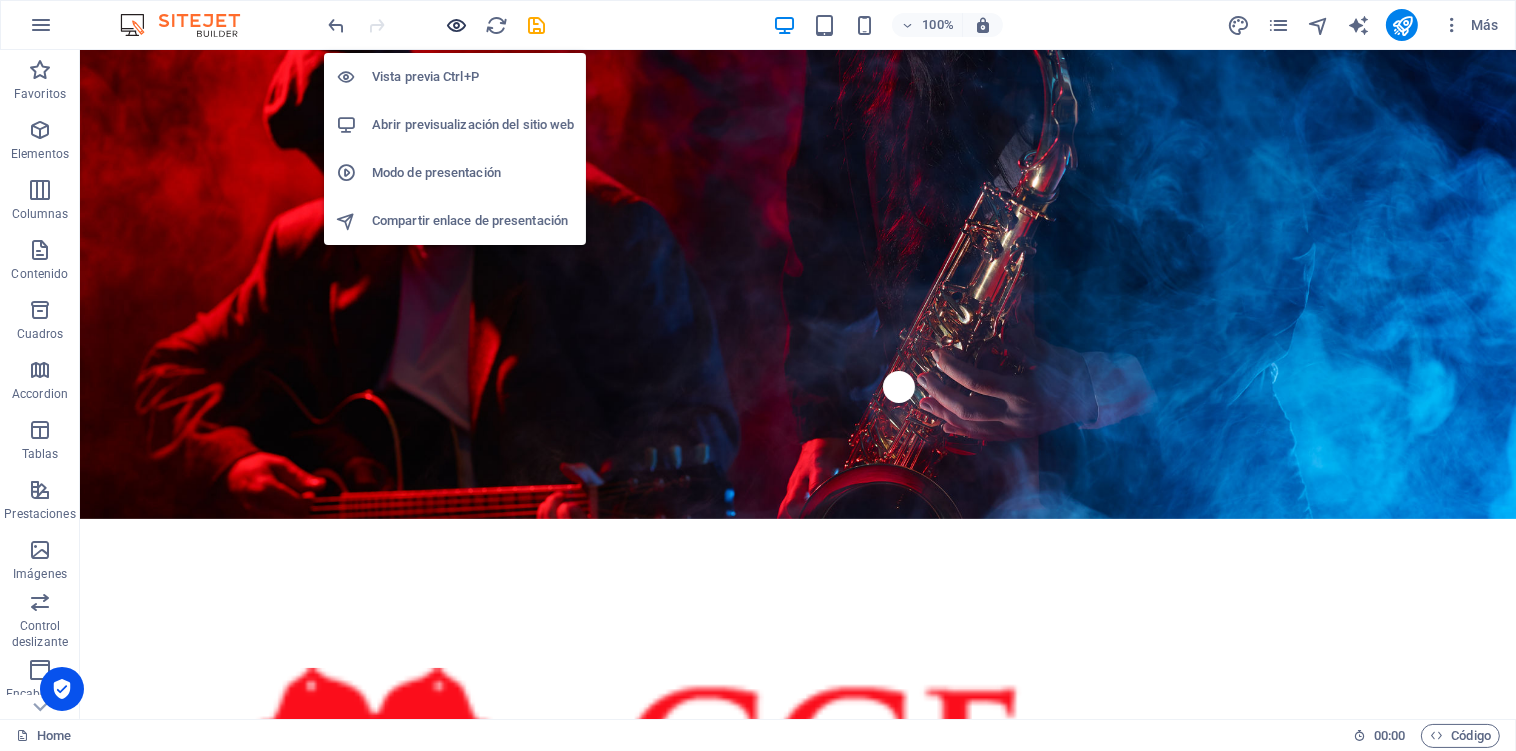 drag, startPoint x: 456, startPoint y: 28, endPoint x: 717, endPoint y: 86, distance: 267.3668 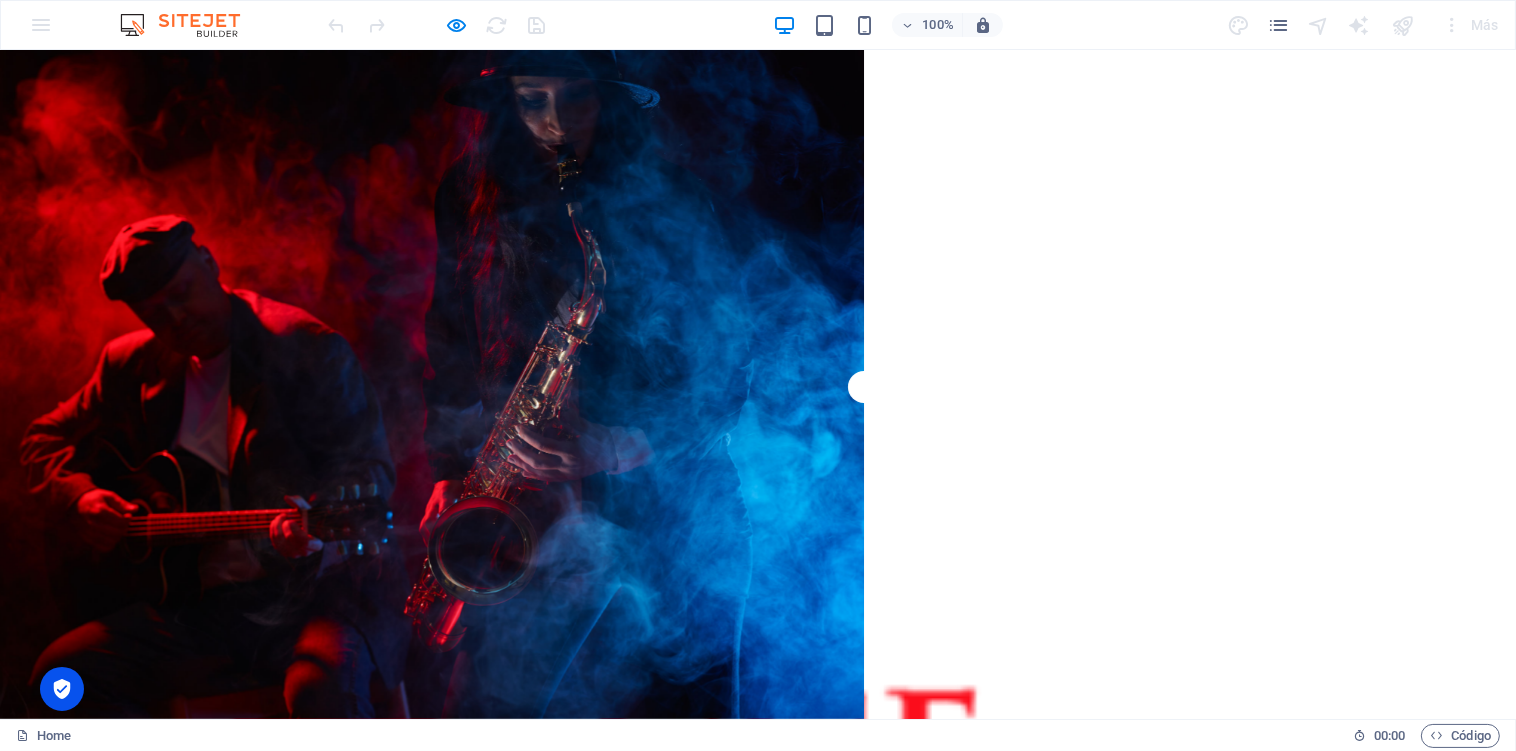 click on "Noticias CCE" at bounding box center (758, 1715) 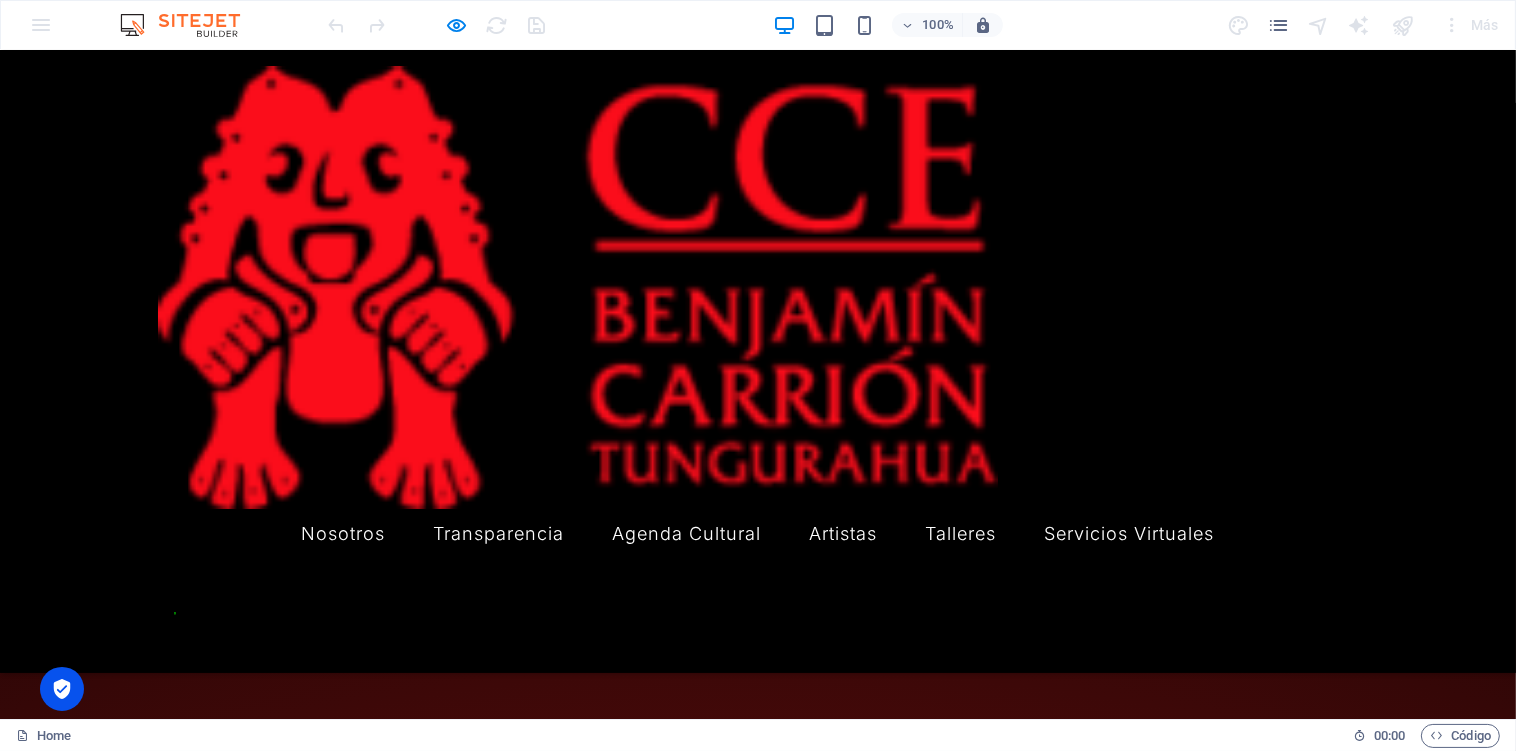 scroll, scrollTop: 133, scrollLeft: 0, axis: vertical 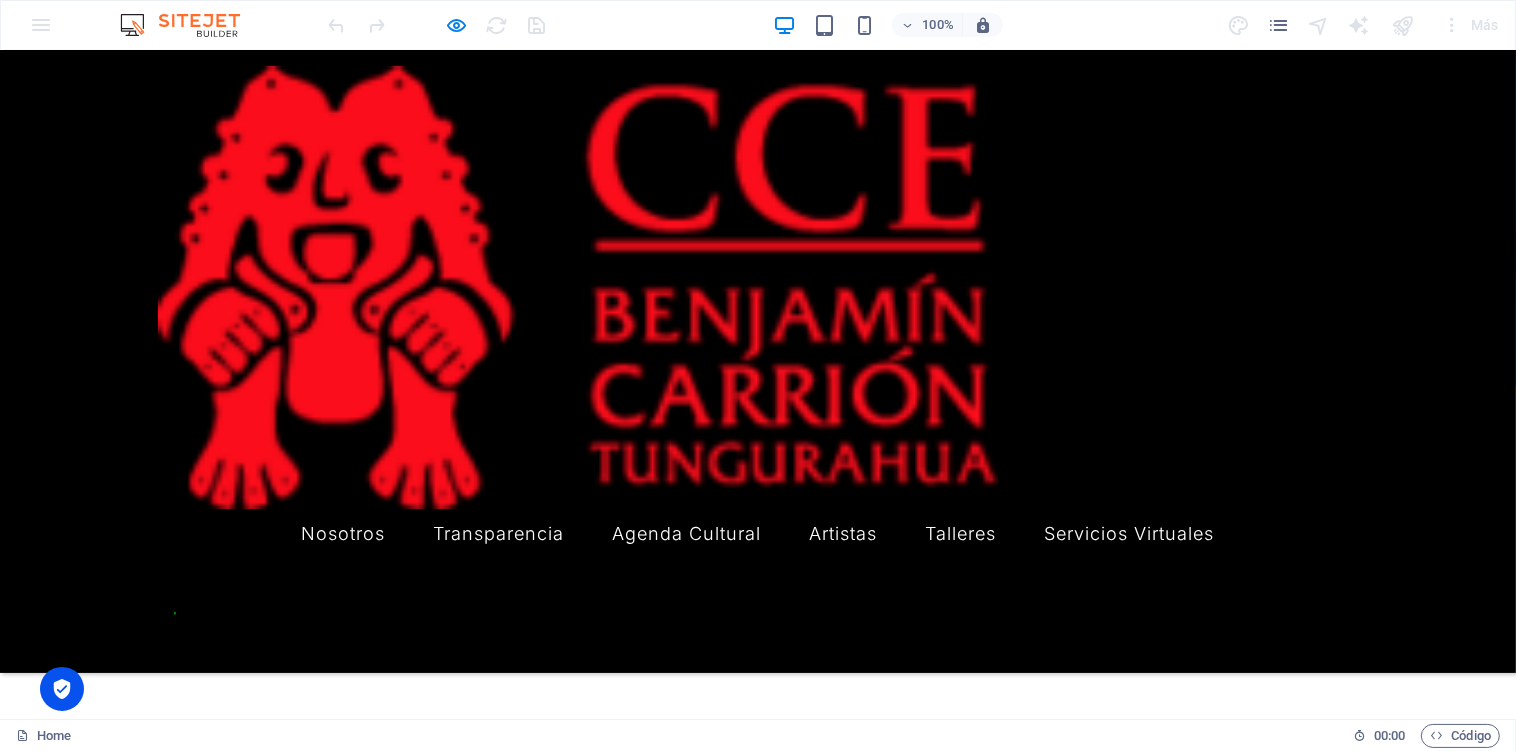 click on "Noticias CCE" at bounding box center (758, 1060) 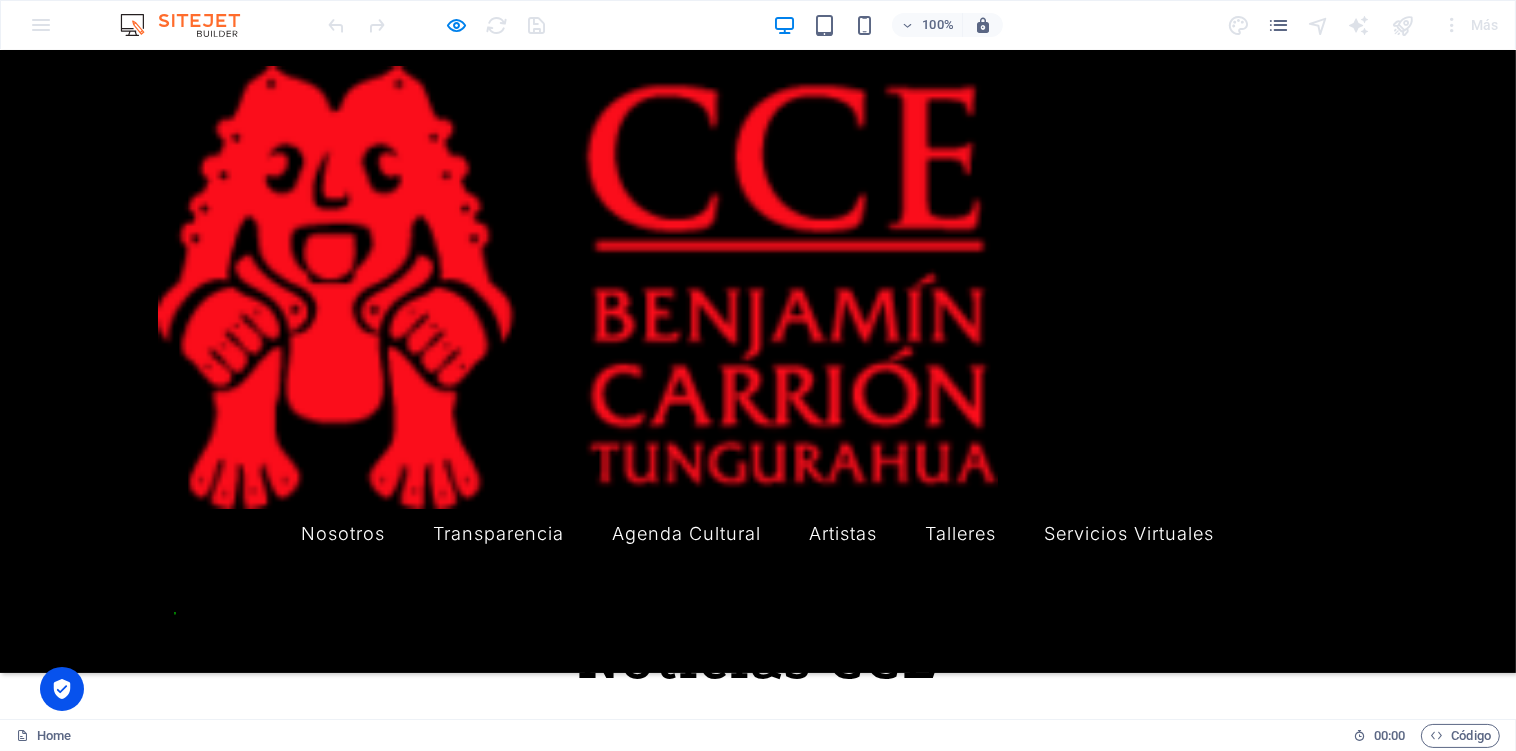 scroll, scrollTop: 0, scrollLeft: 0, axis: both 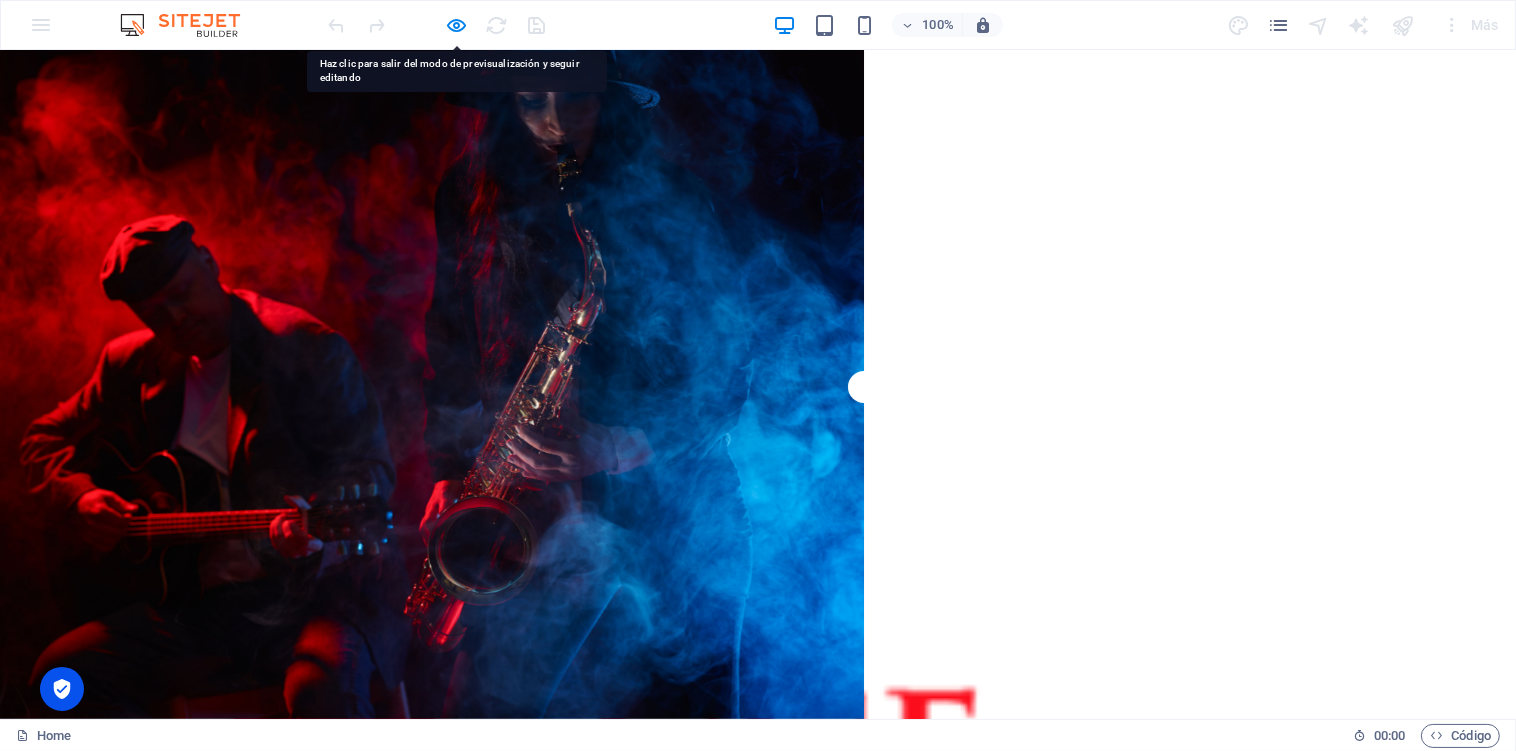 drag, startPoint x: 985, startPoint y: 450, endPoint x: 849, endPoint y: 696, distance: 281.09073 